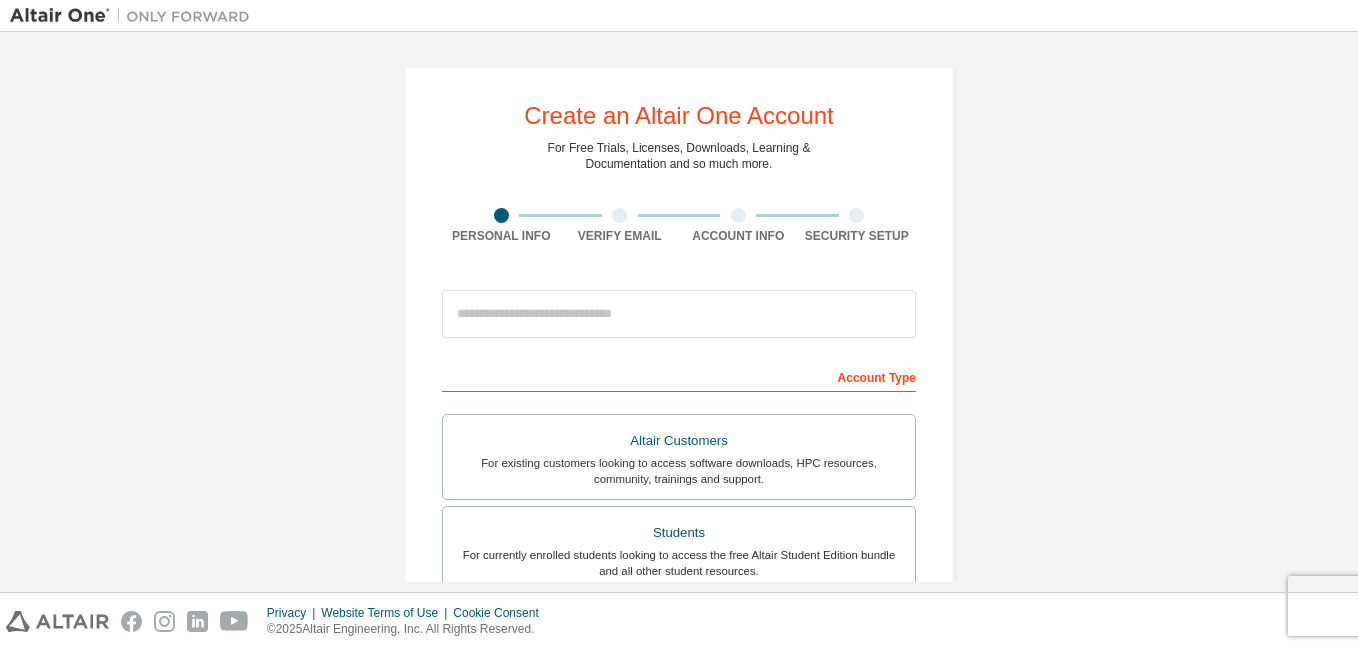 scroll, scrollTop: 0, scrollLeft: 0, axis: both 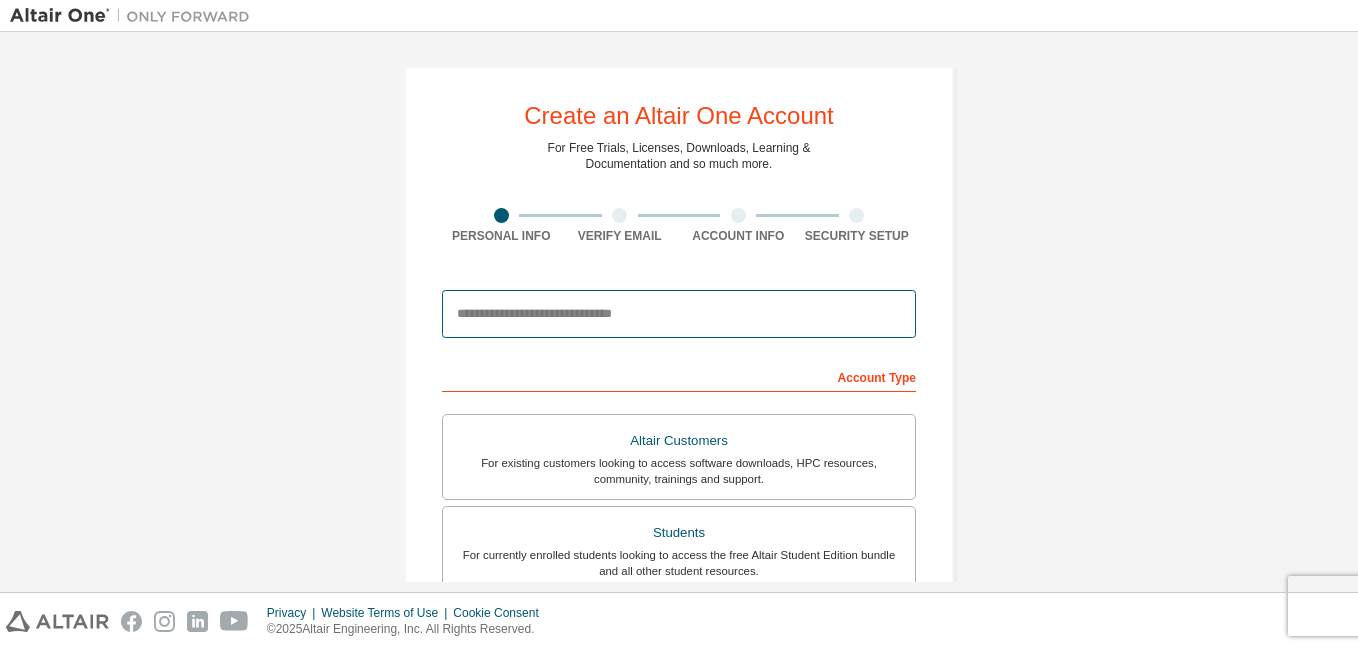 click at bounding box center [679, 314] 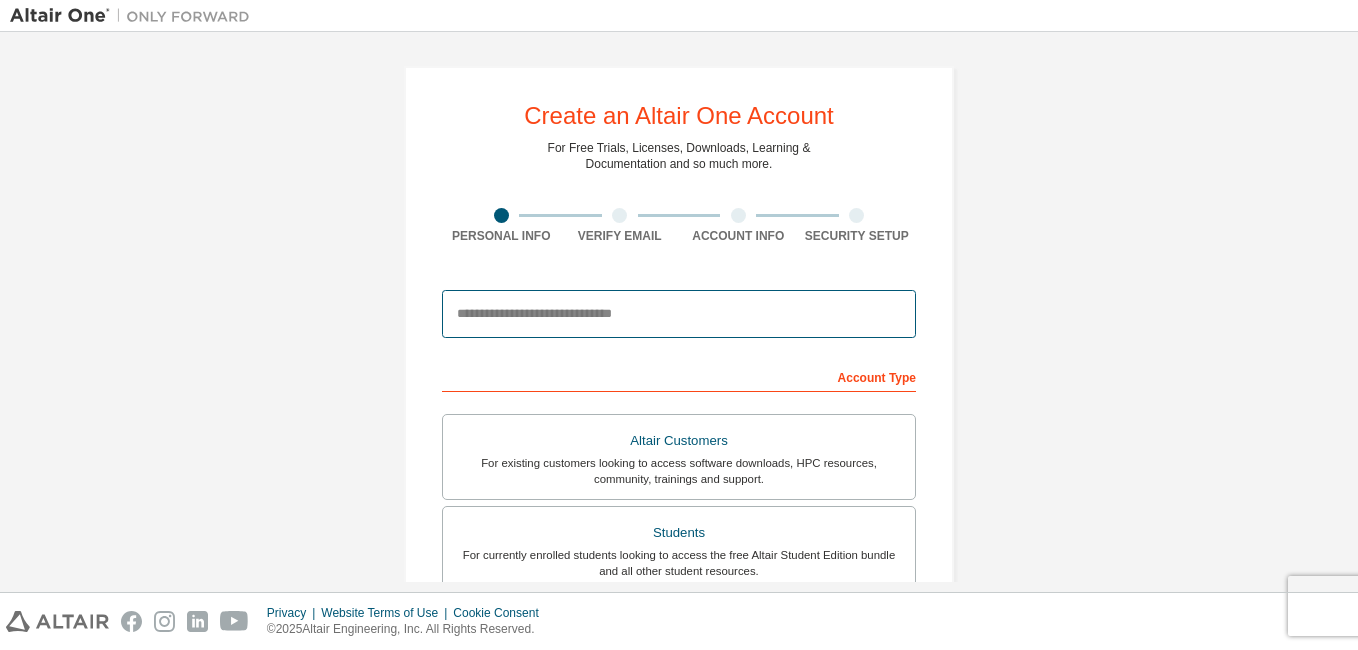 click at bounding box center (679, 314) 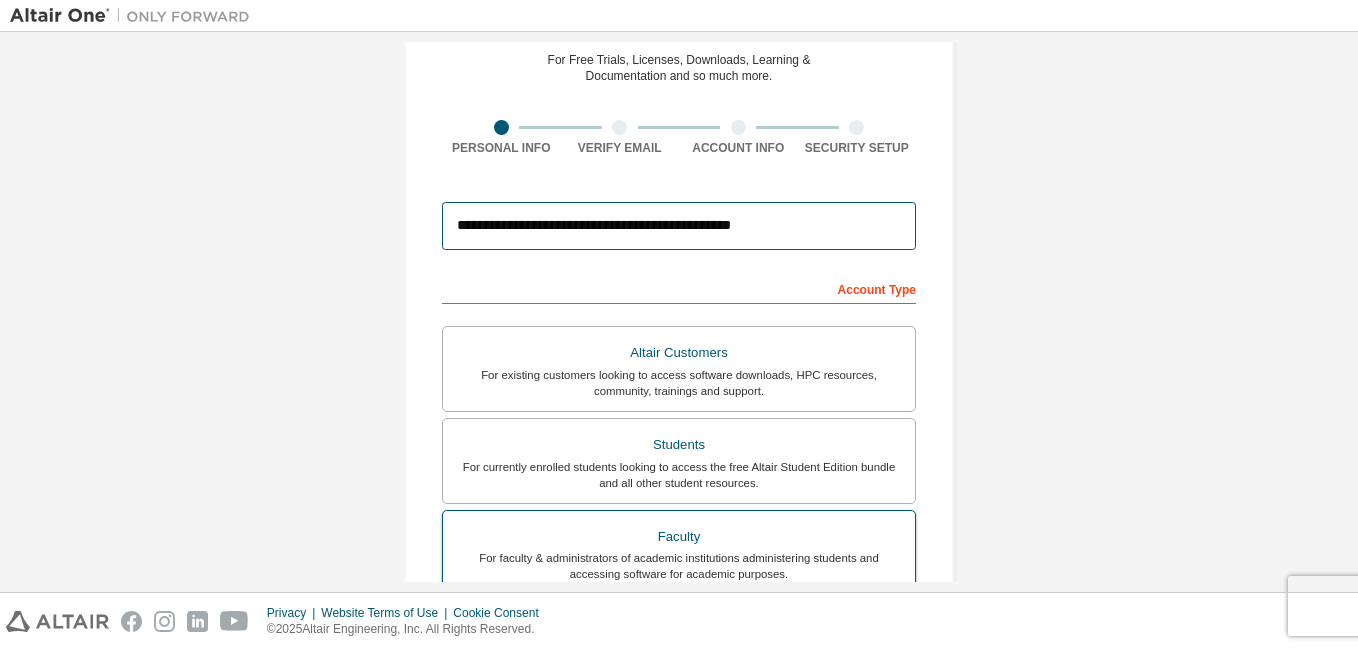 scroll, scrollTop: 86, scrollLeft: 0, axis: vertical 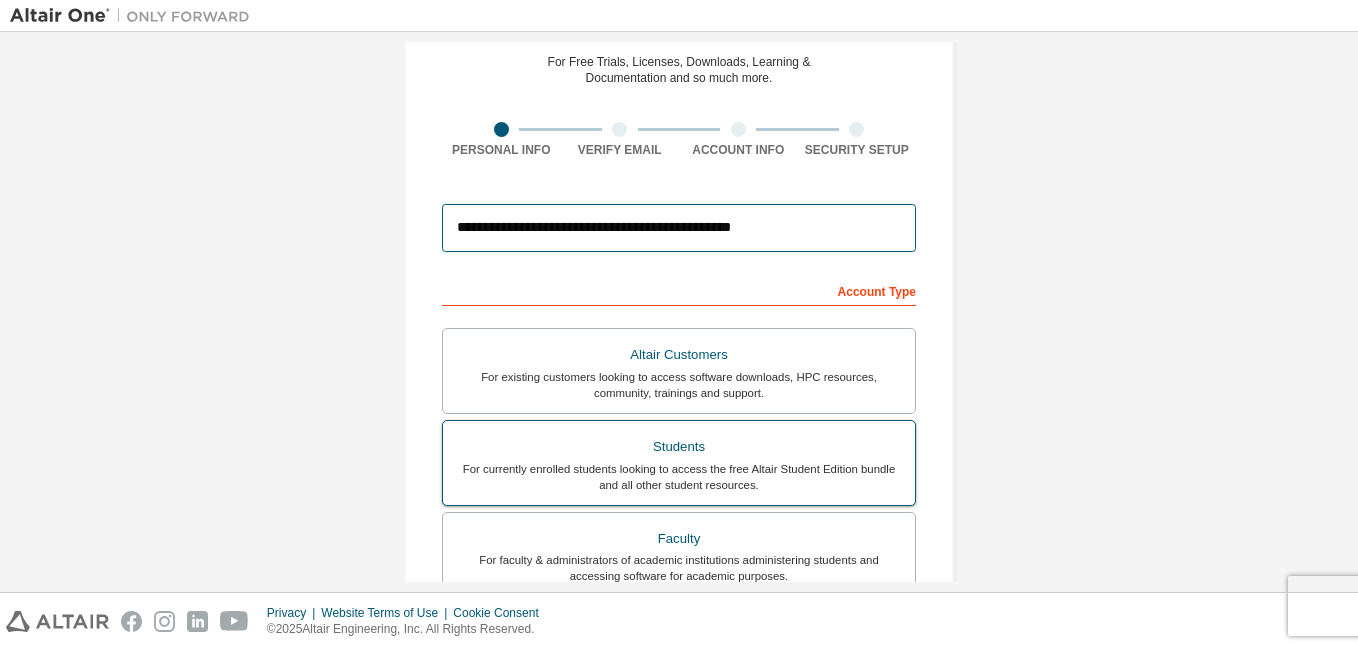 type on "**********" 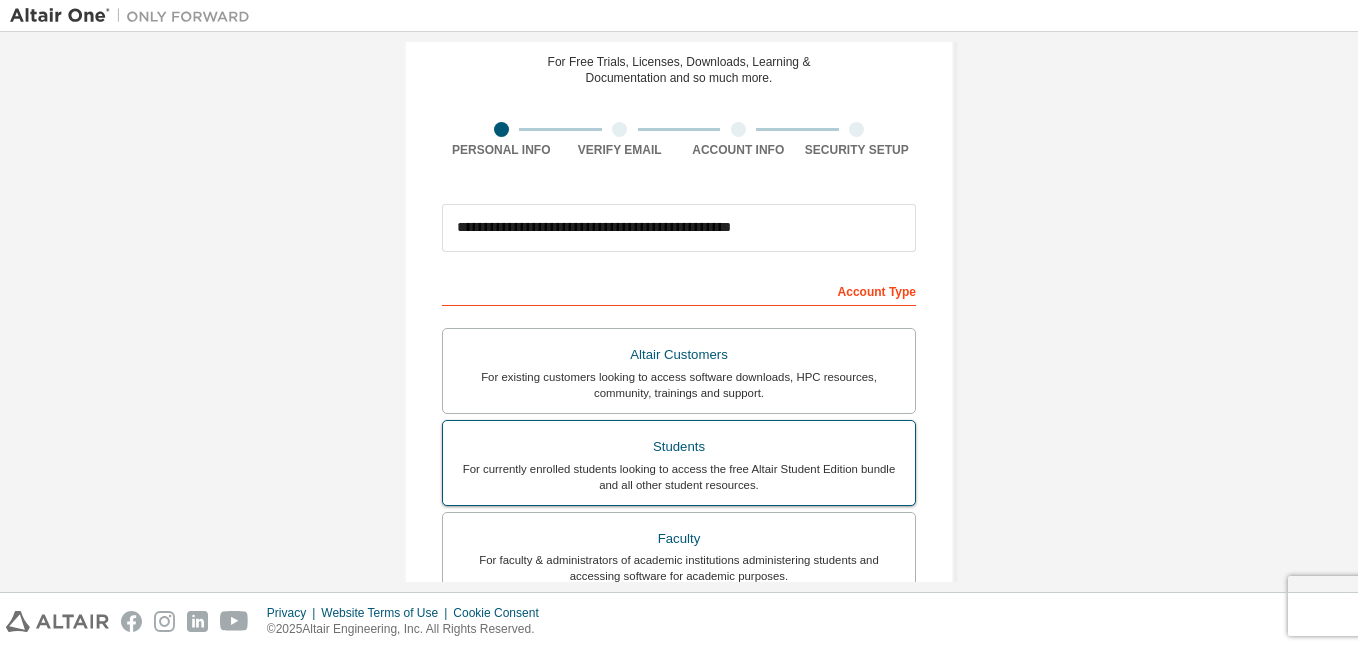 click on "For currently enrolled students looking to access the free Altair Student Edition bundle and all other student resources." at bounding box center [679, 477] 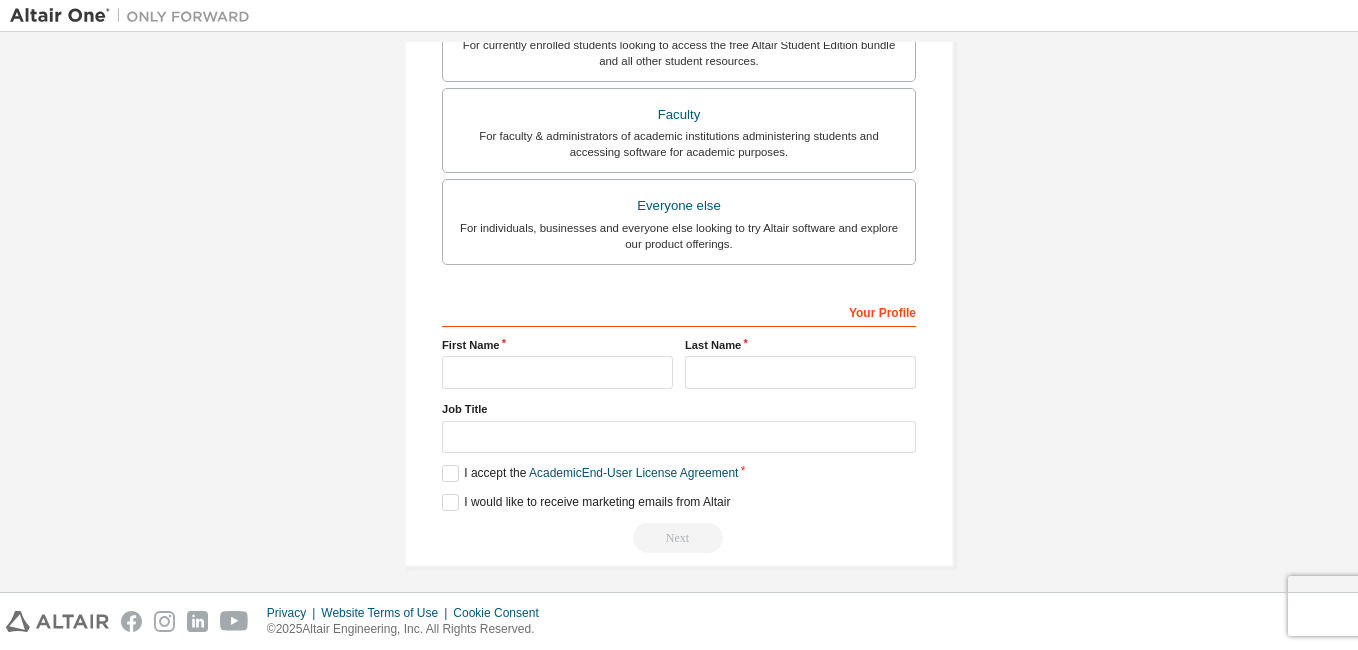scroll, scrollTop: 508, scrollLeft: 0, axis: vertical 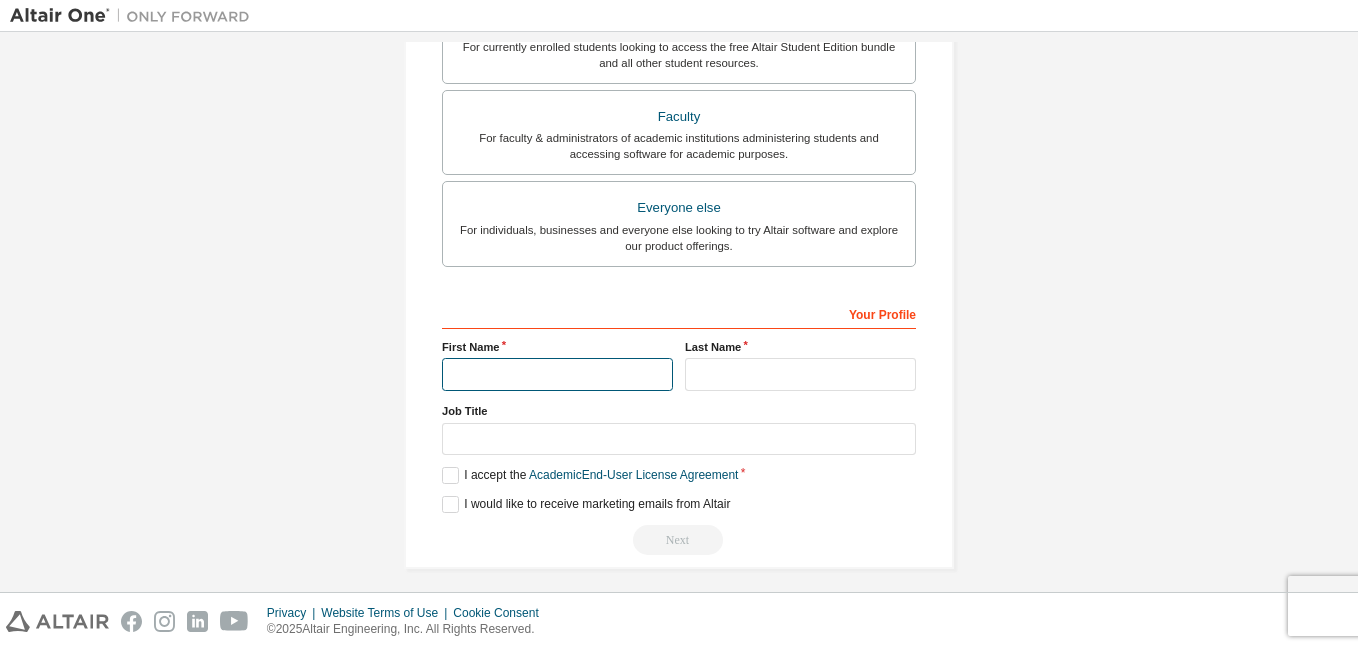 click at bounding box center (557, 374) 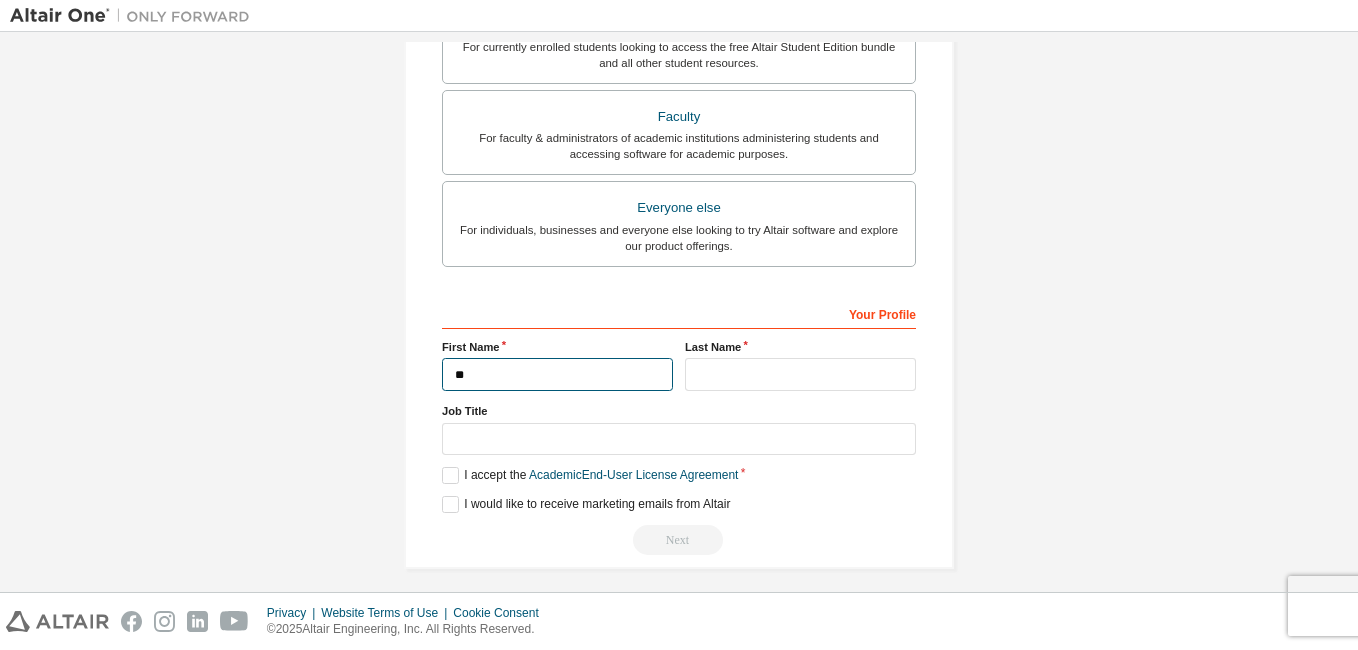 type on "*" 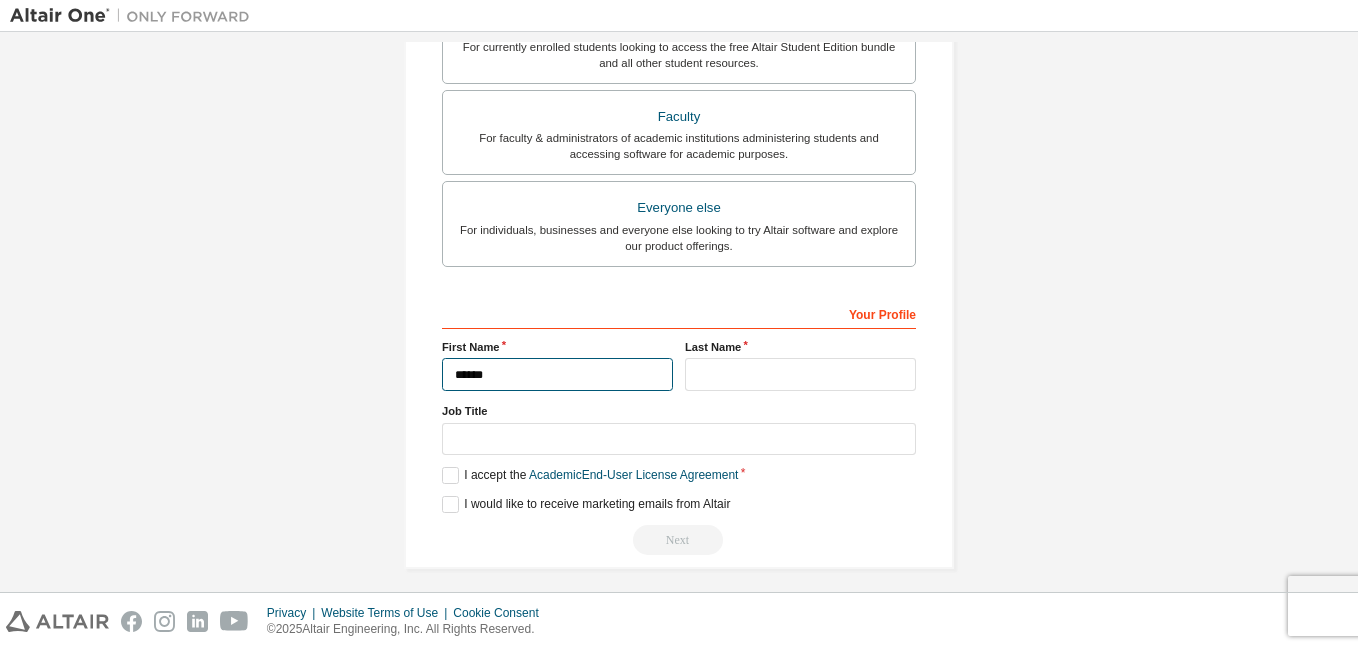 type on "******" 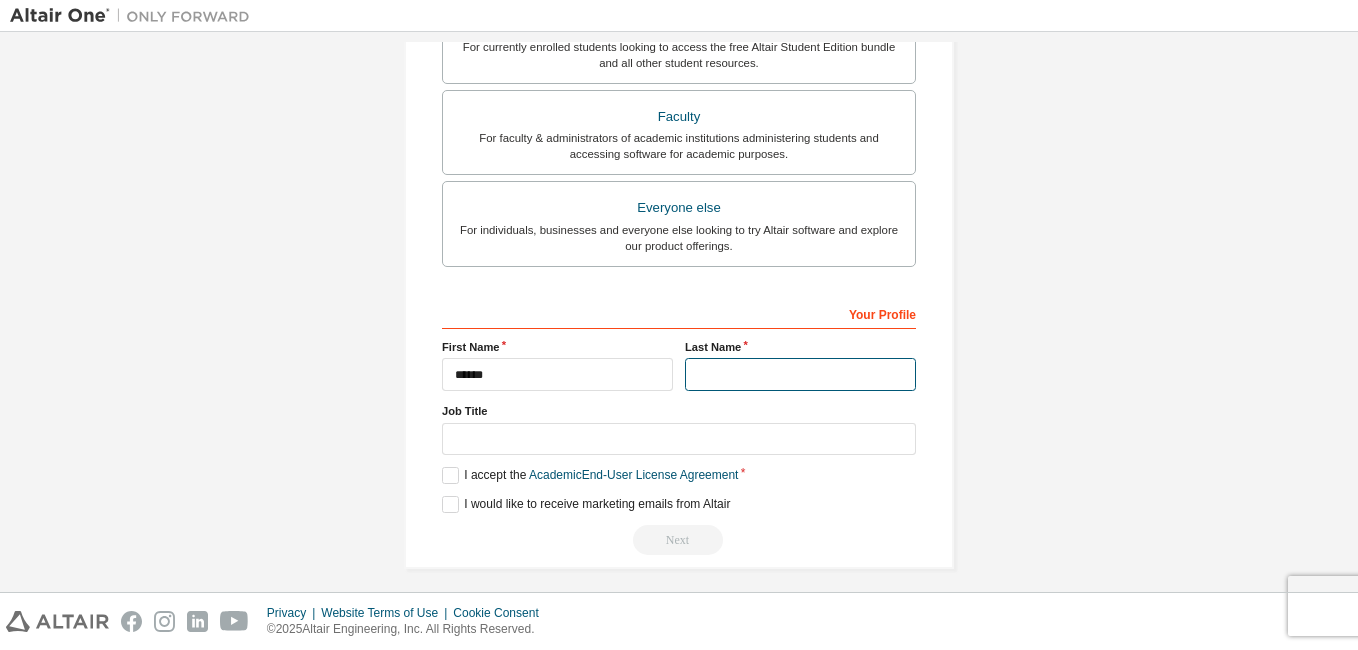 click at bounding box center [800, 374] 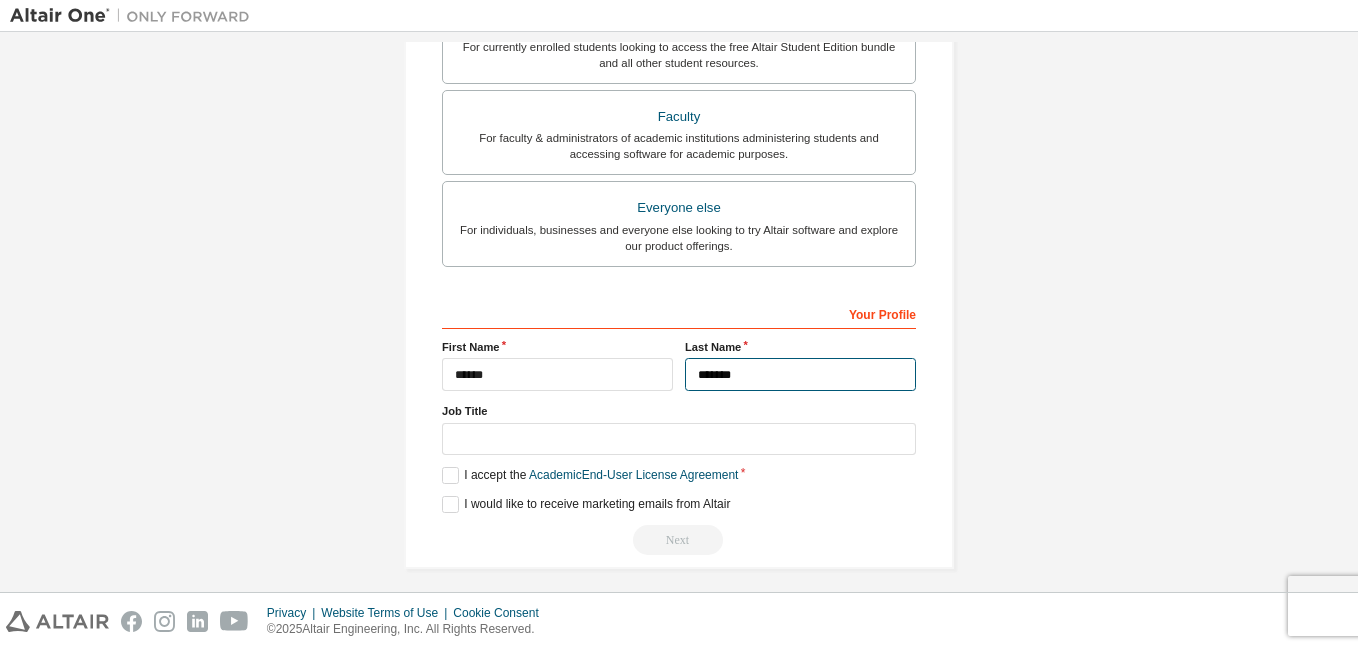 type on "*******" 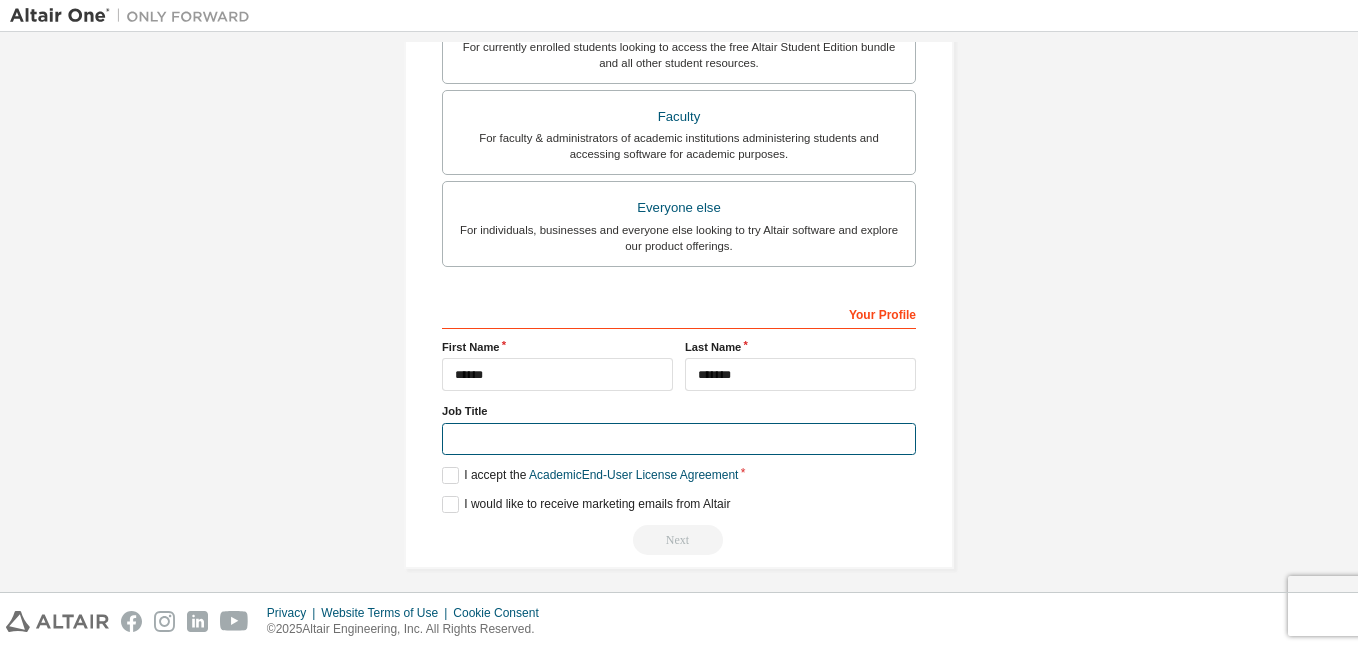 click at bounding box center [679, 439] 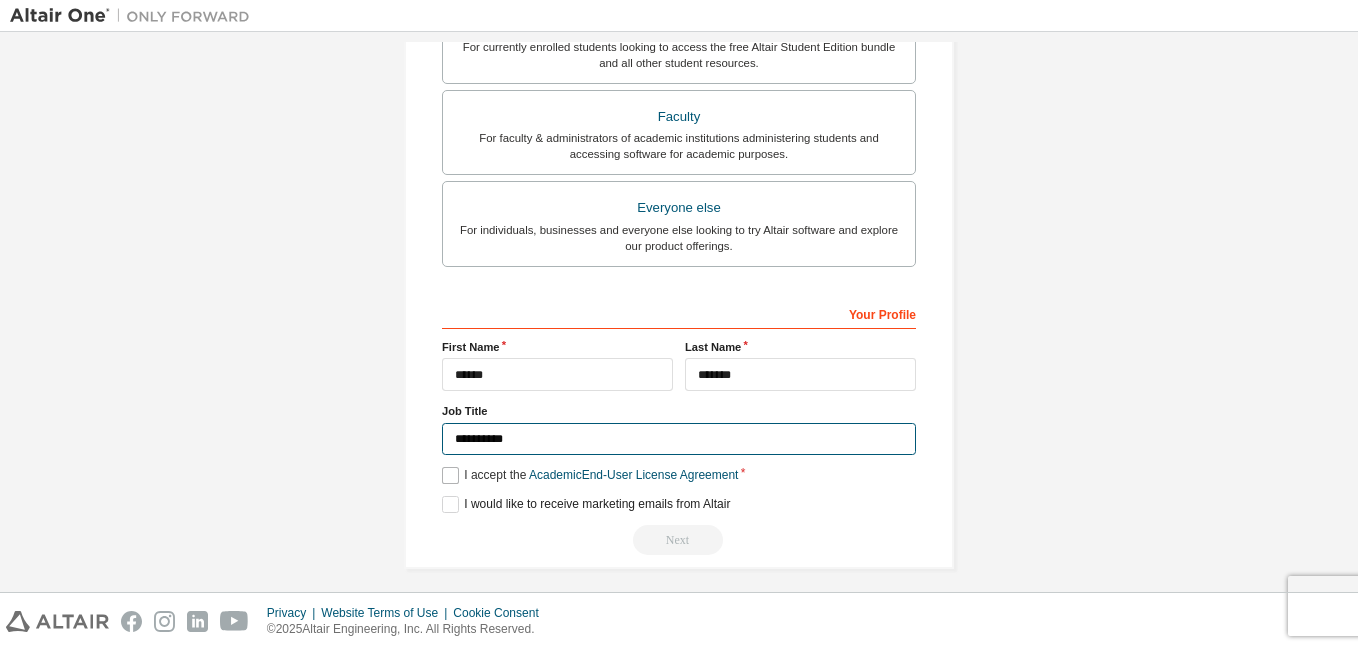 type on "**********" 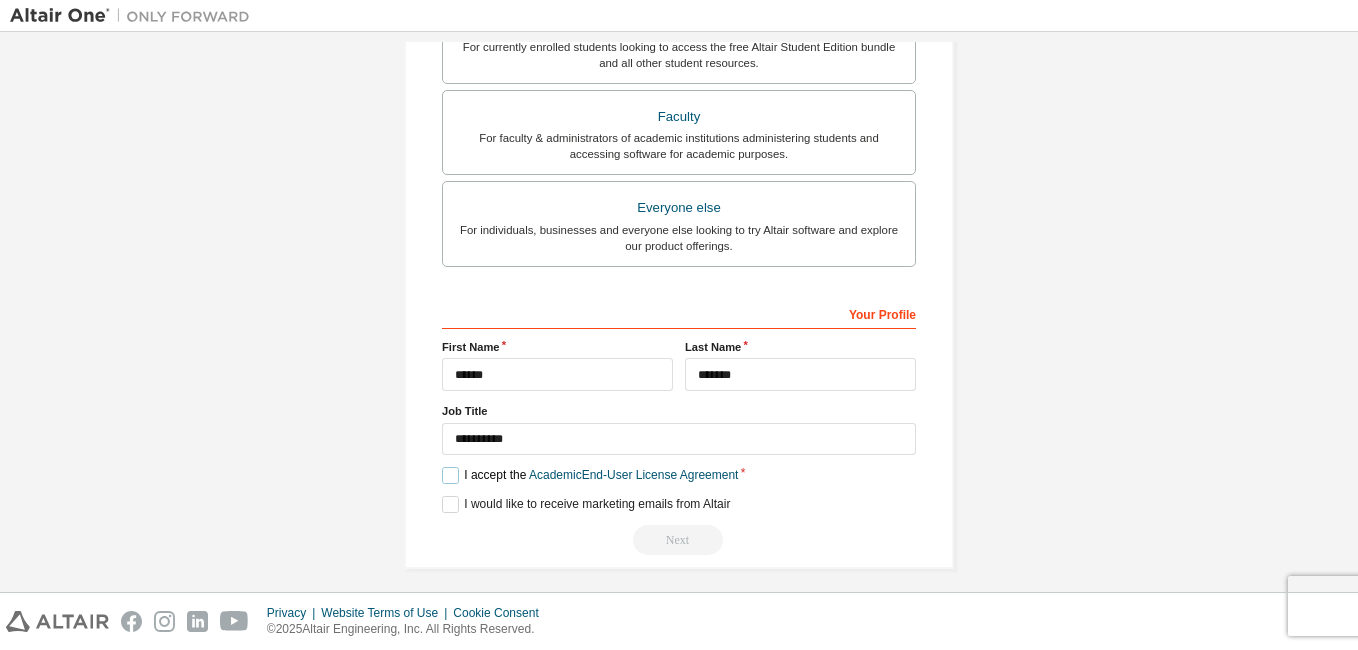 click on "I accept the   Academic   End-User License Agreement" at bounding box center (590, 475) 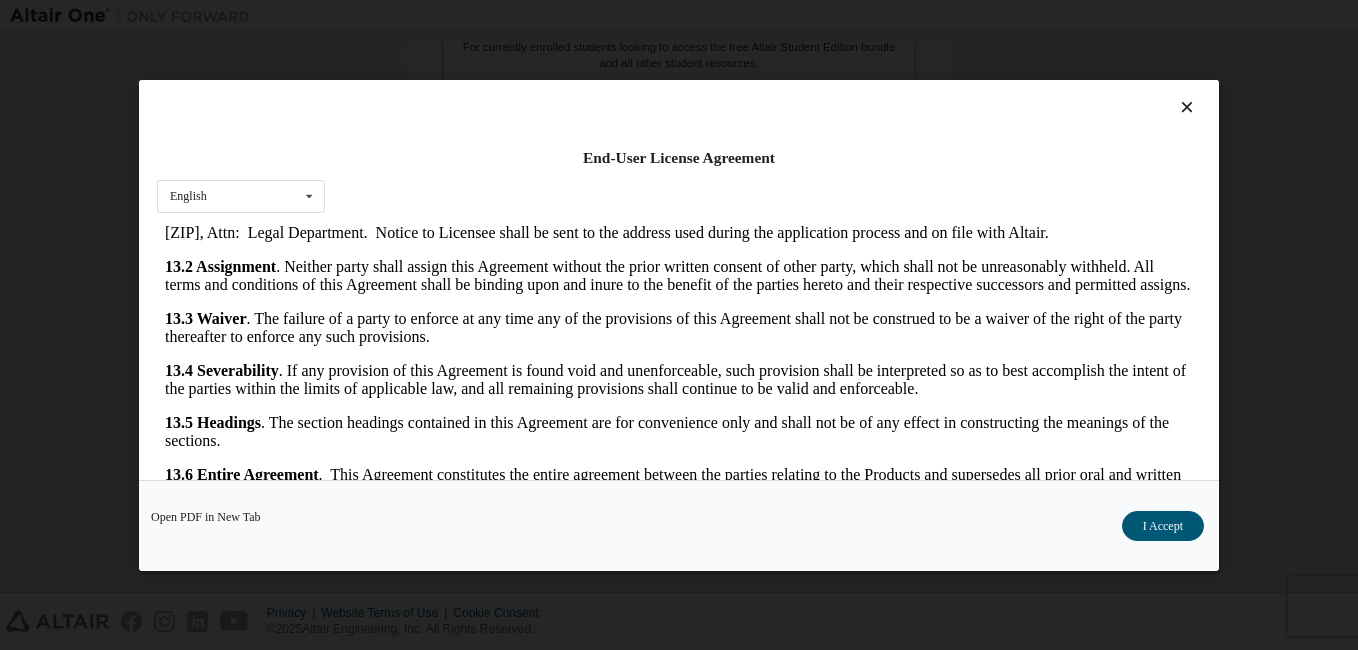 scroll, scrollTop: 3313, scrollLeft: 0, axis: vertical 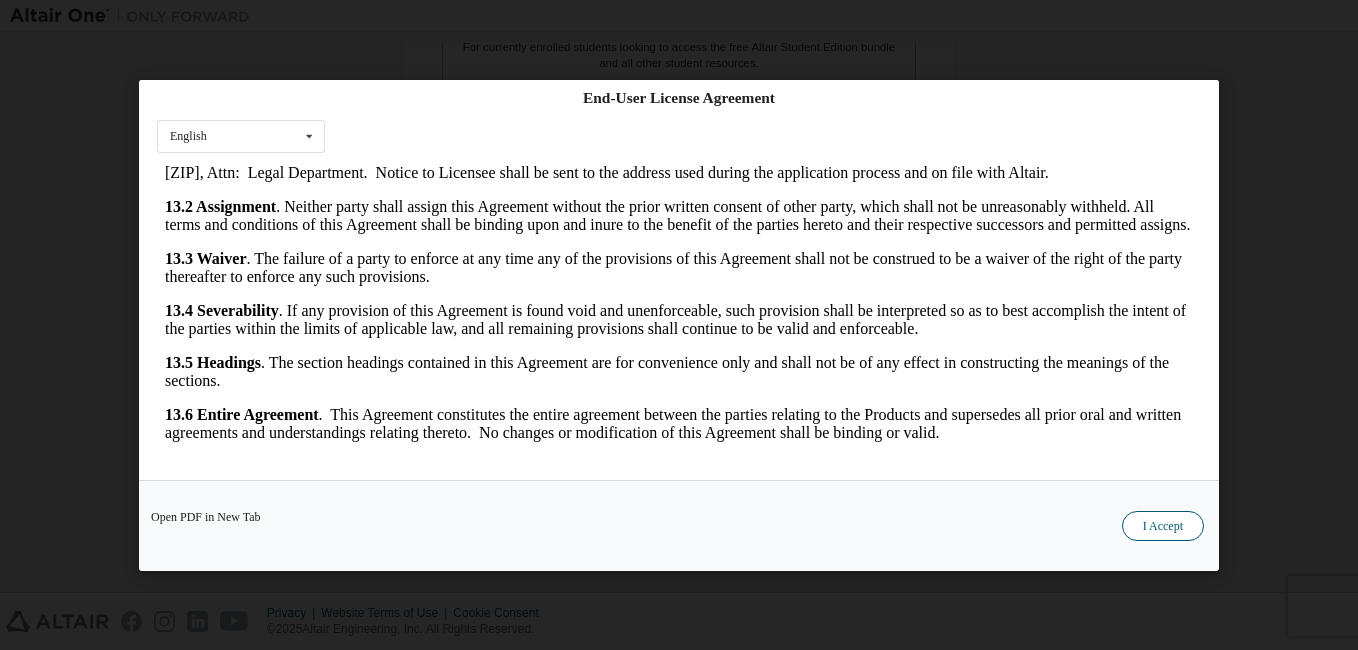 click on "I Accept" at bounding box center (1163, 526) 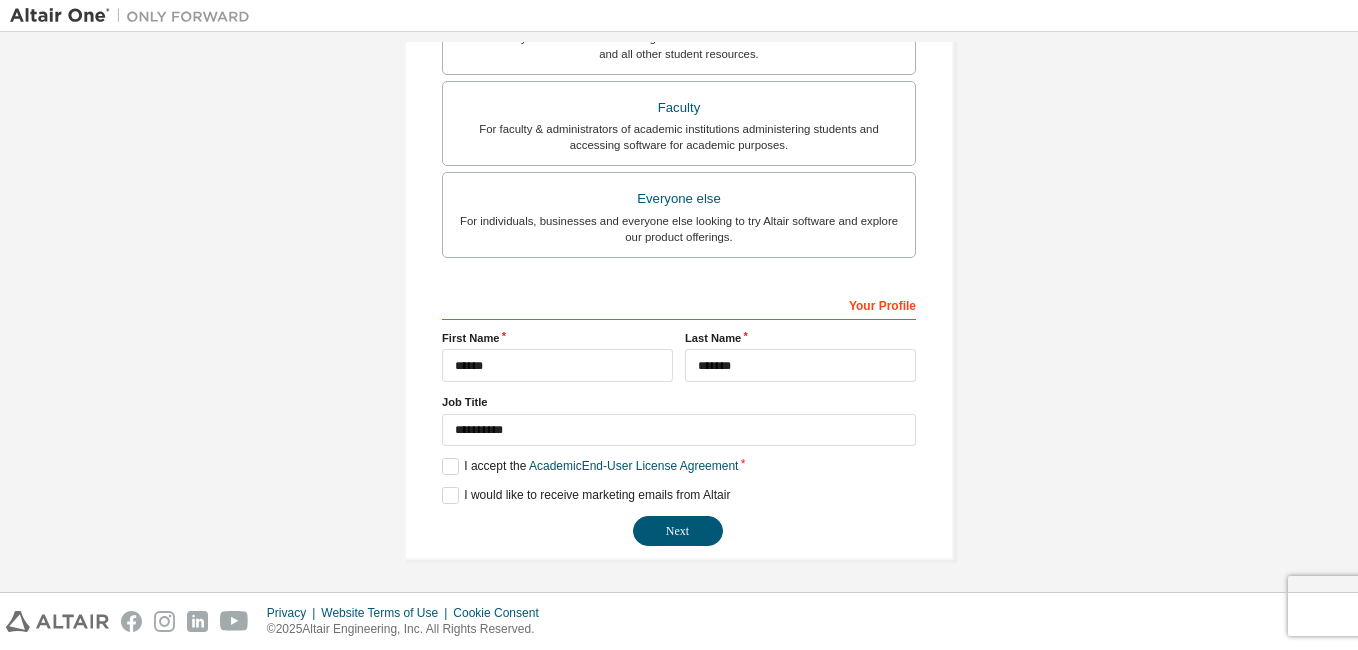 scroll, scrollTop: 519, scrollLeft: 0, axis: vertical 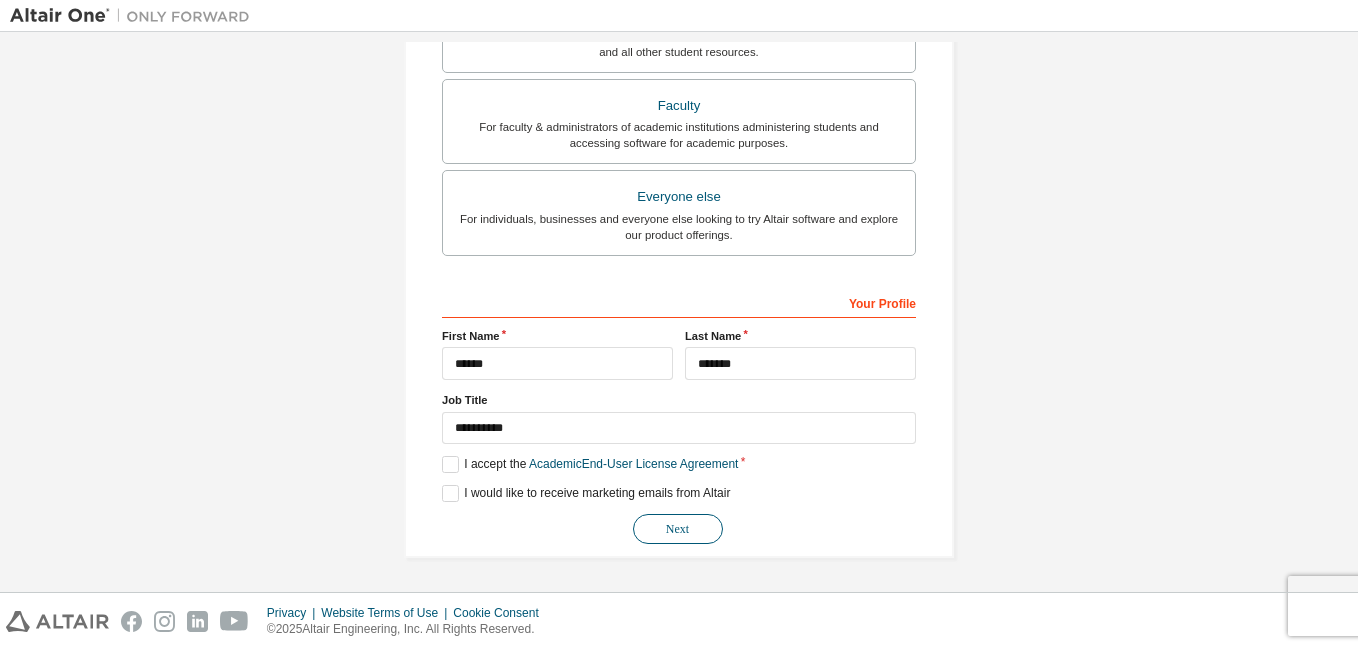 click on "Next" at bounding box center [678, 529] 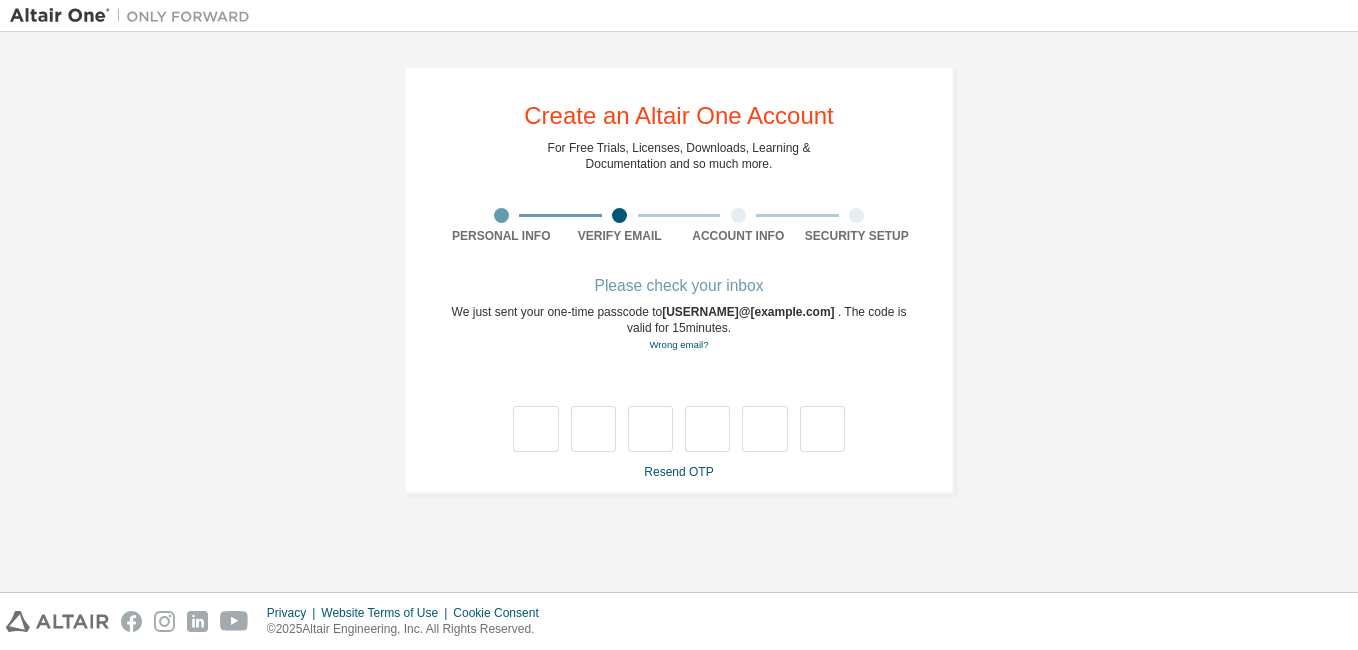 scroll, scrollTop: 0, scrollLeft: 0, axis: both 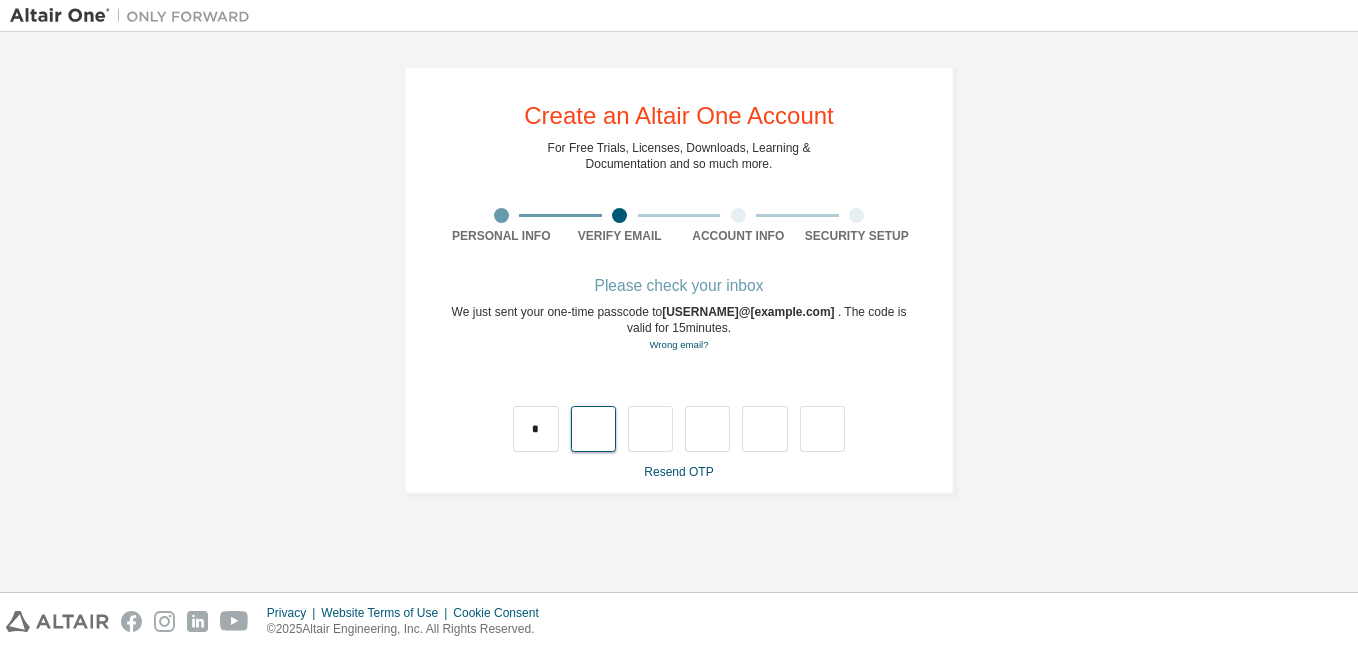 type on "*" 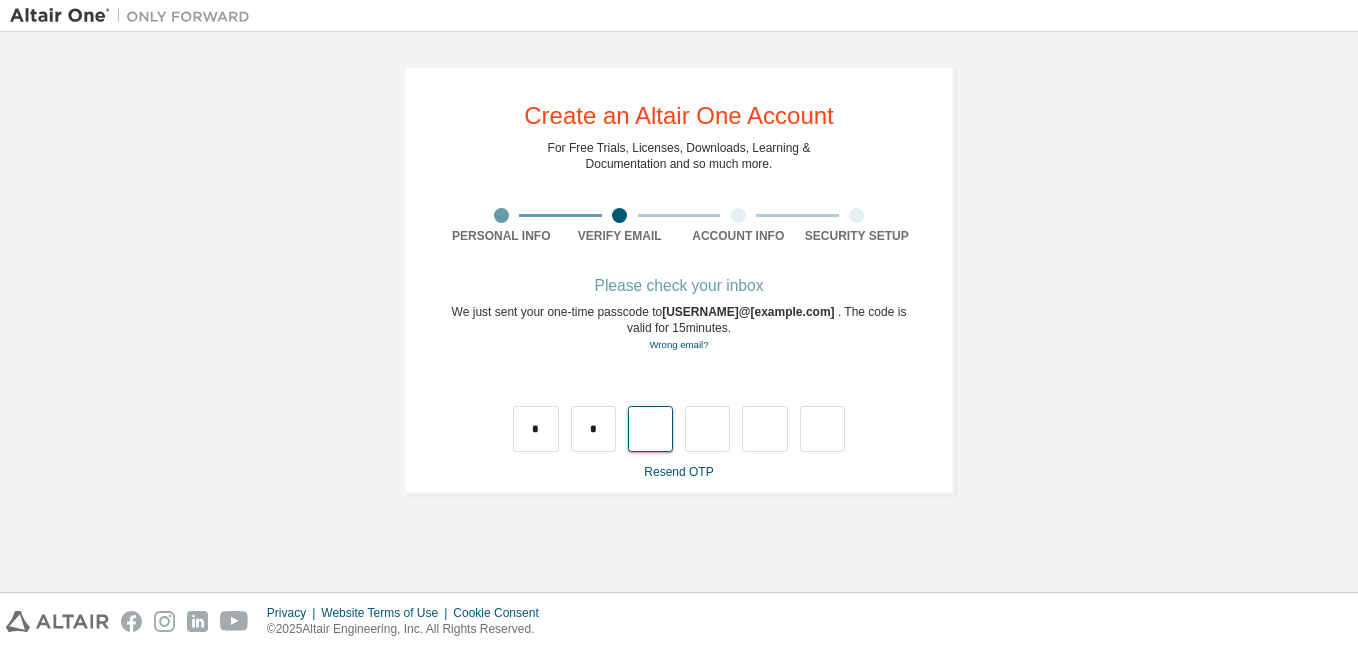 type on "*" 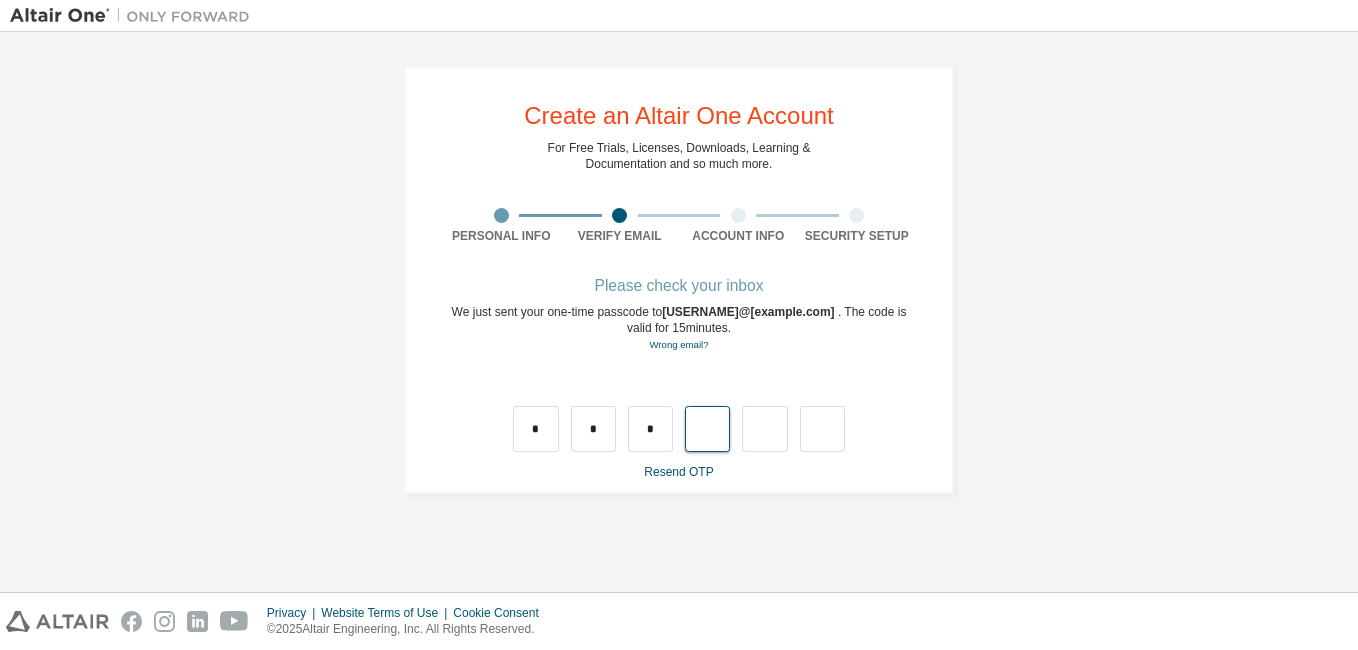 type on "*" 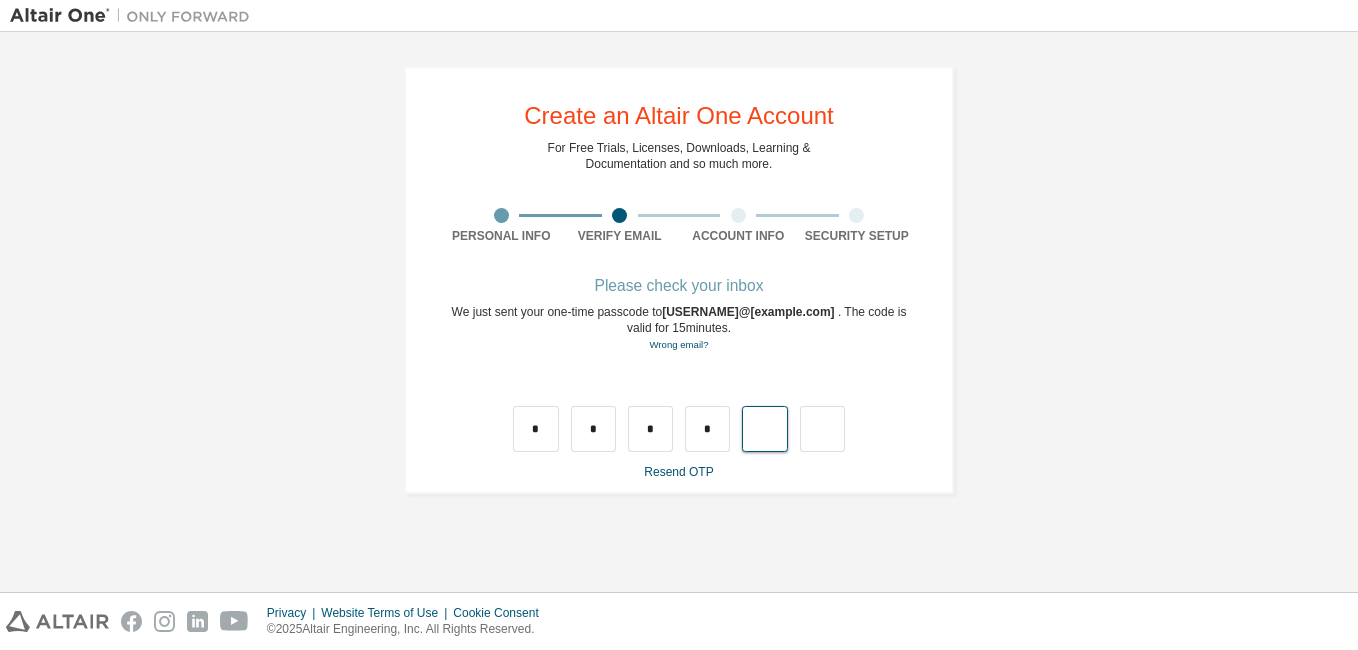 type on "*" 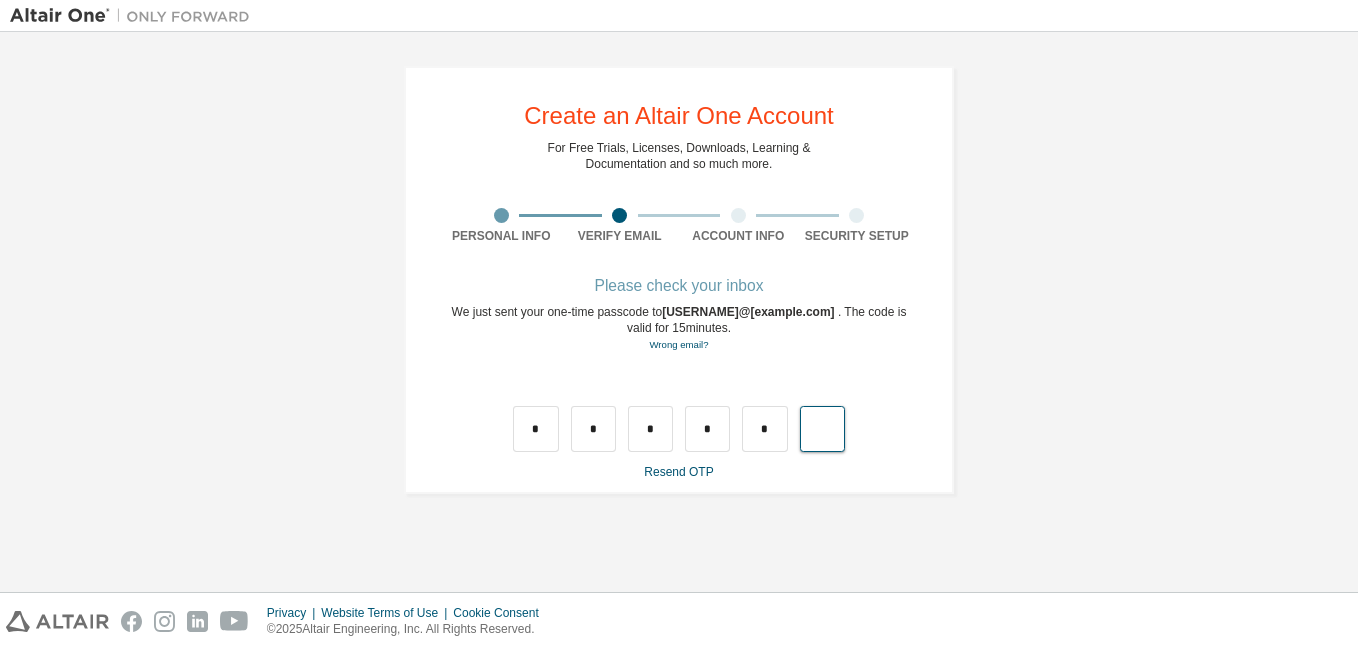 type on "*" 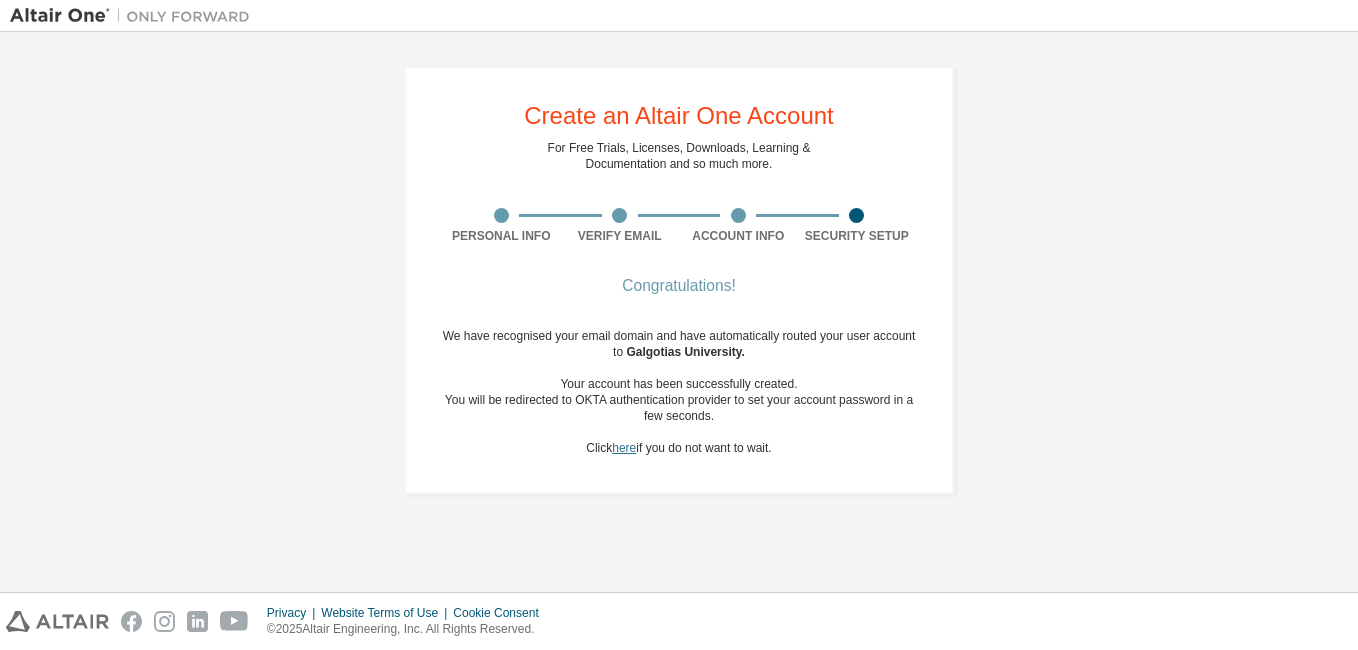 click on "here" at bounding box center (624, 448) 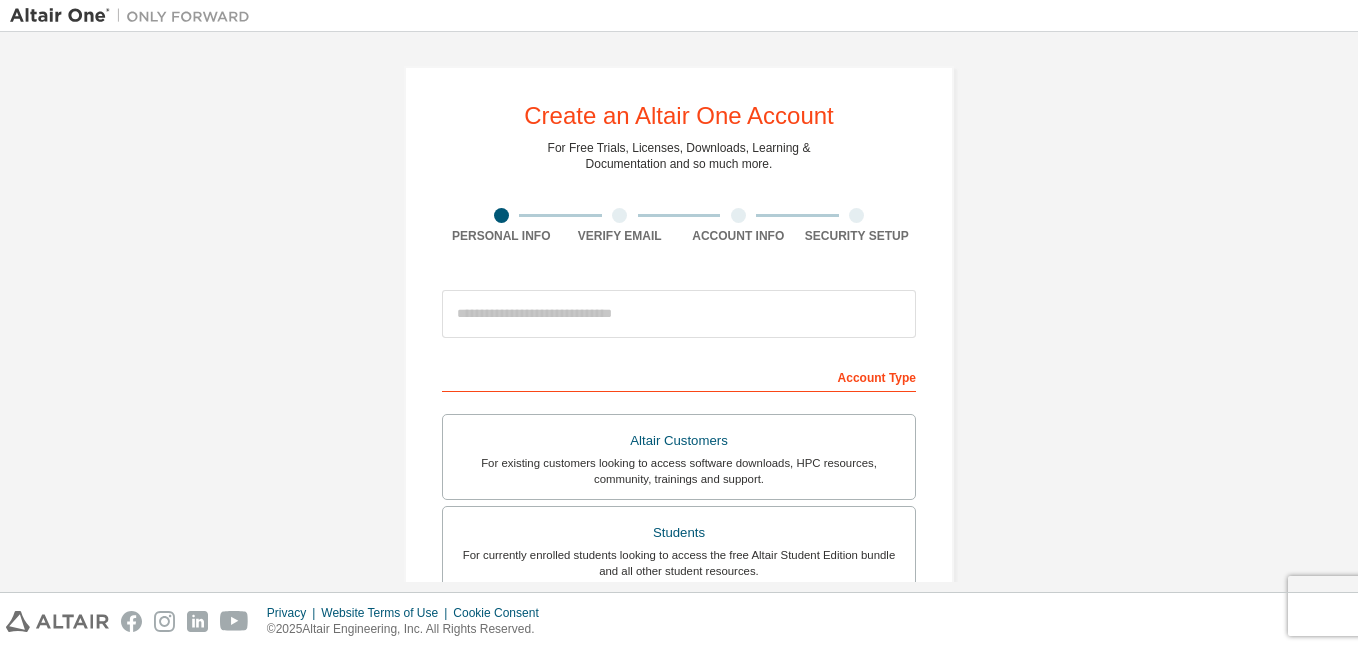 scroll, scrollTop: 0, scrollLeft: 0, axis: both 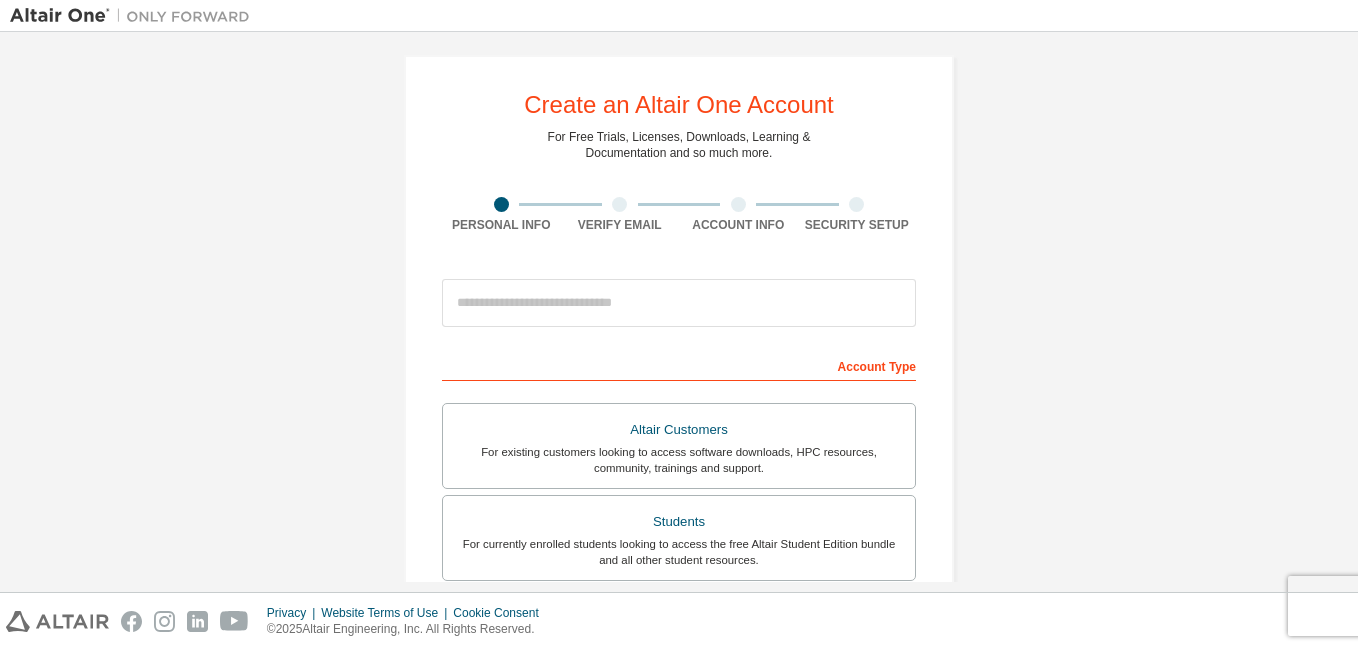 drag, startPoint x: 853, startPoint y: 310, endPoint x: 1092, endPoint y: 499, distance: 304.69986 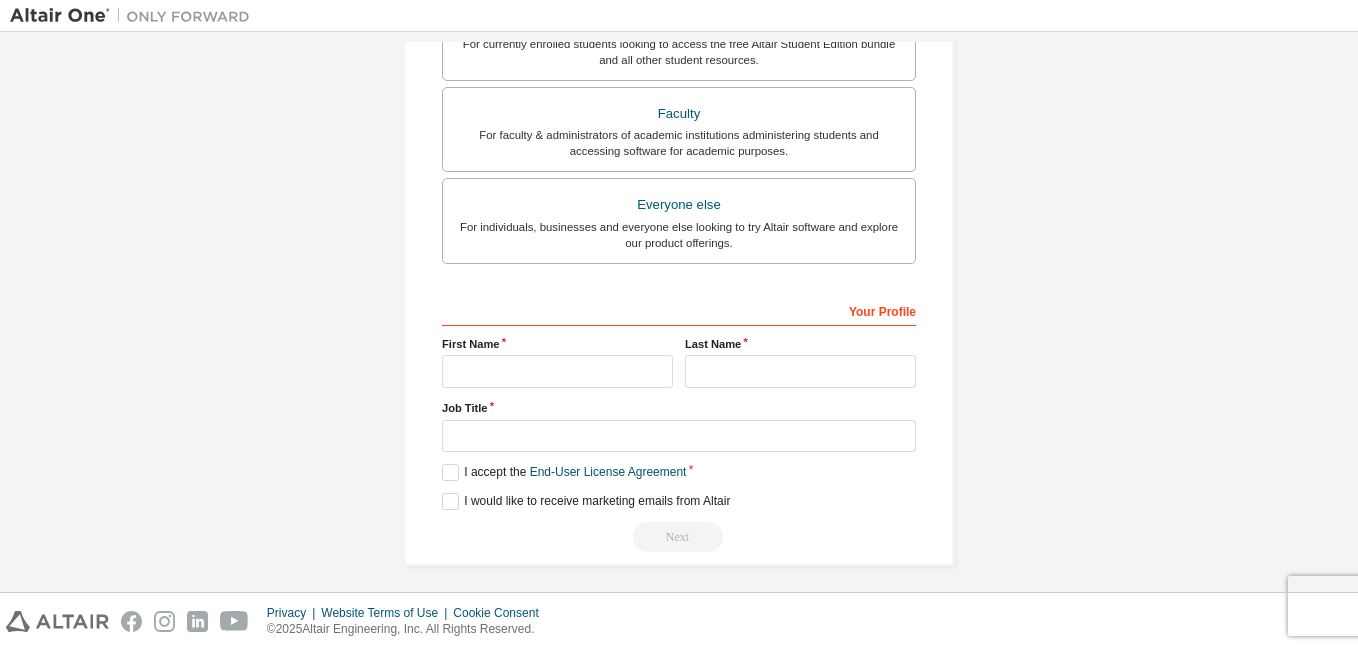 scroll, scrollTop: 519, scrollLeft: 0, axis: vertical 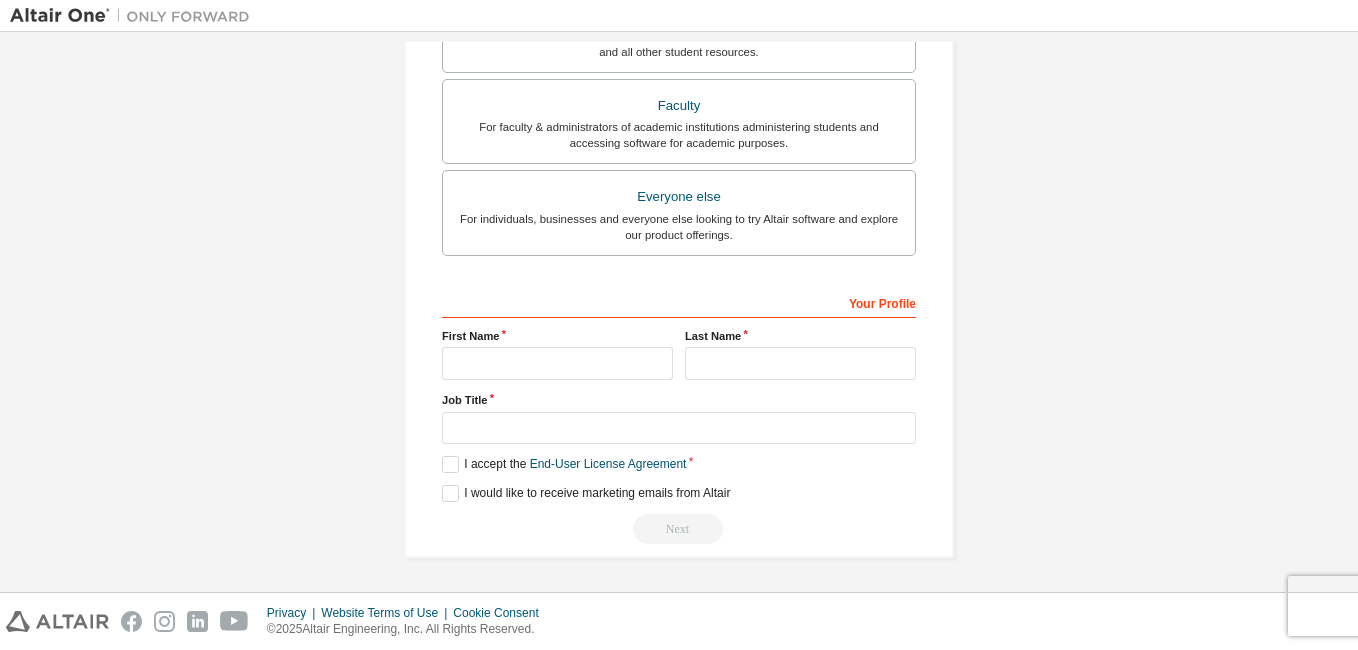 drag, startPoint x: 593, startPoint y: 343, endPoint x: 223, endPoint y: 457, distance: 387.16406 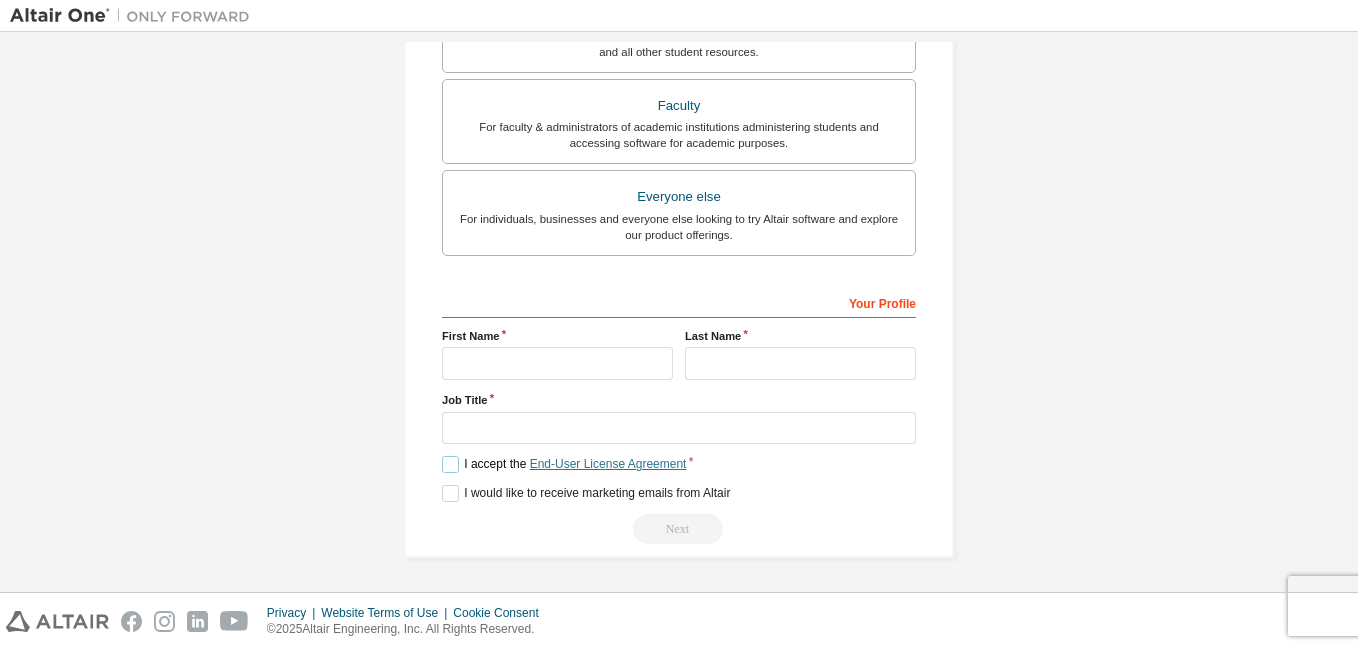click on "End-User License Agreement" at bounding box center (608, 464) 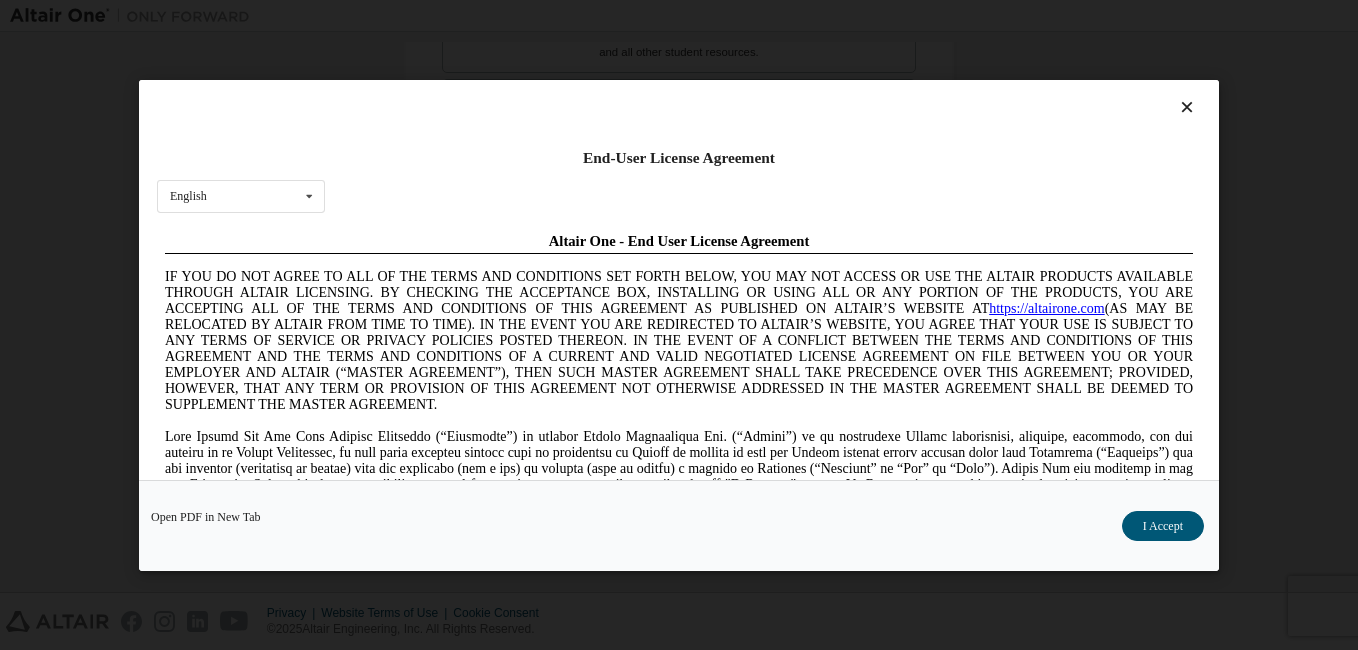 scroll, scrollTop: 0, scrollLeft: 0, axis: both 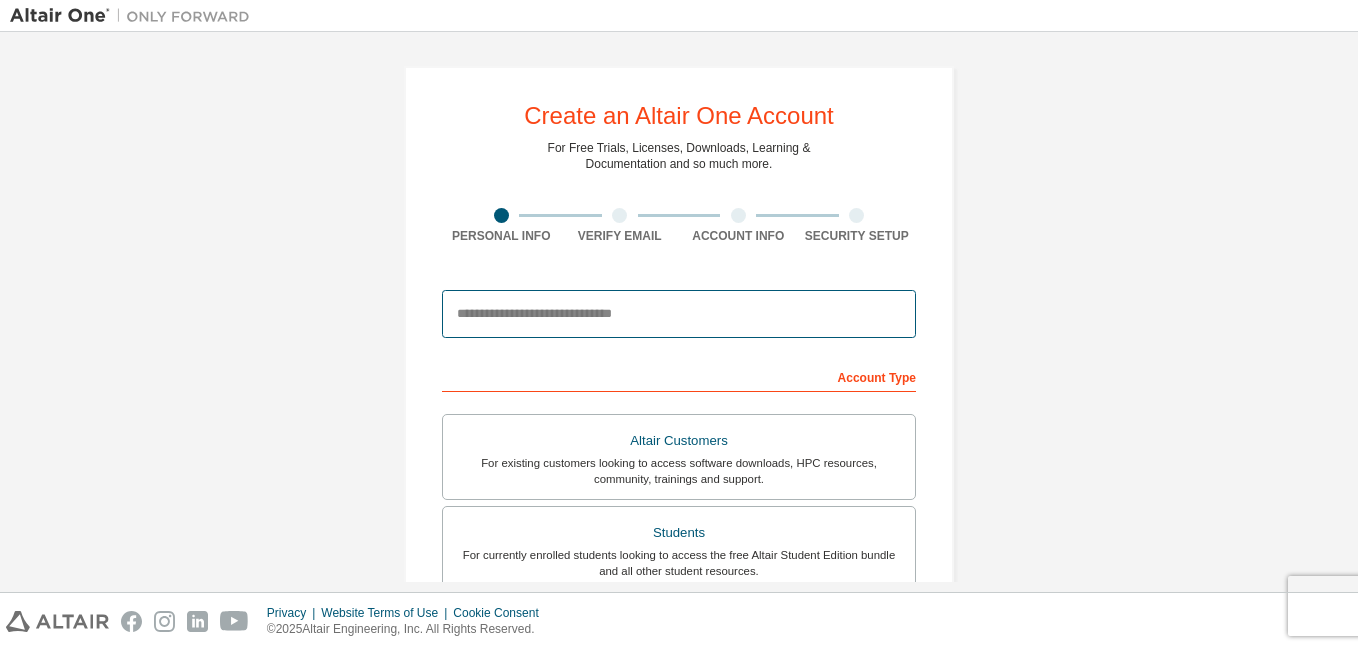 click at bounding box center (679, 314) 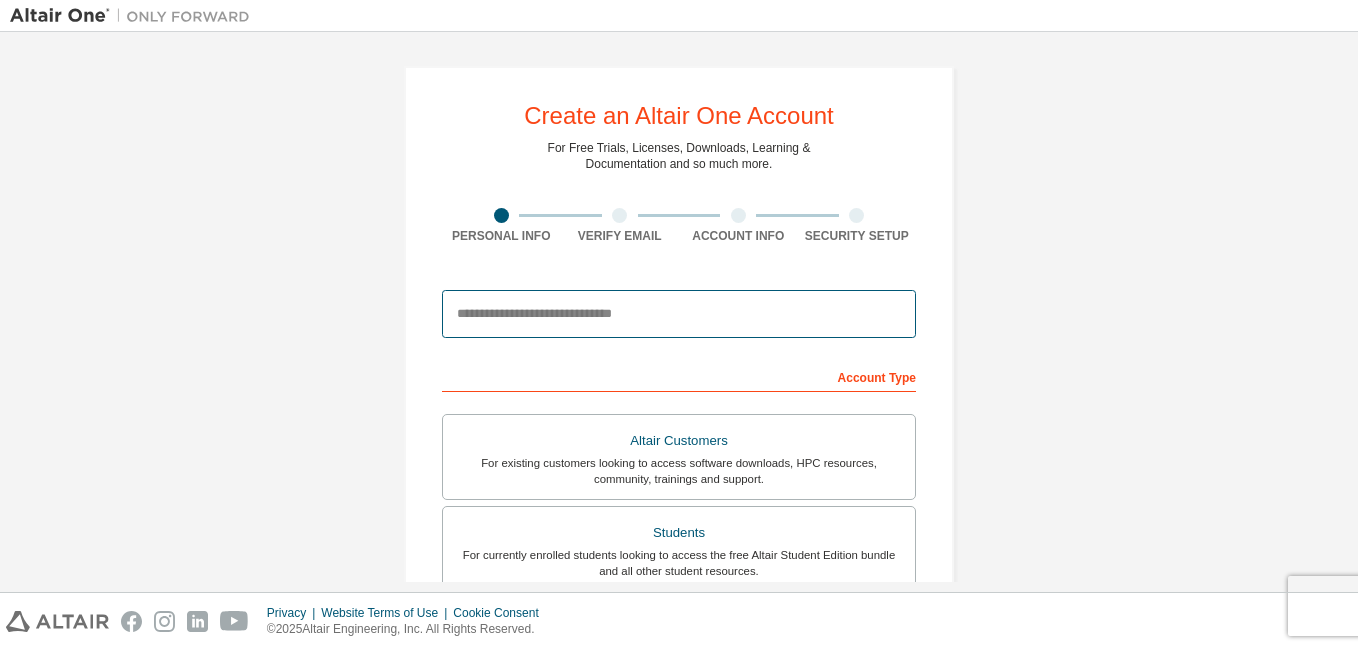 type on "**********" 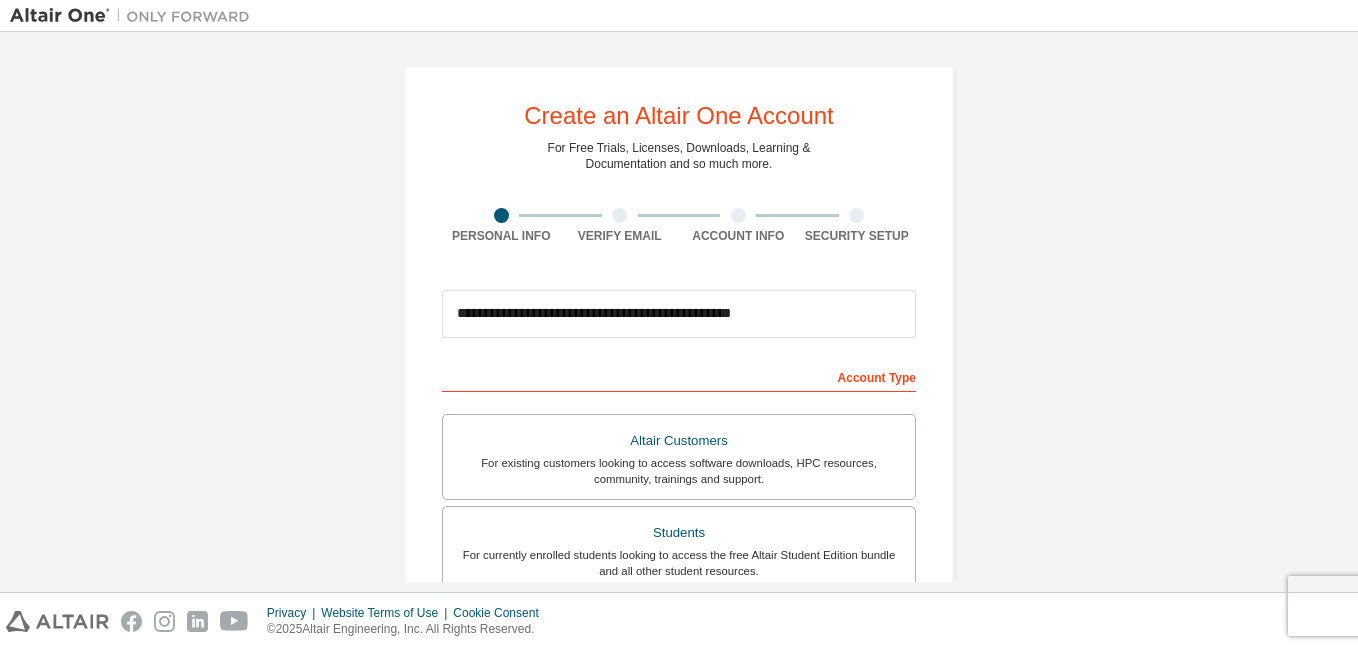 type on "******" 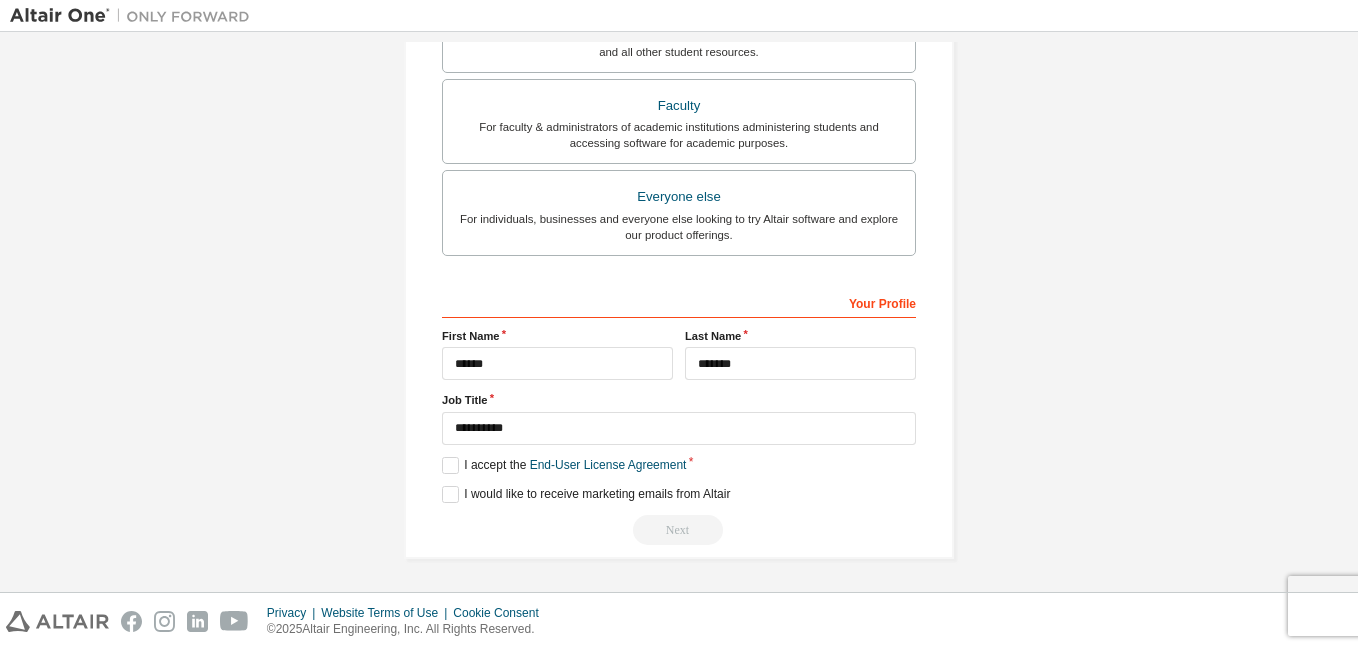 scroll, scrollTop: 583, scrollLeft: 0, axis: vertical 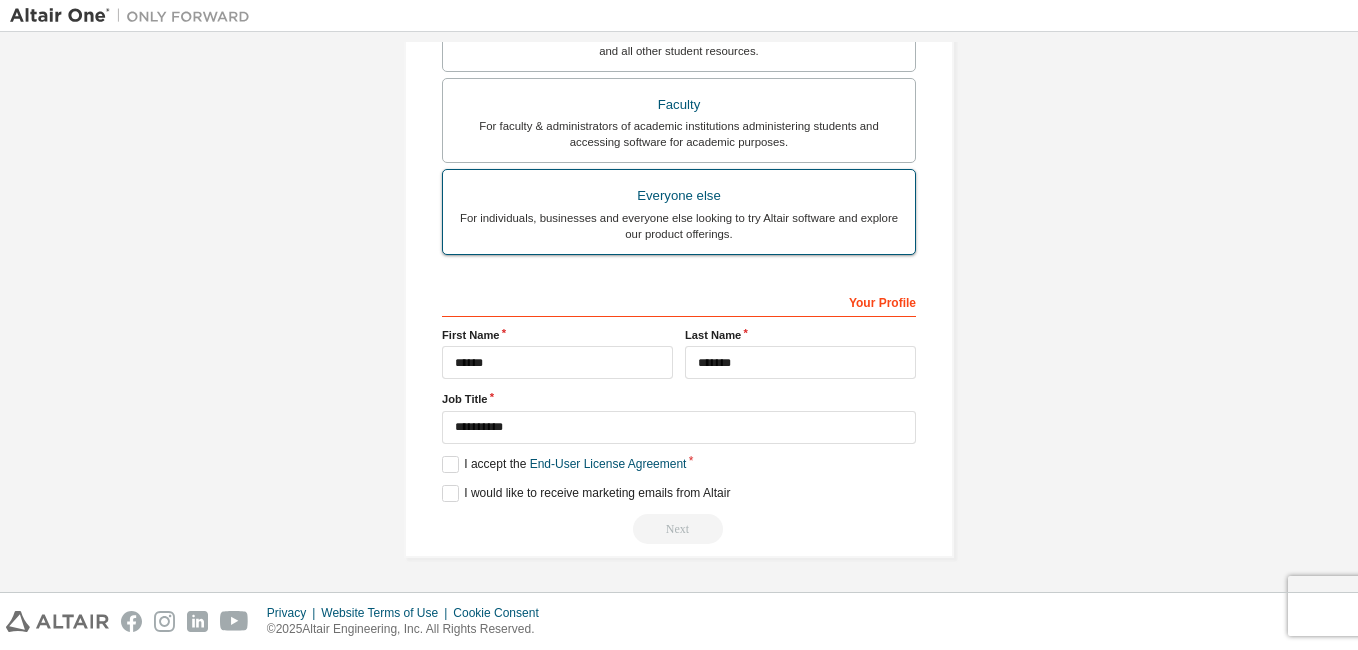 click on "Everyone else" at bounding box center (679, 196) 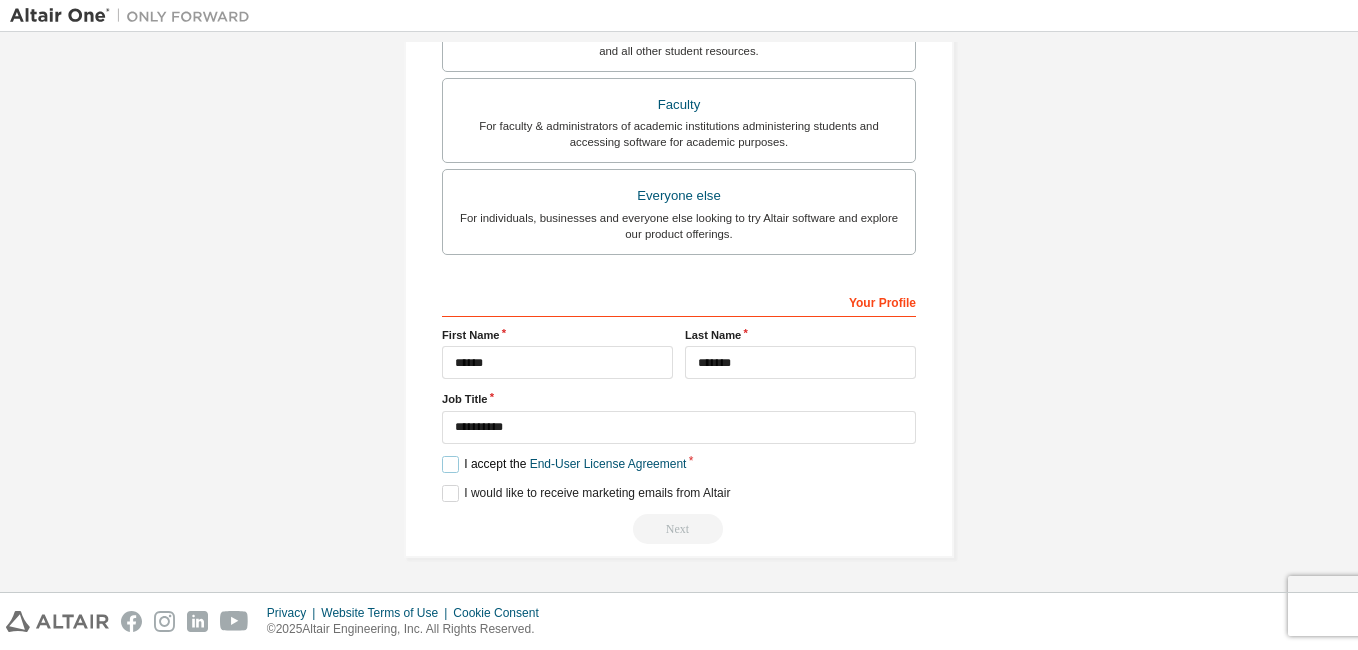 click on "I accept the    End-User License Agreement" at bounding box center (564, 464) 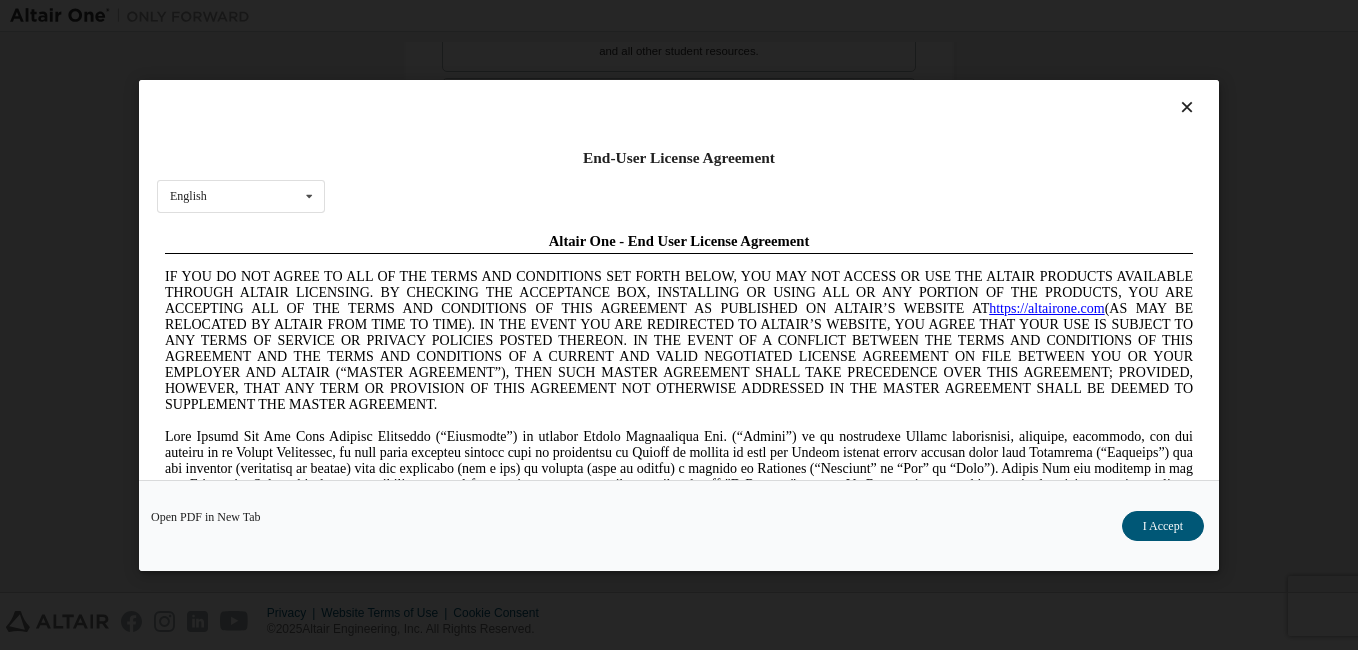 scroll, scrollTop: 0, scrollLeft: 0, axis: both 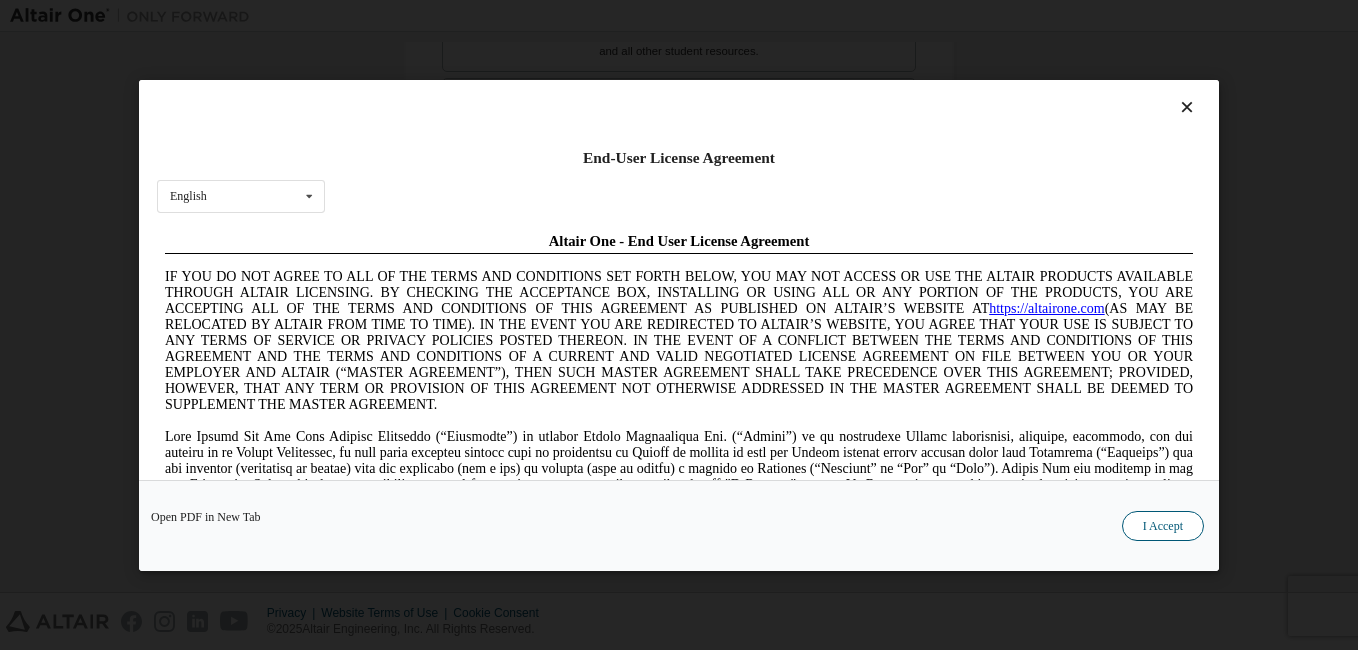 click on "I Accept" at bounding box center (1163, 526) 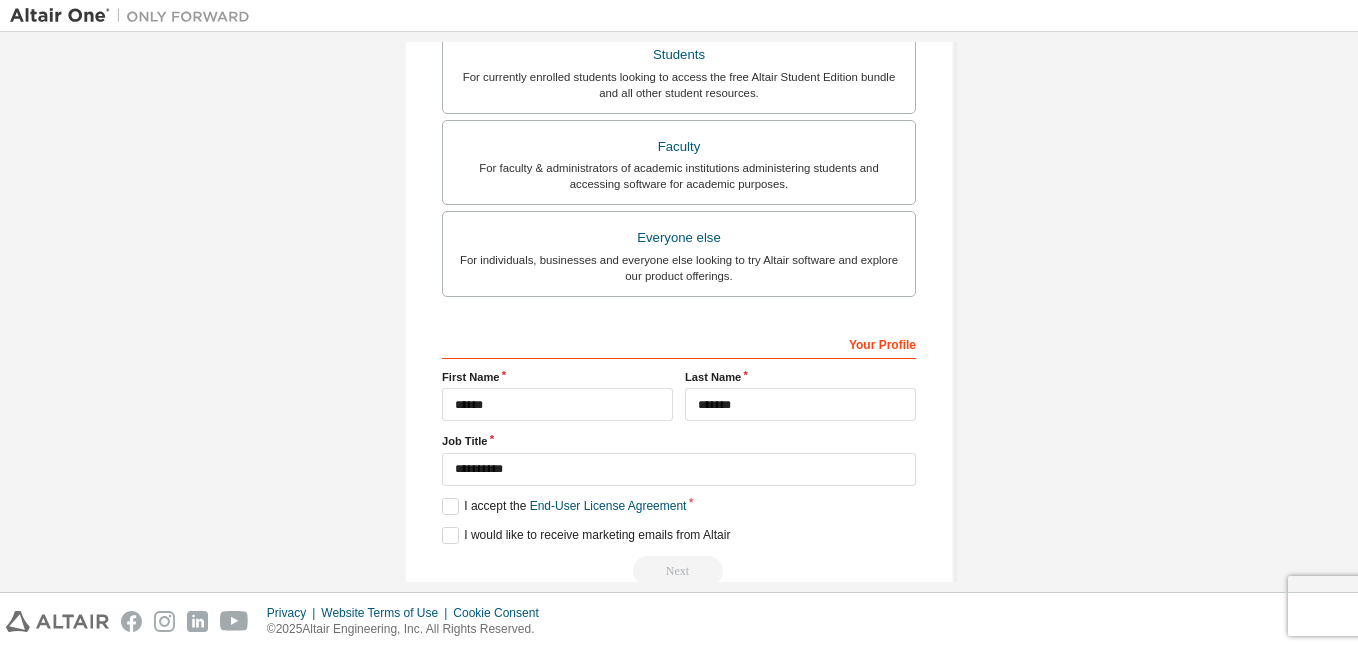 scroll, scrollTop: 583, scrollLeft: 0, axis: vertical 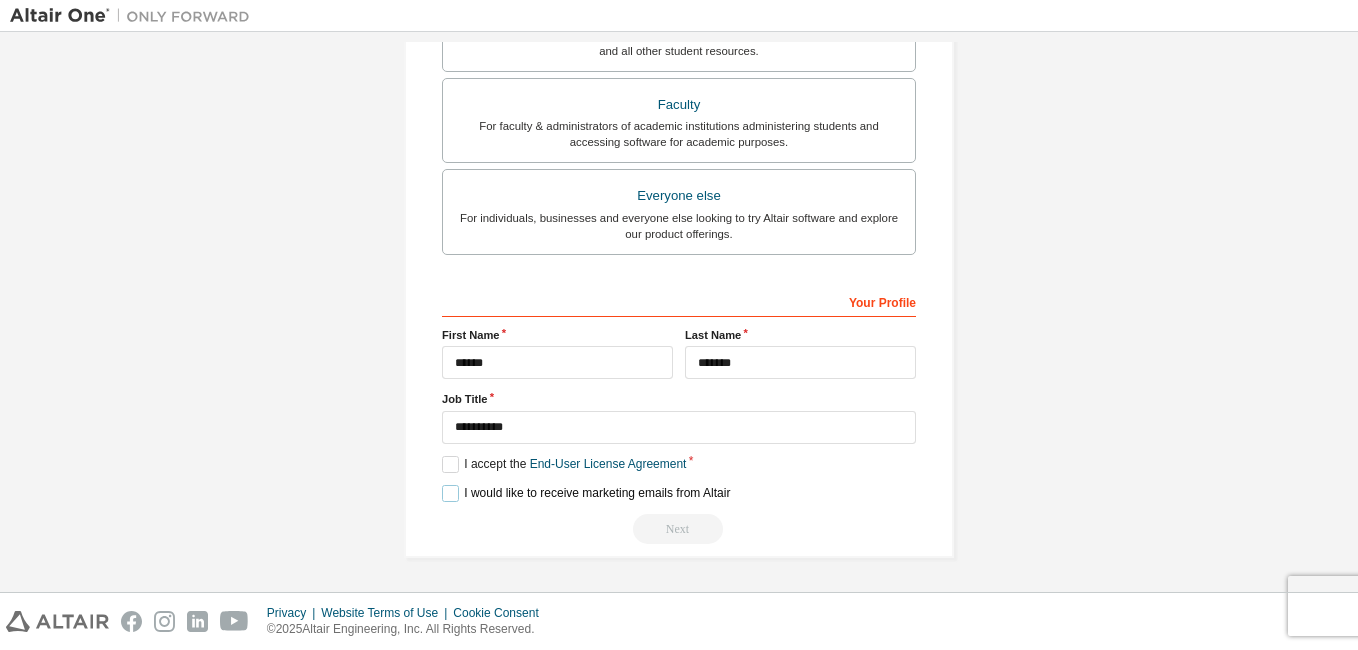 click on "I would like to receive marketing emails from Altair" at bounding box center (586, 493) 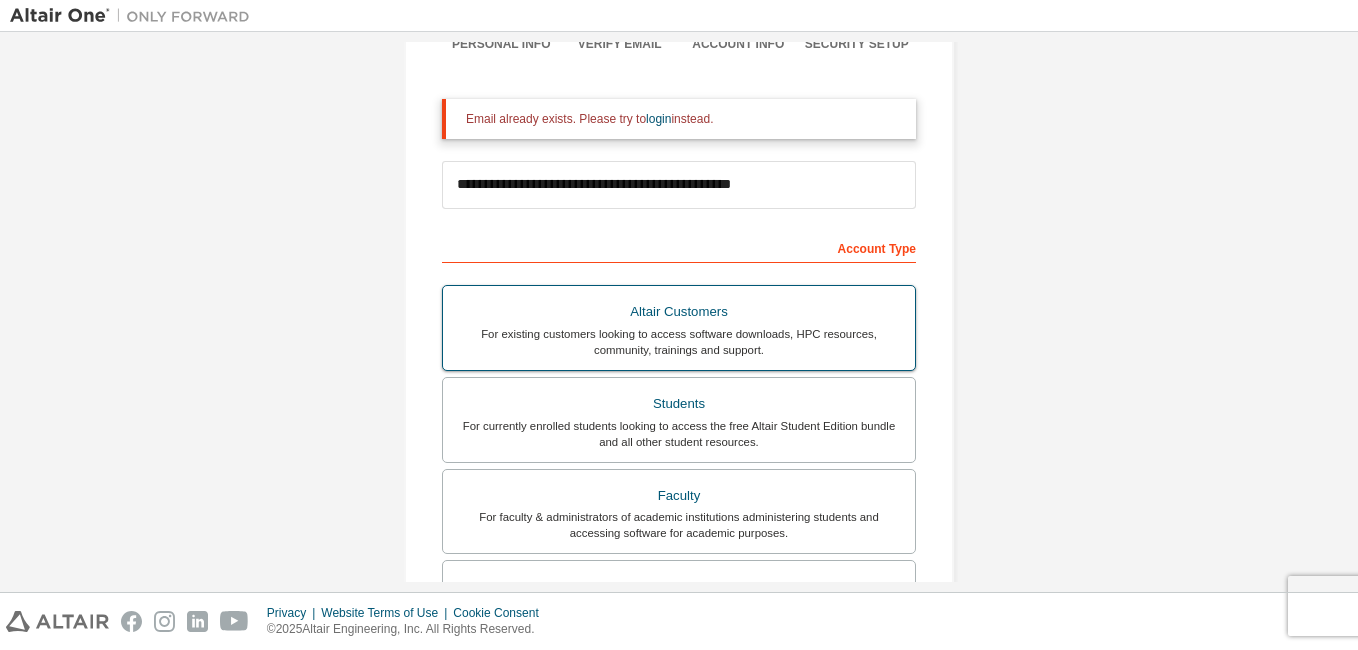 scroll, scrollTop: 172, scrollLeft: 0, axis: vertical 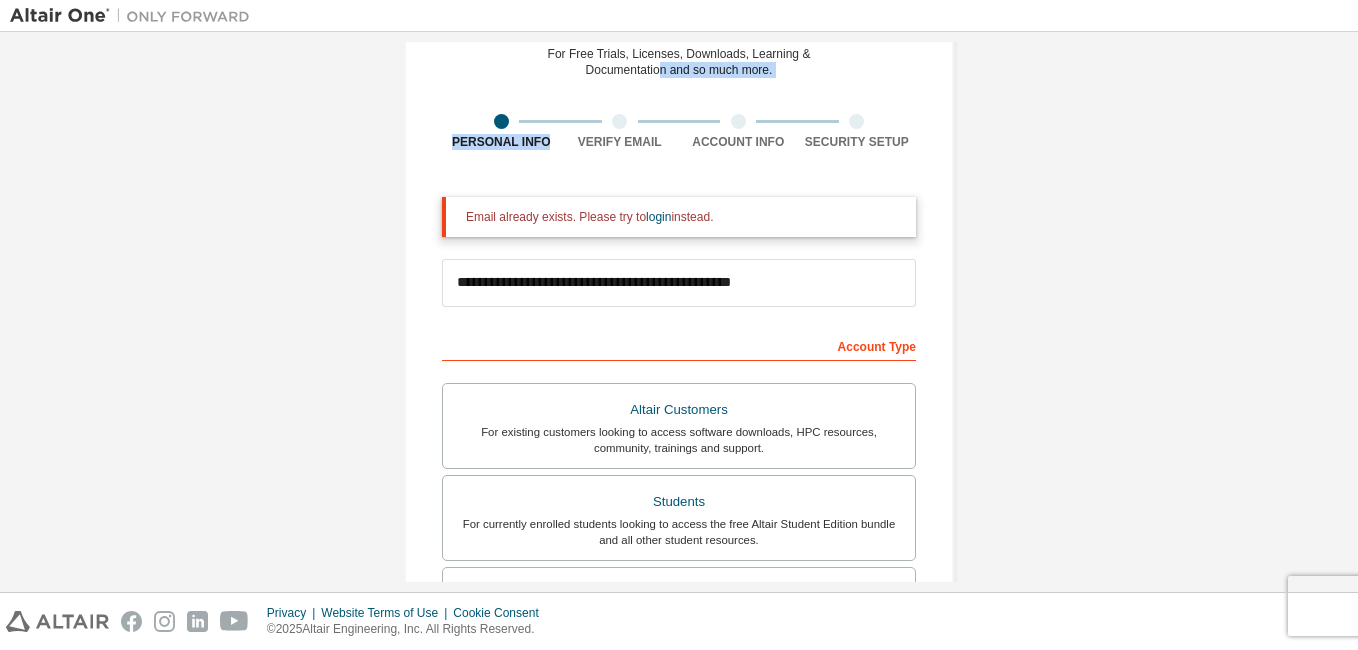 drag, startPoint x: 654, startPoint y: 87, endPoint x: 616, endPoint y: 121, distance: 50.990196 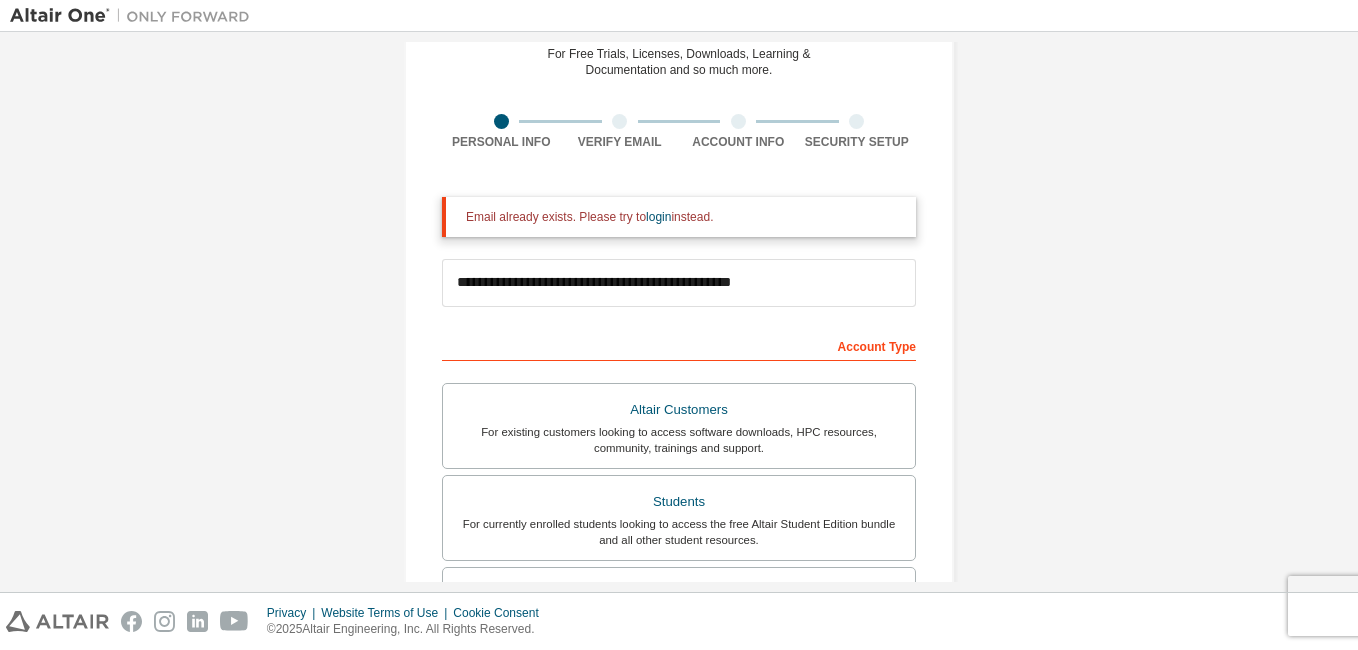 click at bounding box center (738, 121) 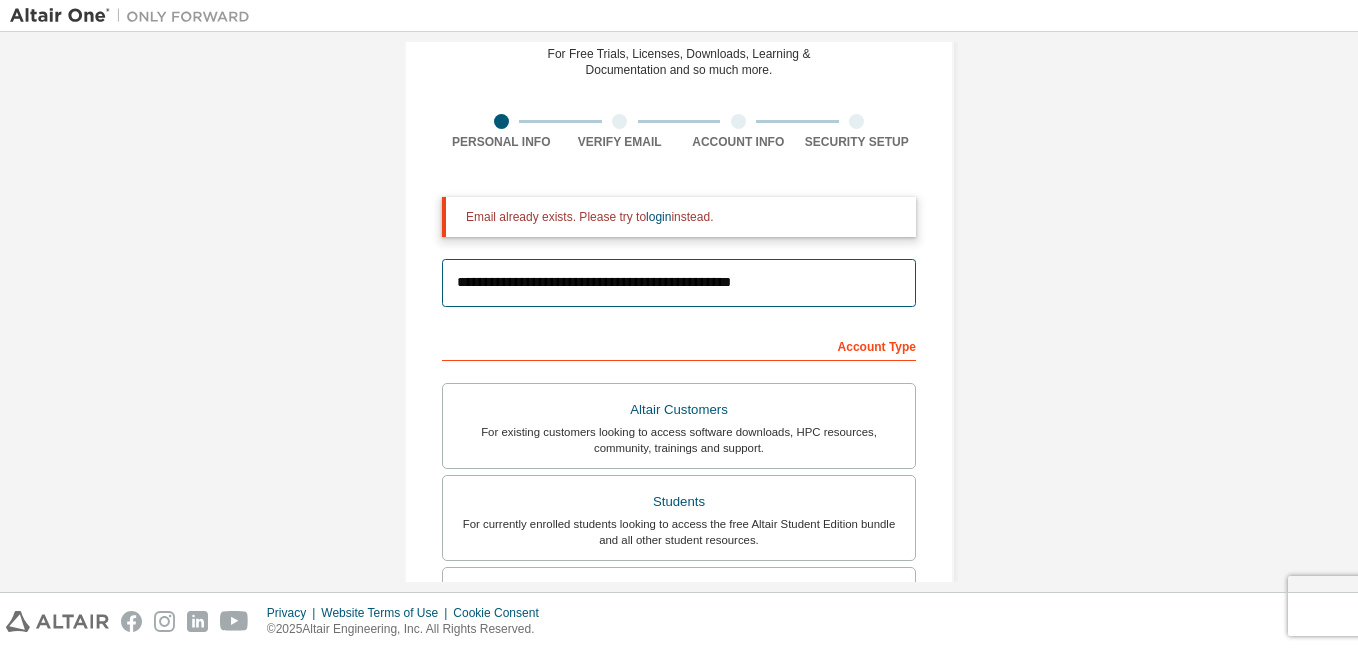 click on "**********" at bounding box center [679, 283] 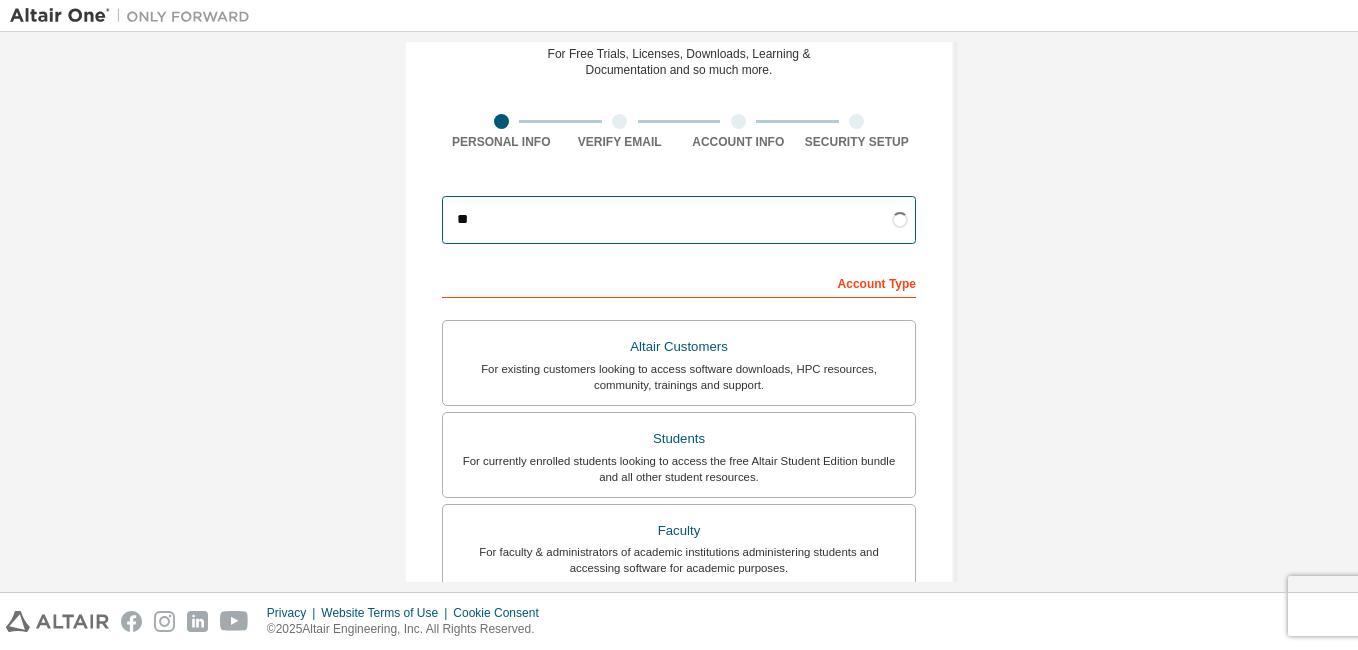 type on "*" 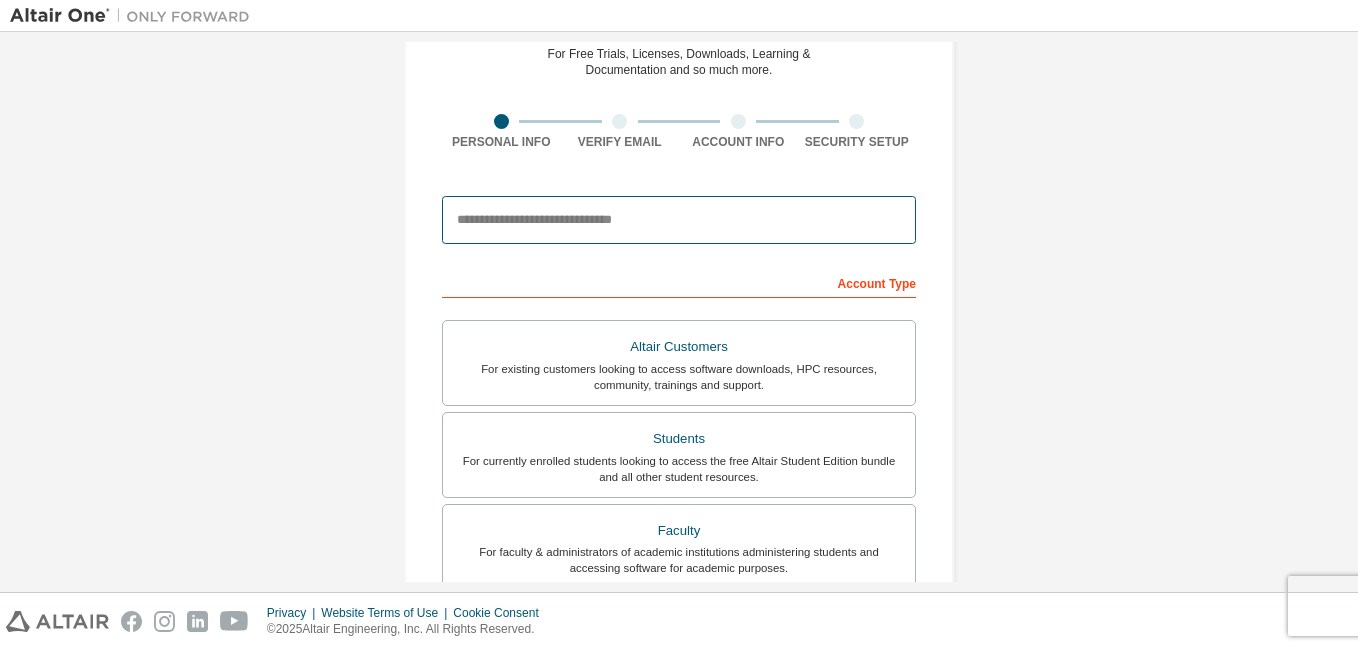 click at bounding box center [679, 220] 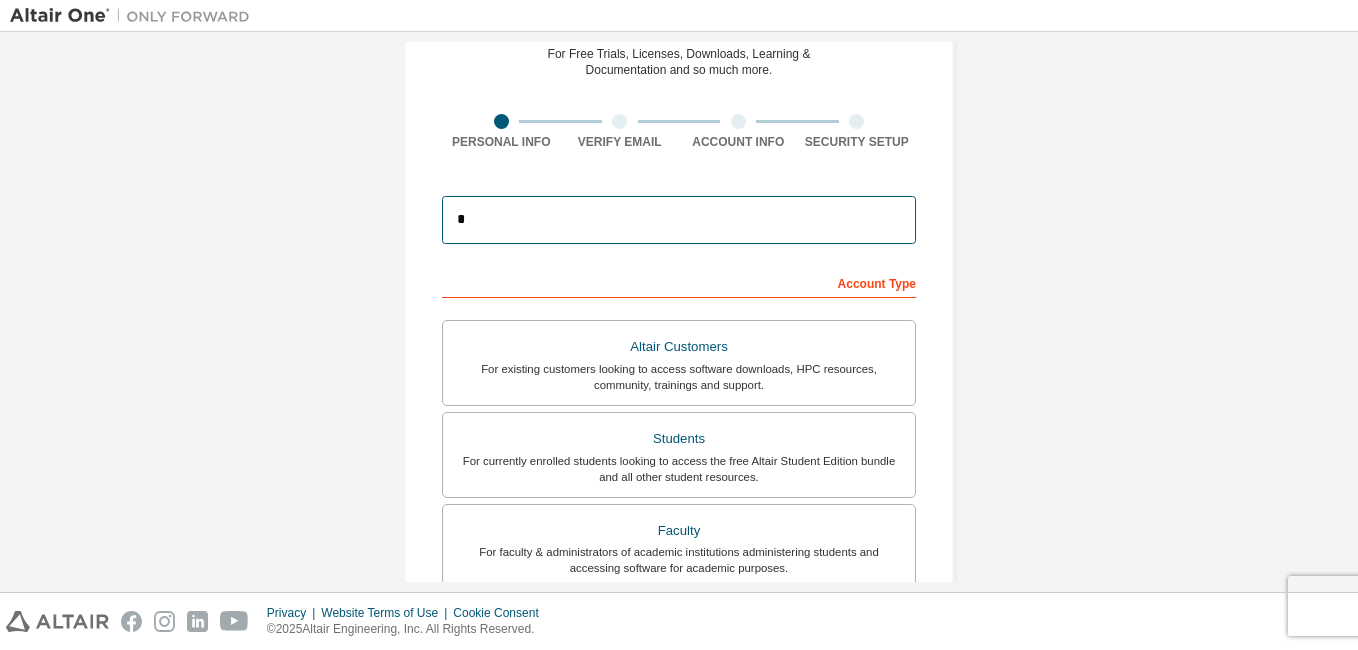 type on "**********" 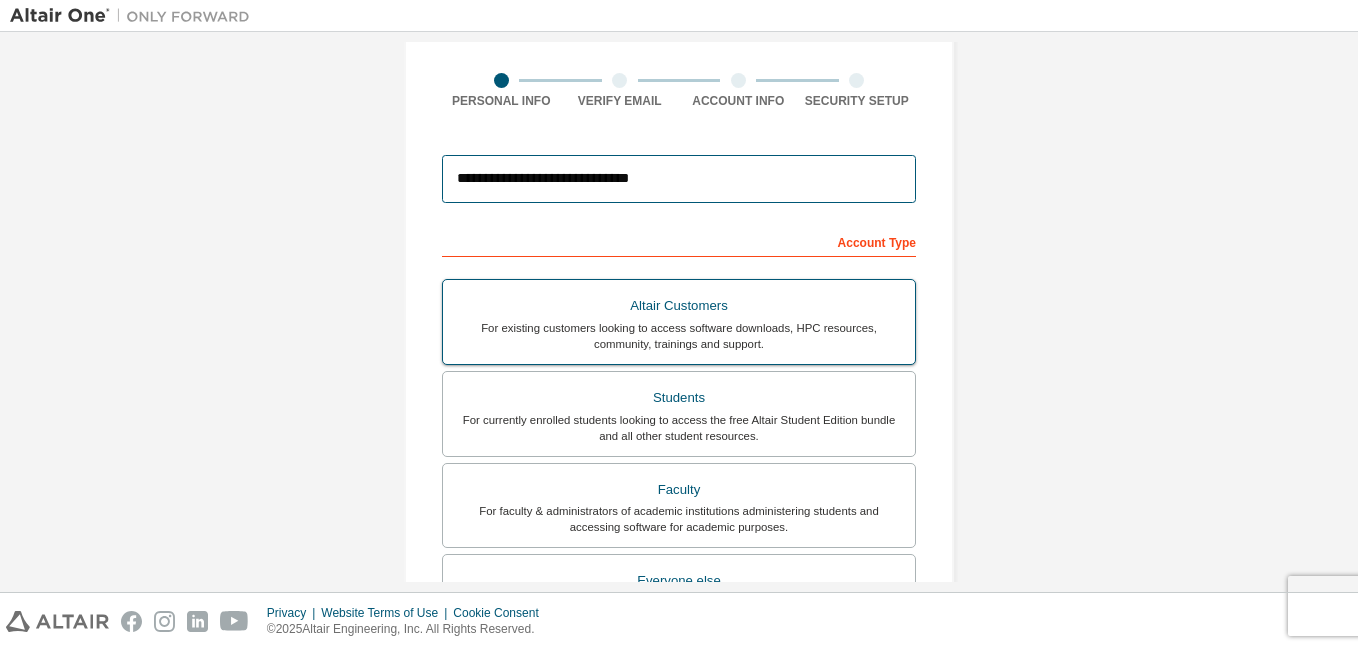 scroll, scrollTop: 139, scrollLeft: 0, axis: vertical 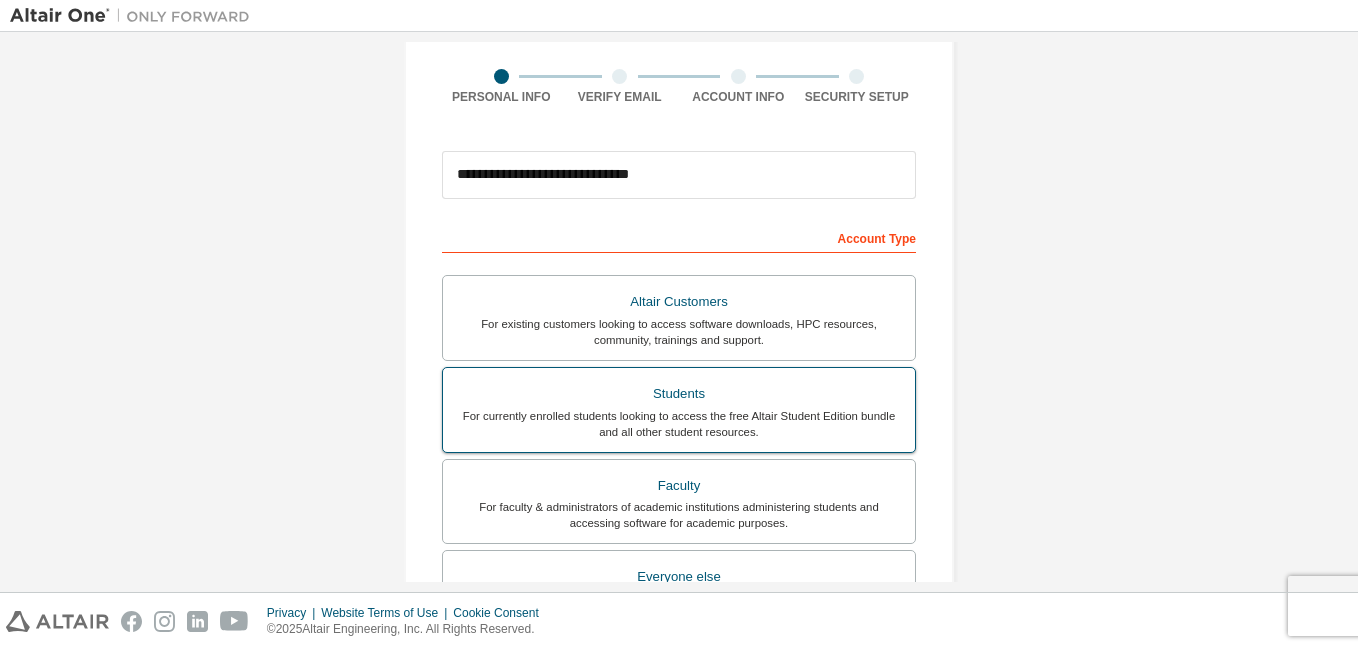 click on "For currently enrolled students looking to access the free Altair Student Edition bundle and all other student resources." at bounding box center (679, 424) 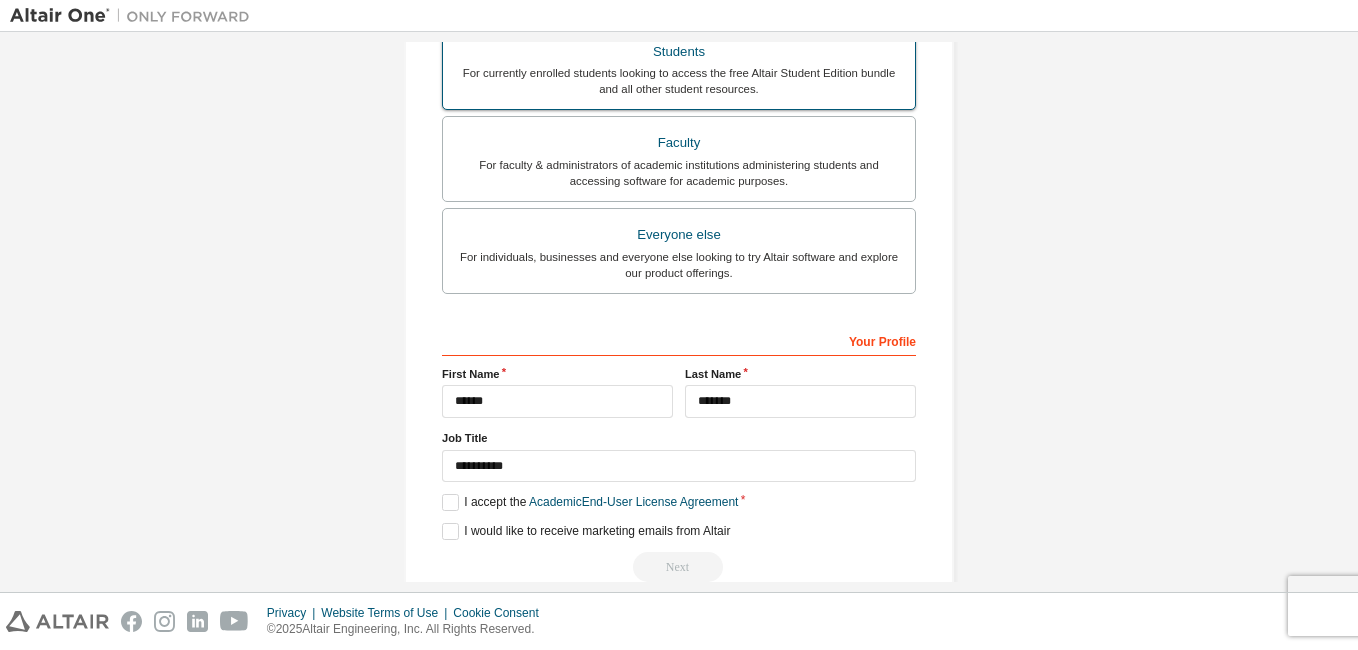 scroll, scrollTop: 583, scrollLeft: 0, axis: vertical 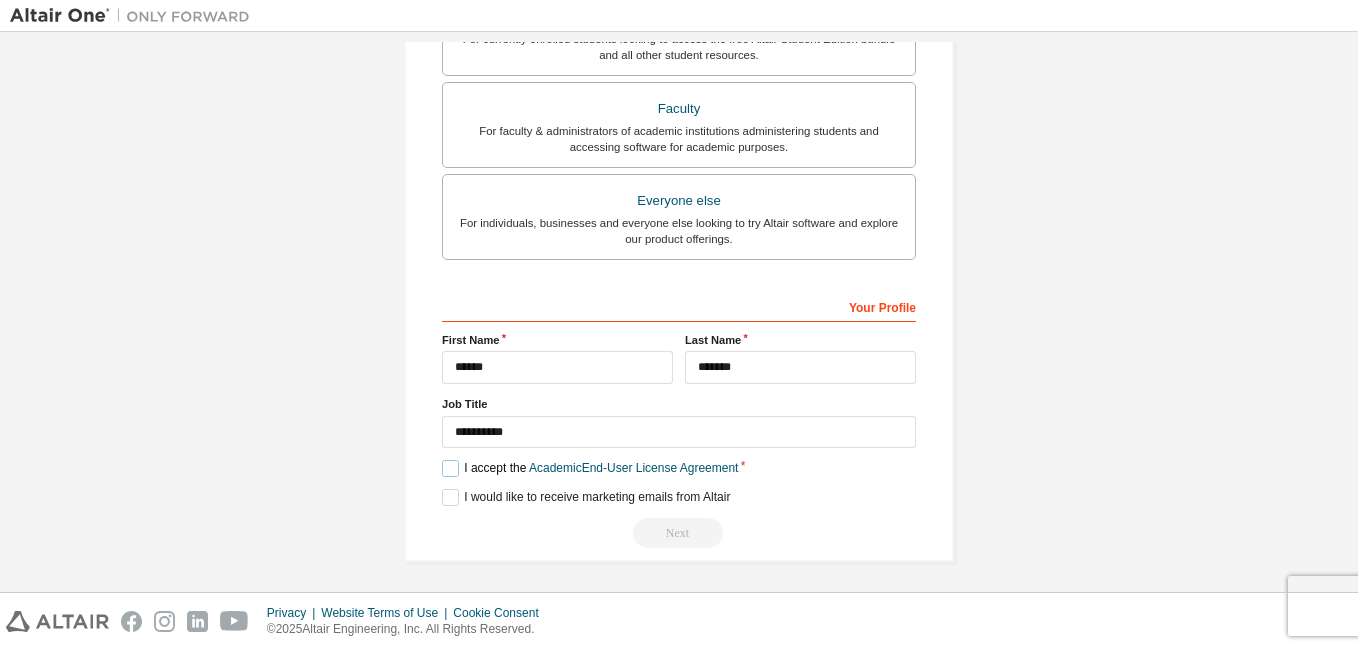click on "I accept the   Academic   End-User License Agreement" at bounding box center (590, 468) 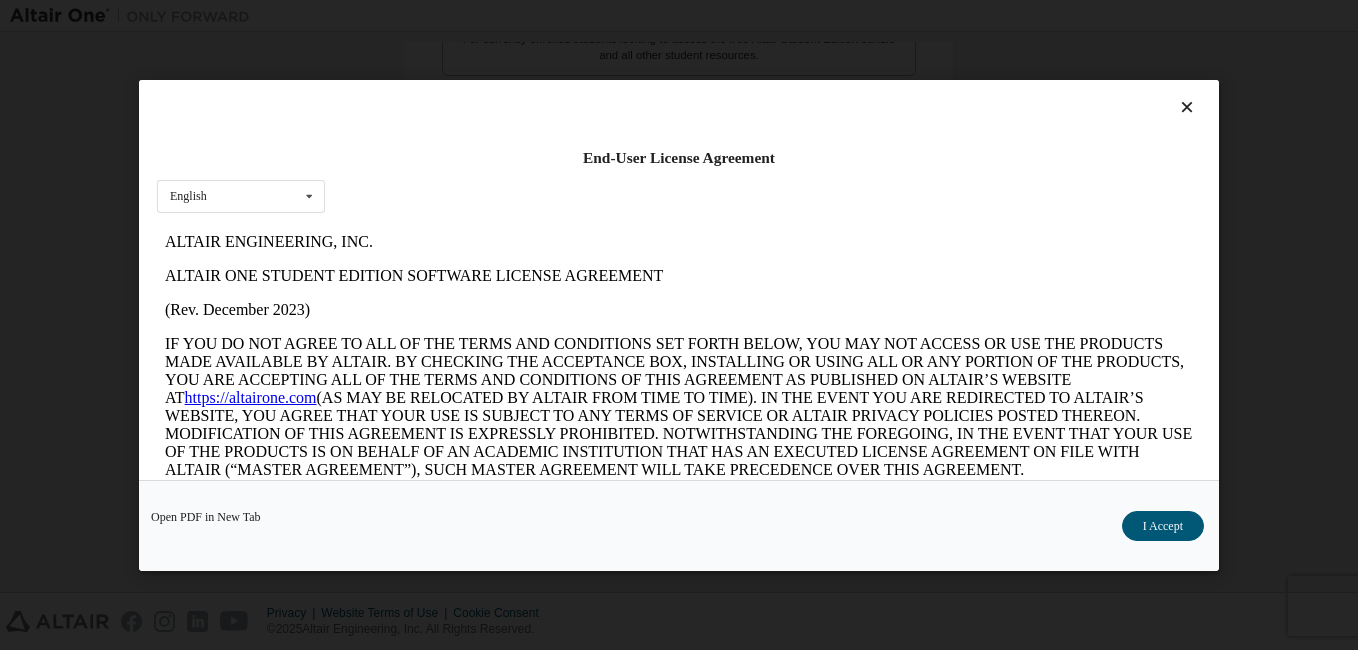 scroll, scrollTop: 0, scrollLeft: 0, axis: both 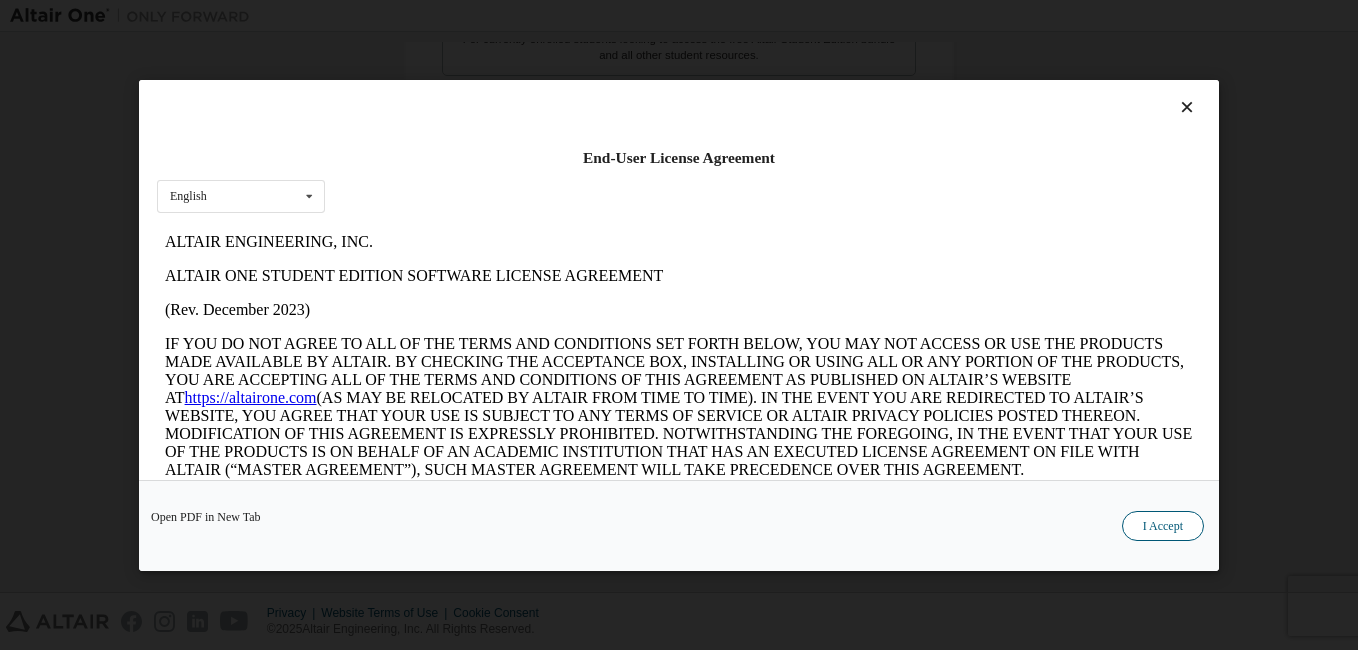 click on "I Accept" at bounding box center (1163, 526) 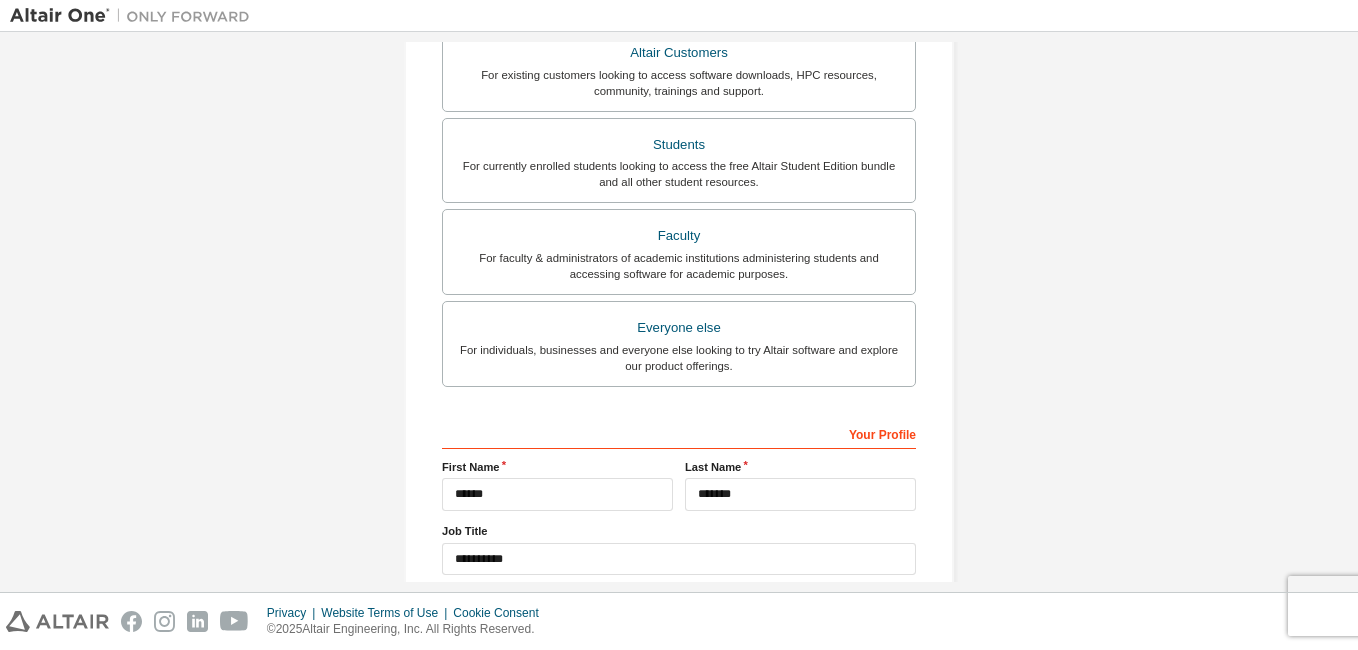 scroll, scrollTop: 433, scrollLeft: 0, axis: vertical 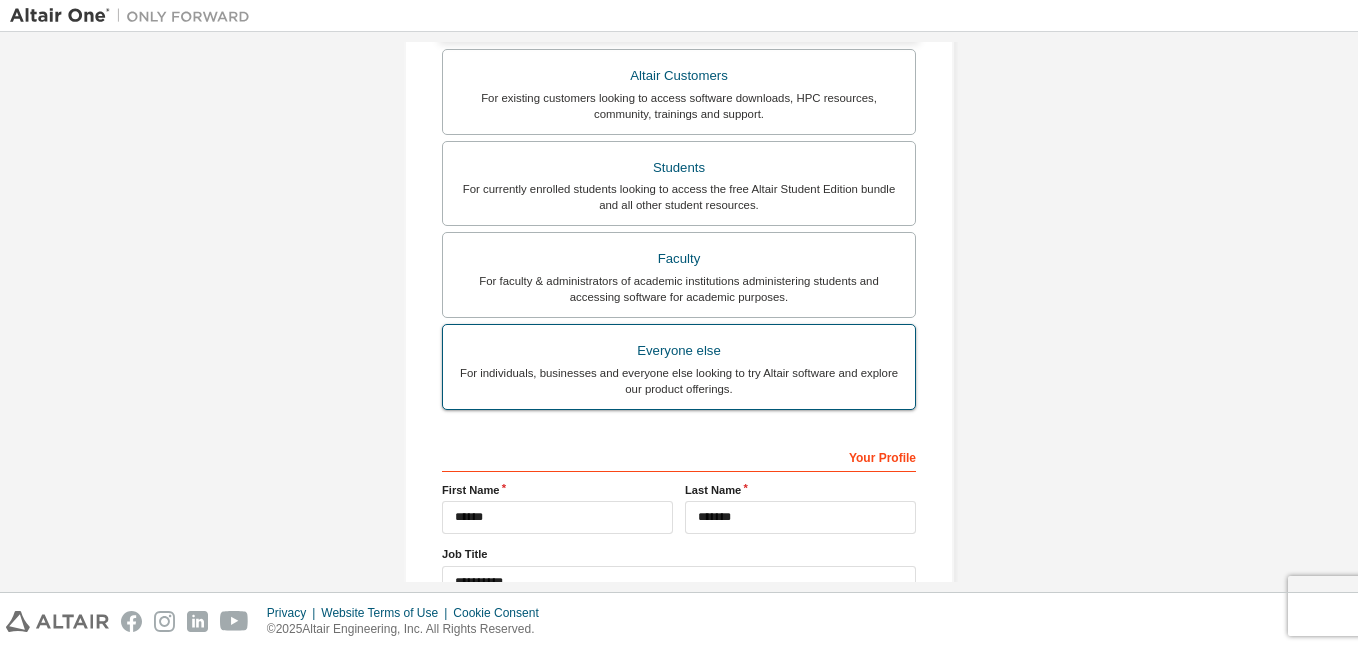 click on "Everyone else" at bounding box center (679, 351) 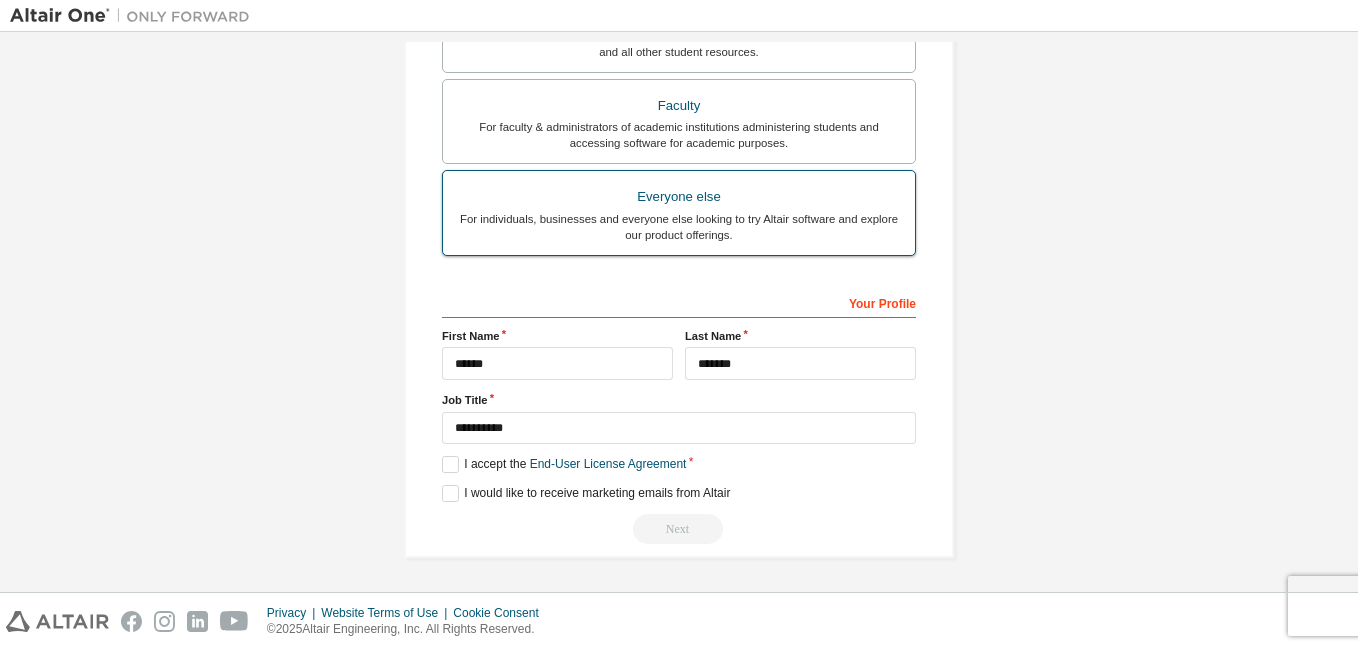 scroll, scrollTop: 430, scrollLeft: 0, axis: vertical 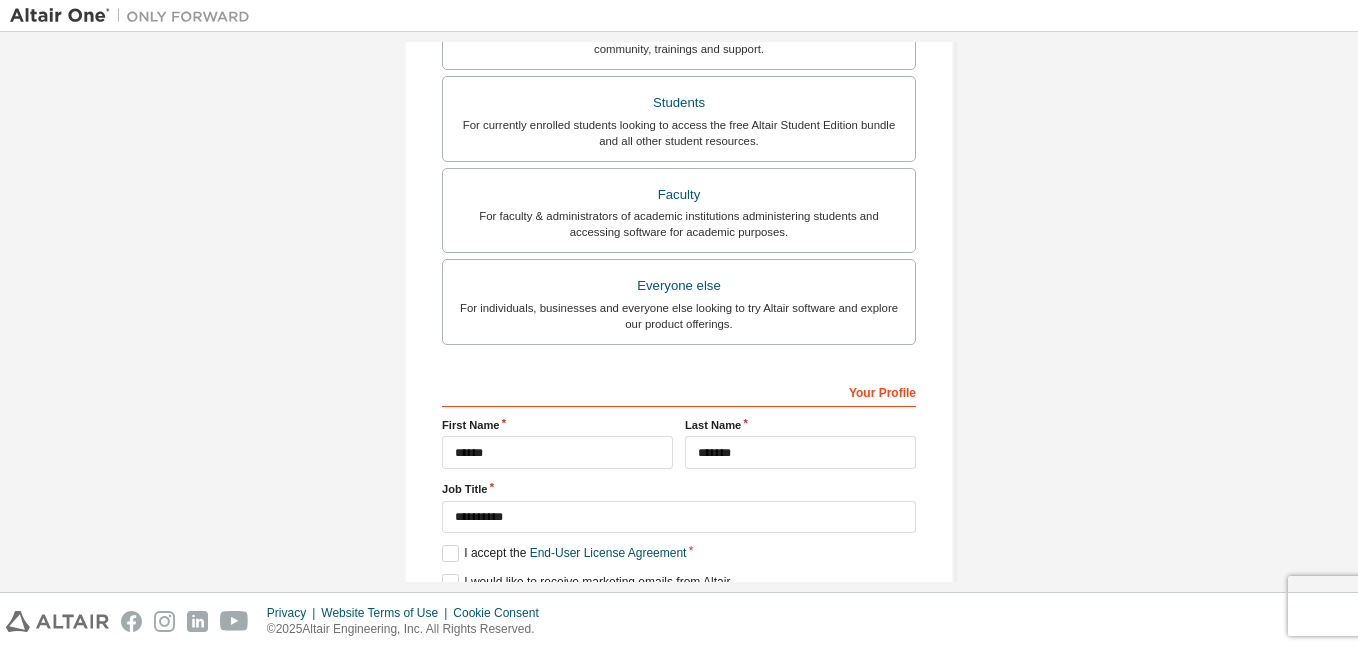 click on "Your Profile" at bounding box center (679, 391) 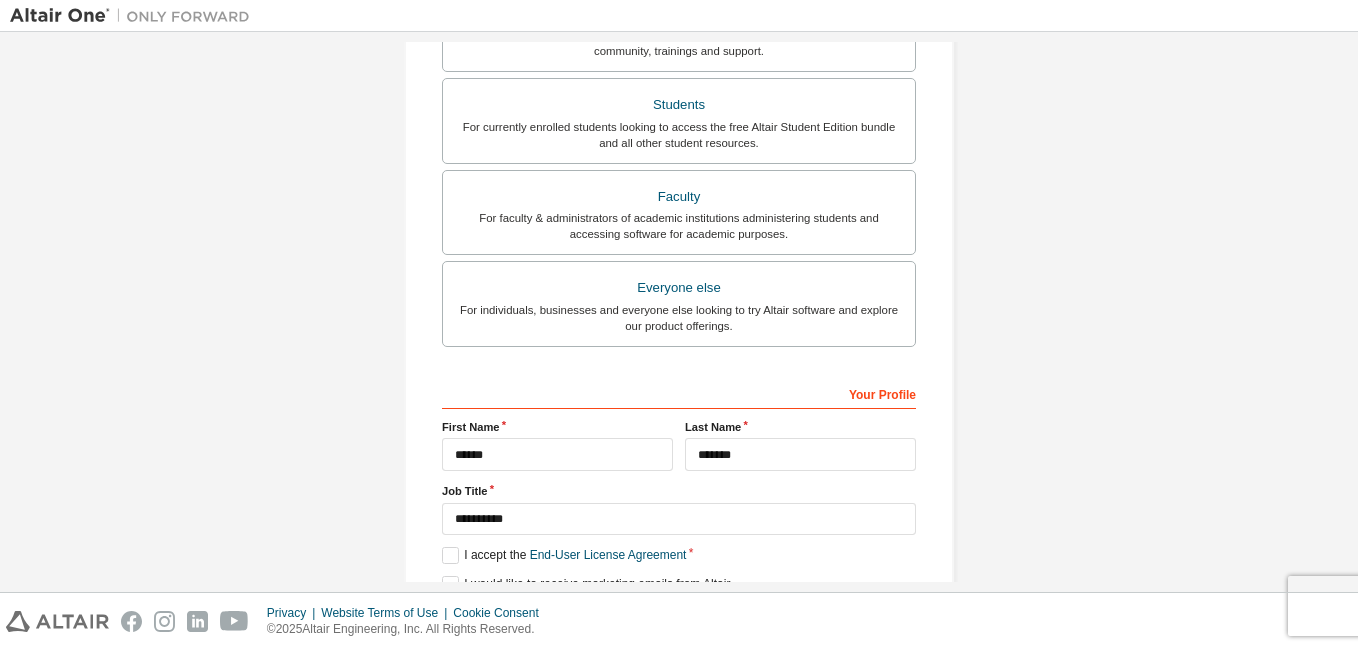 scroll, scrollTop: 386, scrollLeft: 0, axis: vertical 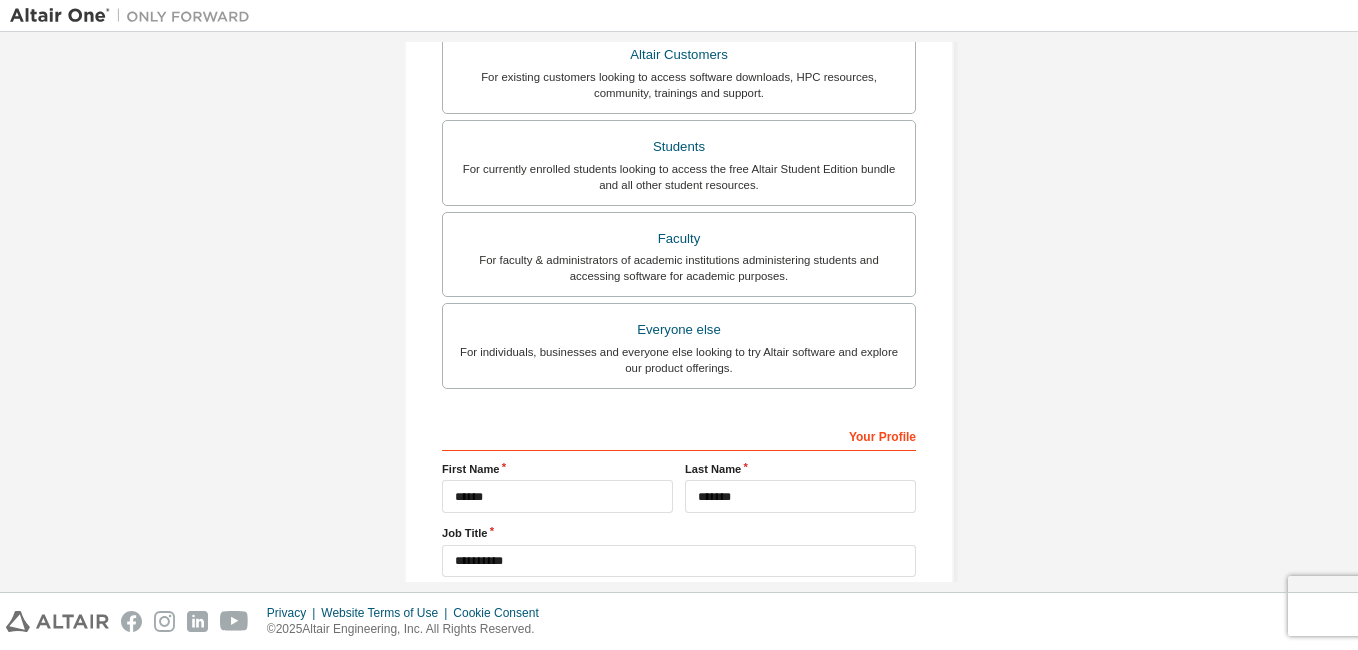 click on "**********" at bounding box center [679, 185] 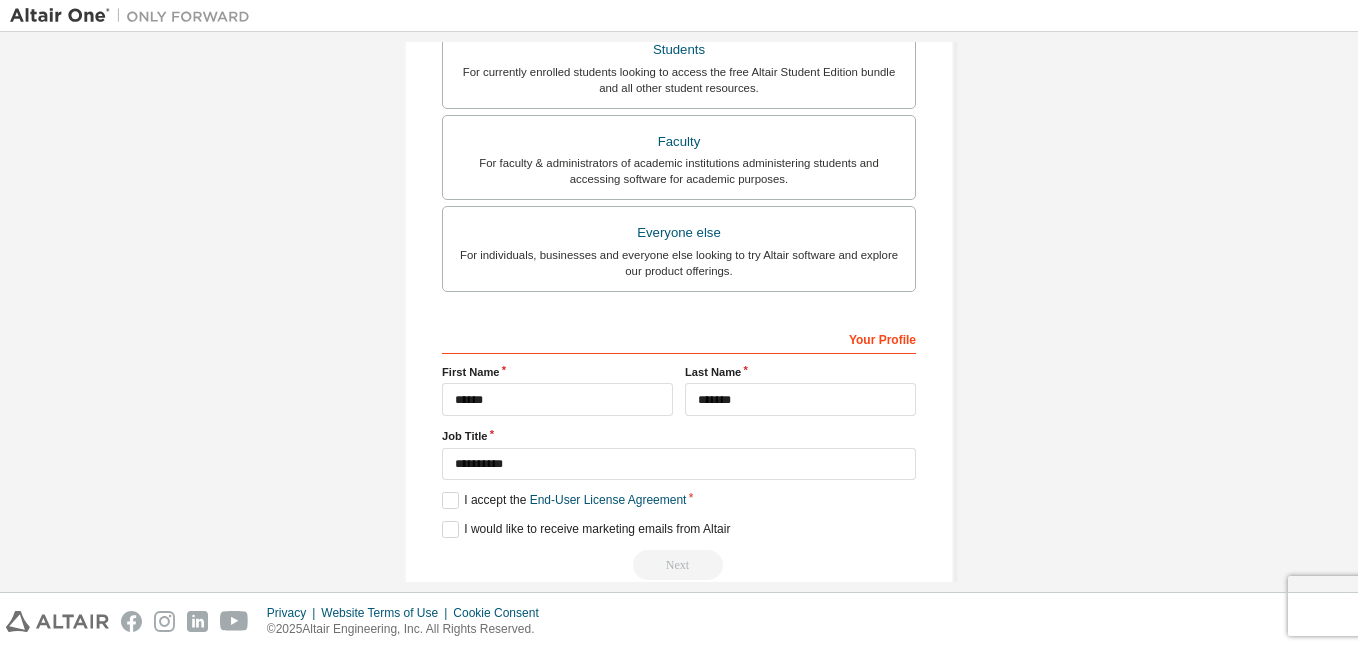 scroll, scrollTop: 519, scrollLeft: 0, axis: vertical 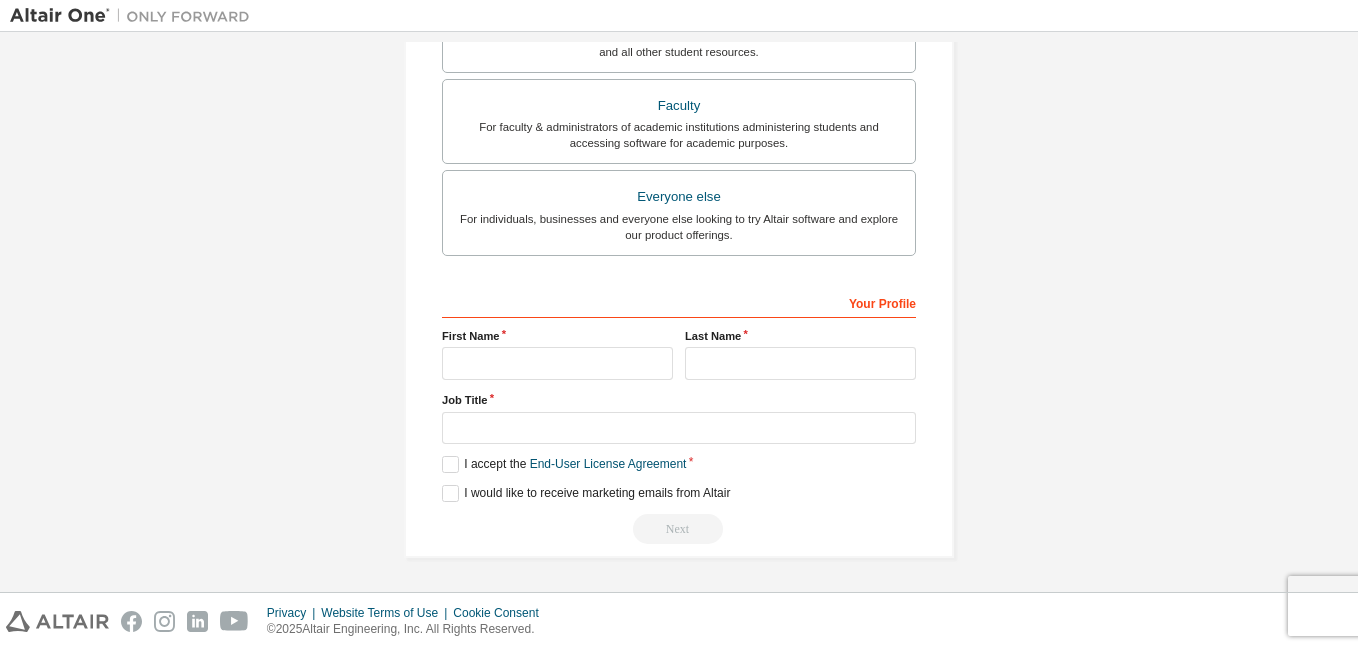 click on "Job Title" at bounding box center [679, 400] 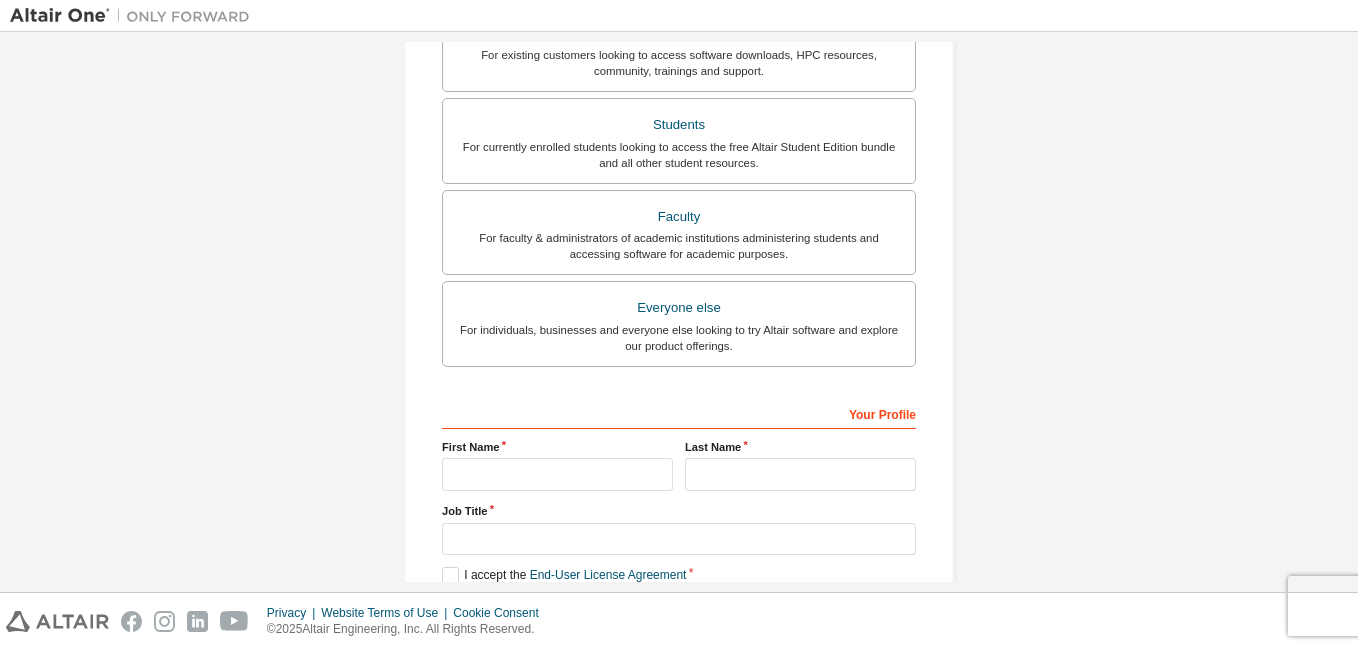 scroll, scrollTop: 0, scrollLeft: 0, axis: both 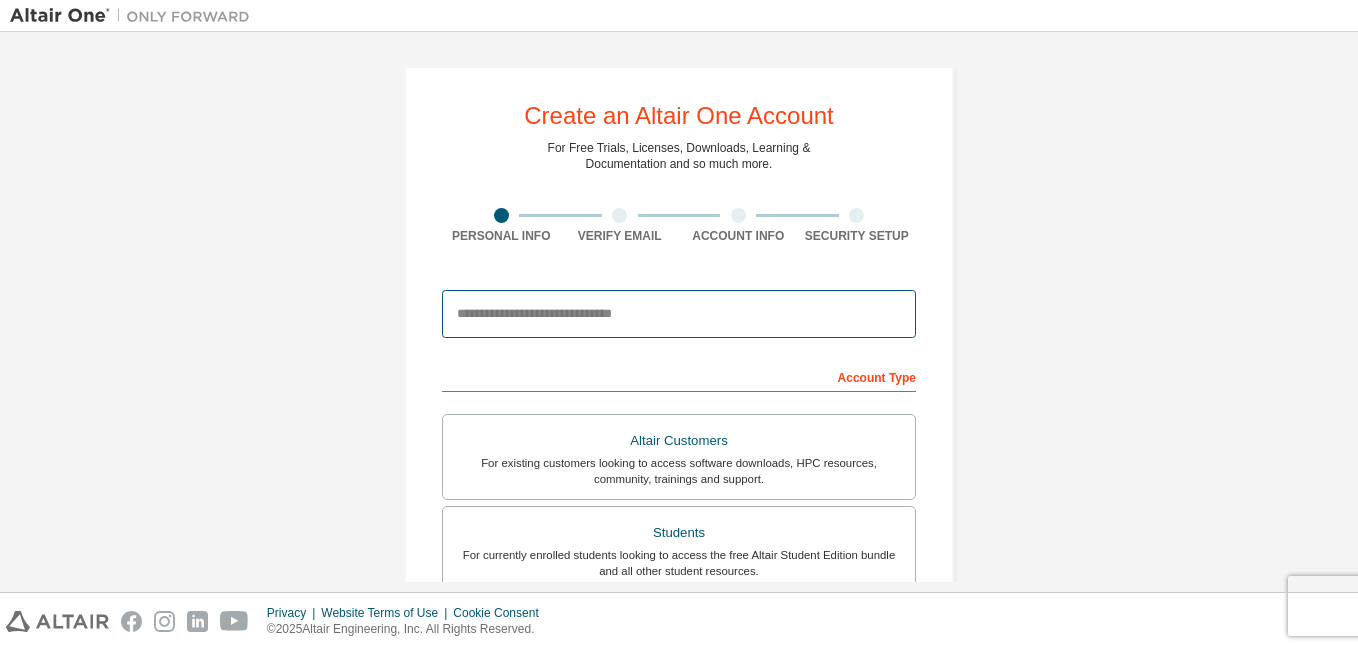 click at bounding box center (679, 314) 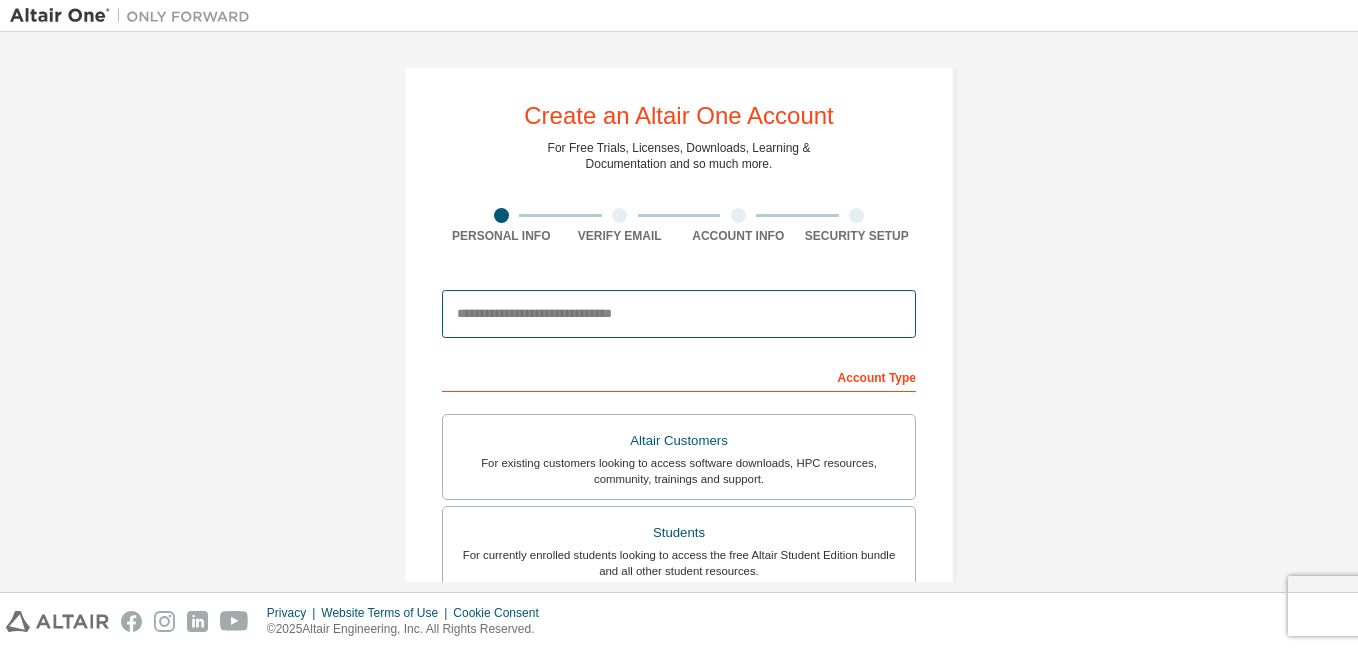 type on "**********" 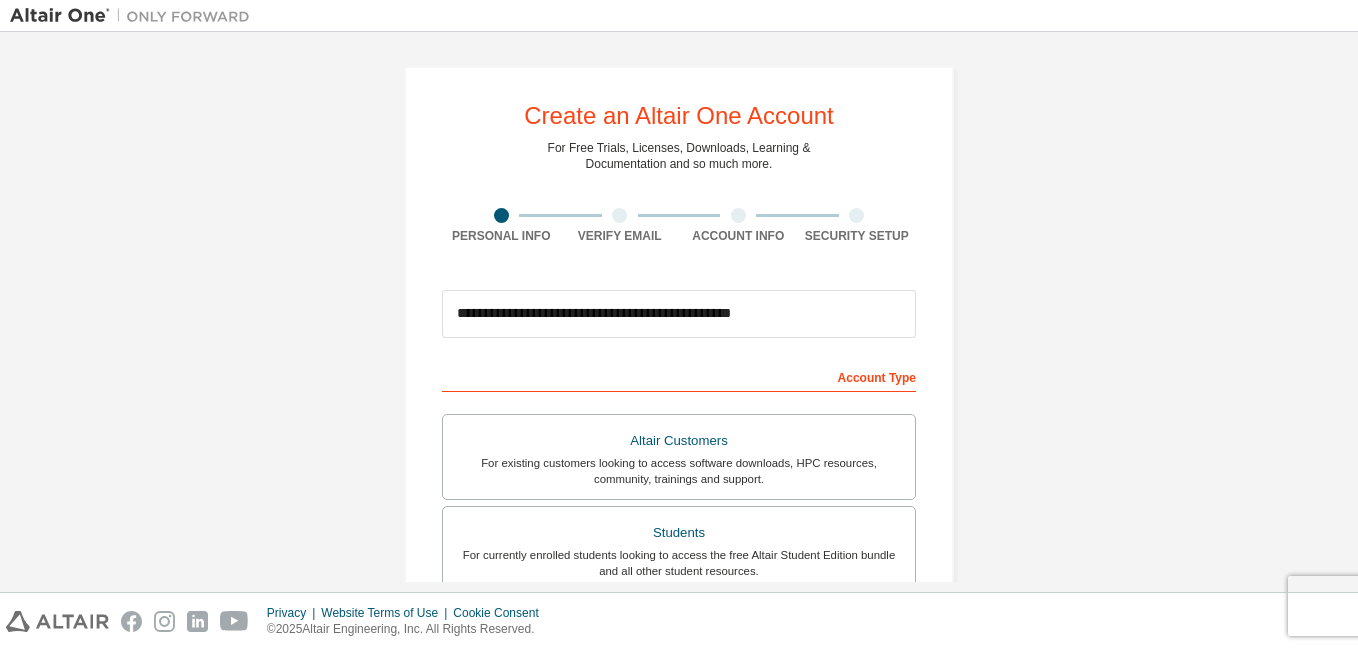 type on "******" 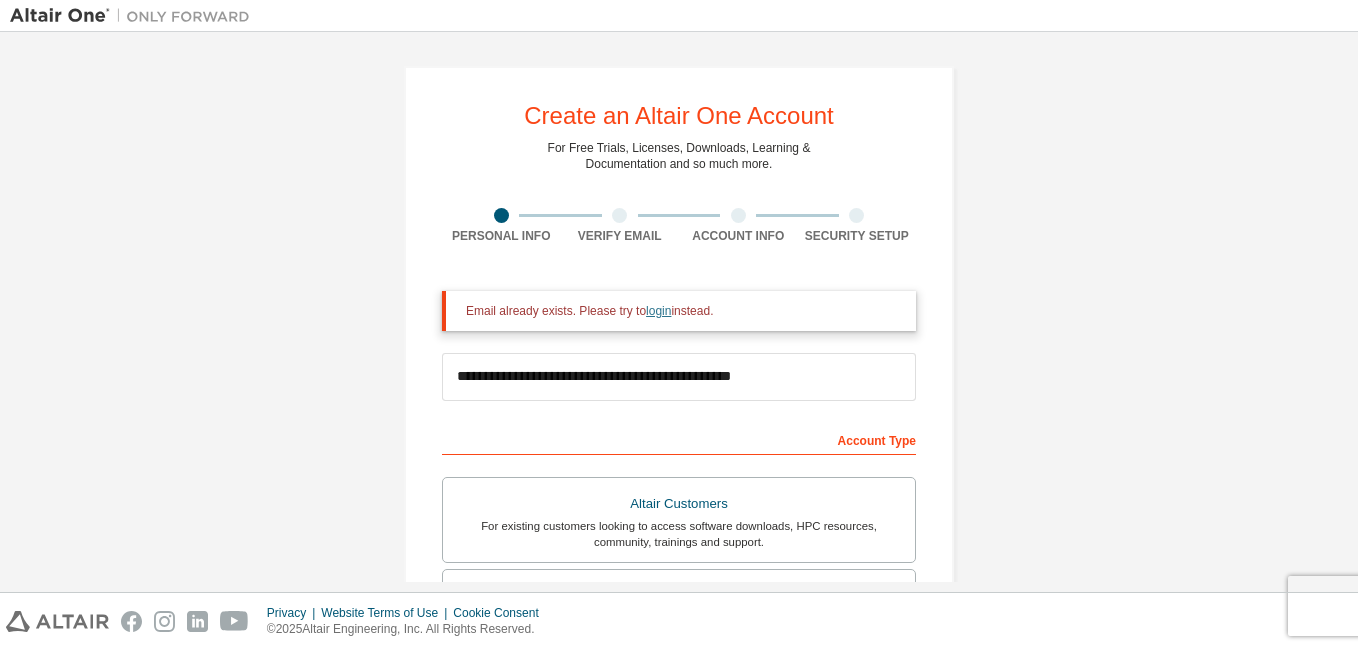 click on "login" at bounding box center [658, 311] 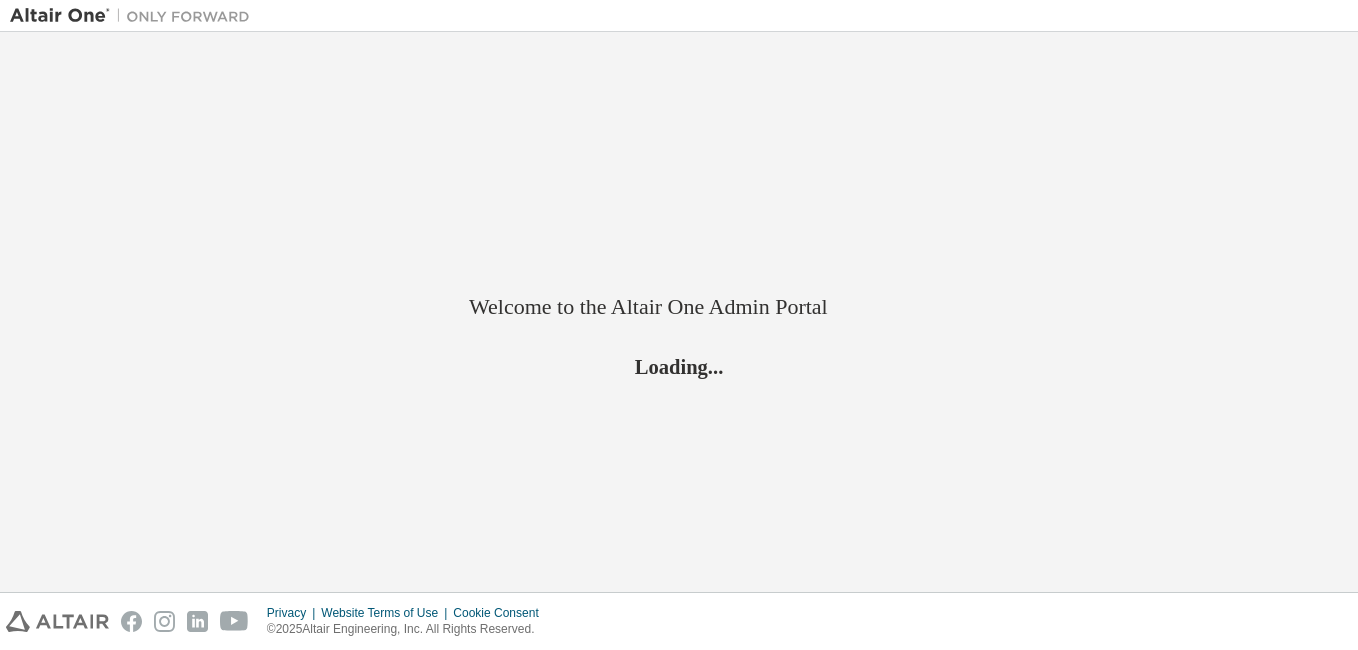 scroll, scrollTop: 0, scrollLeft: 0, axis: both 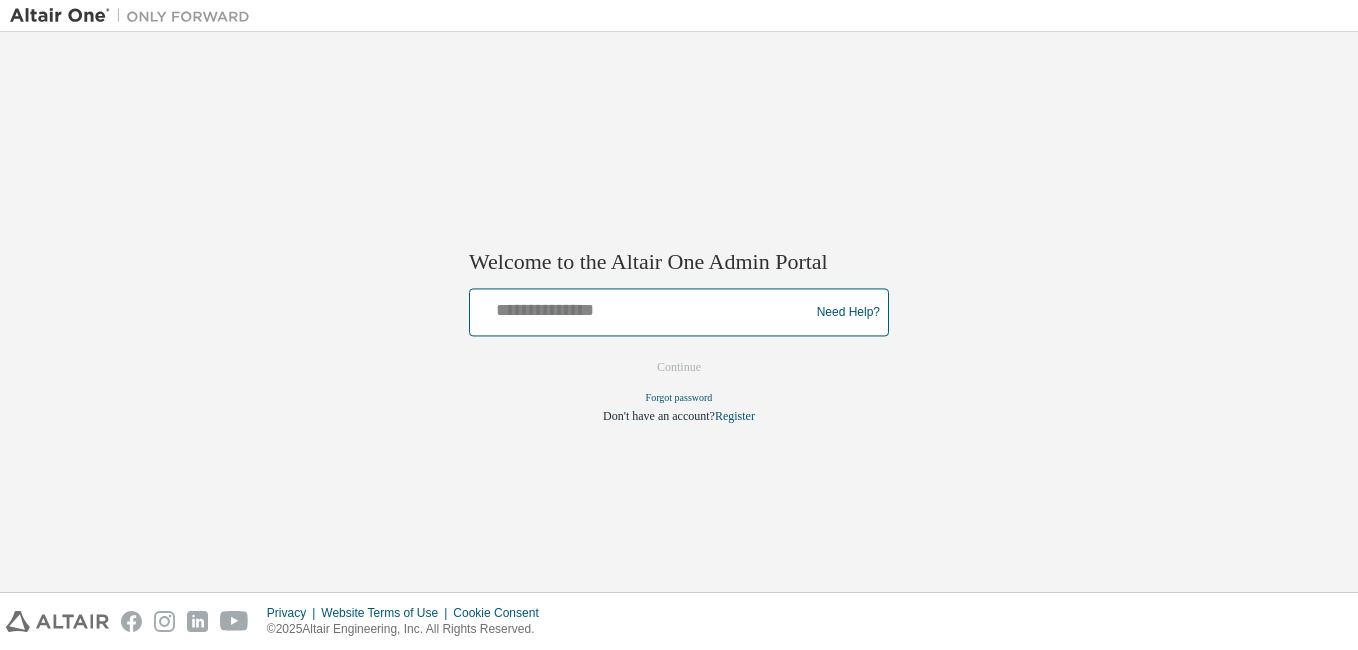 click at bounding box center (642, 308) 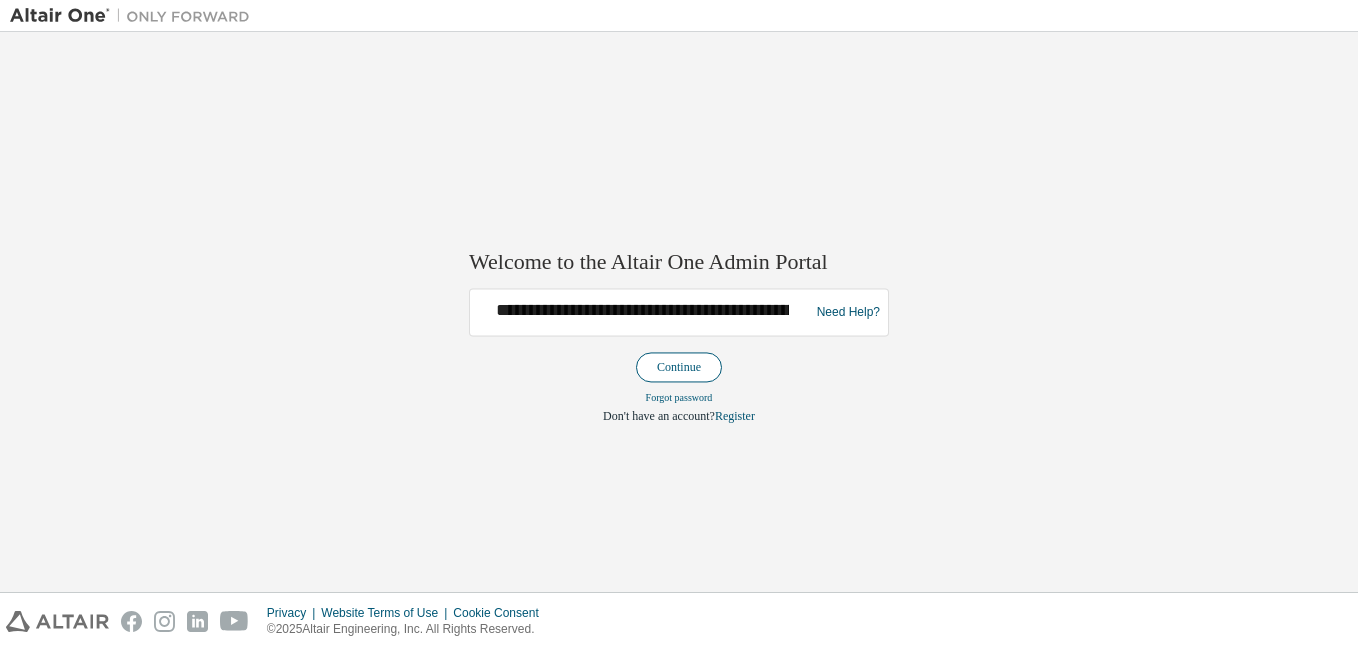 click on "Continue" at bounding box center [679, 368] 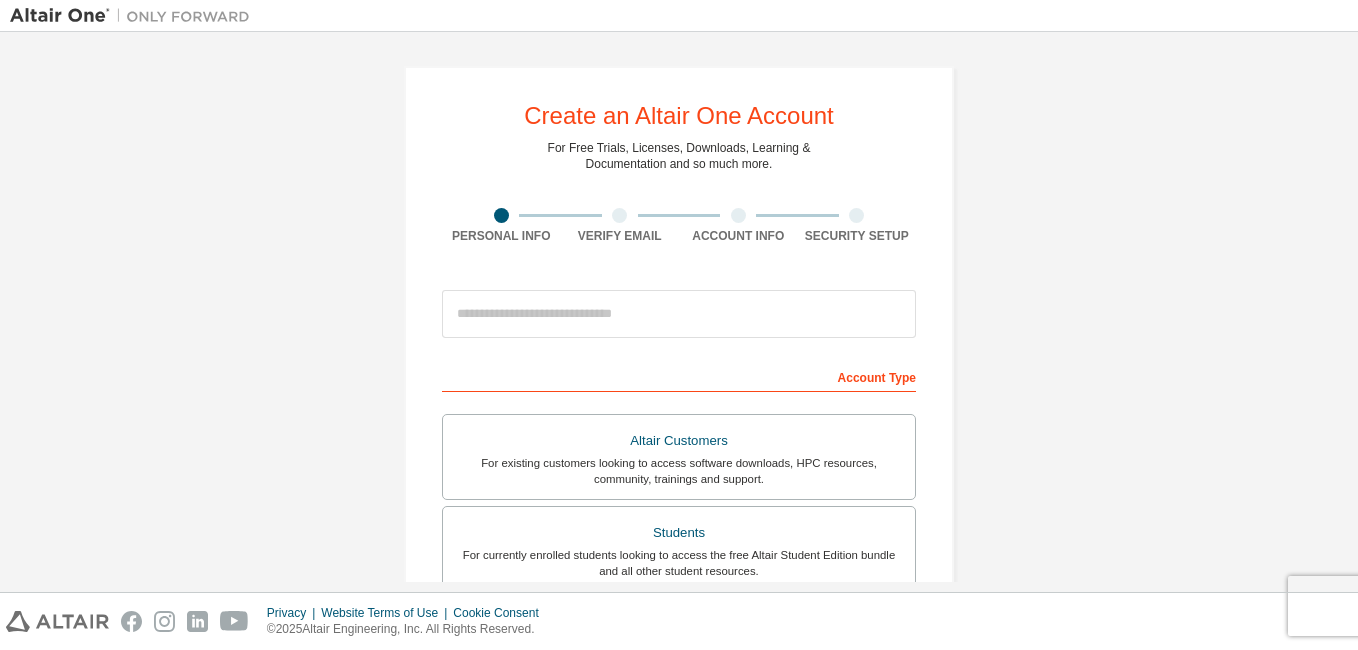 scroll, scrollTop: 0, scrollLeft: 0, axis: both 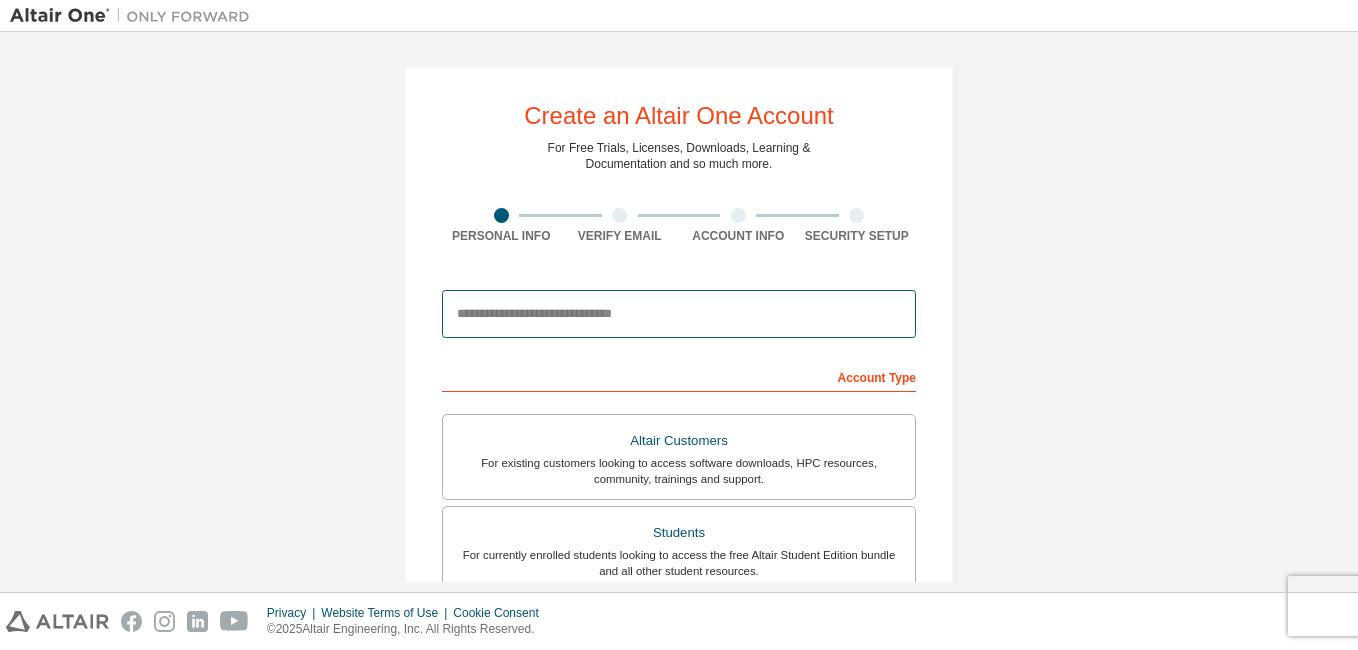 click at bounding box center (679, 314) 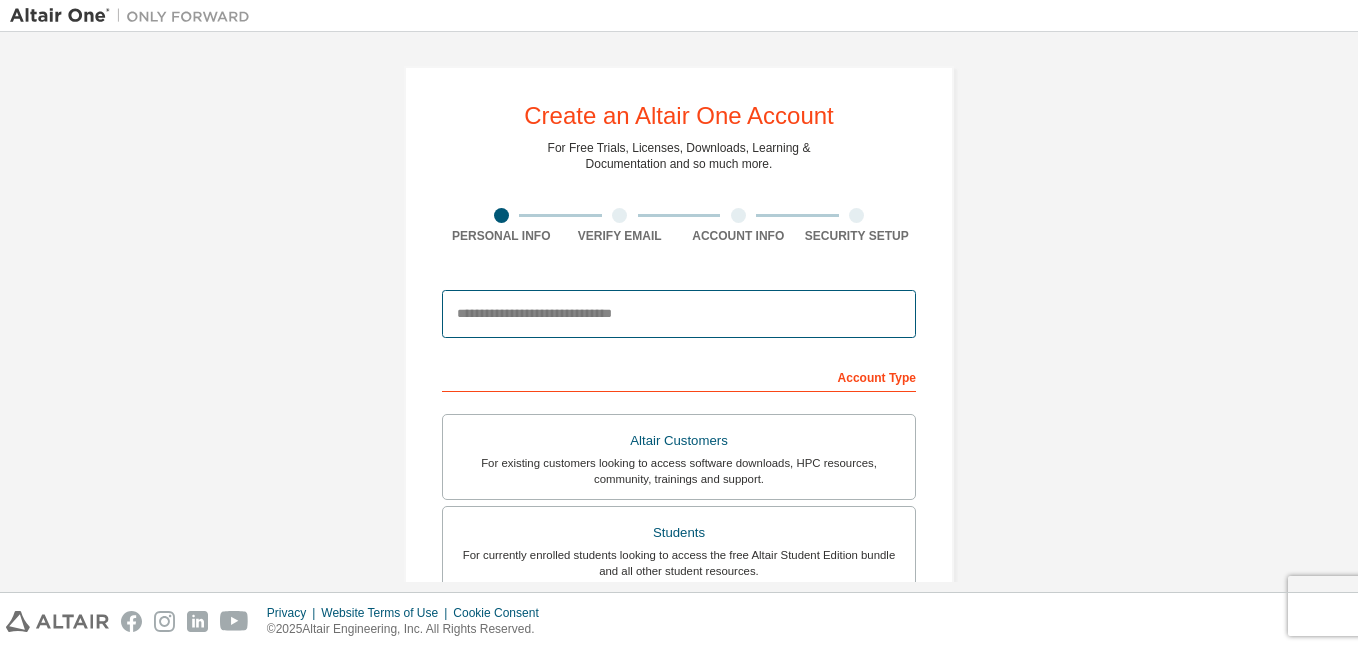 type on "**********" 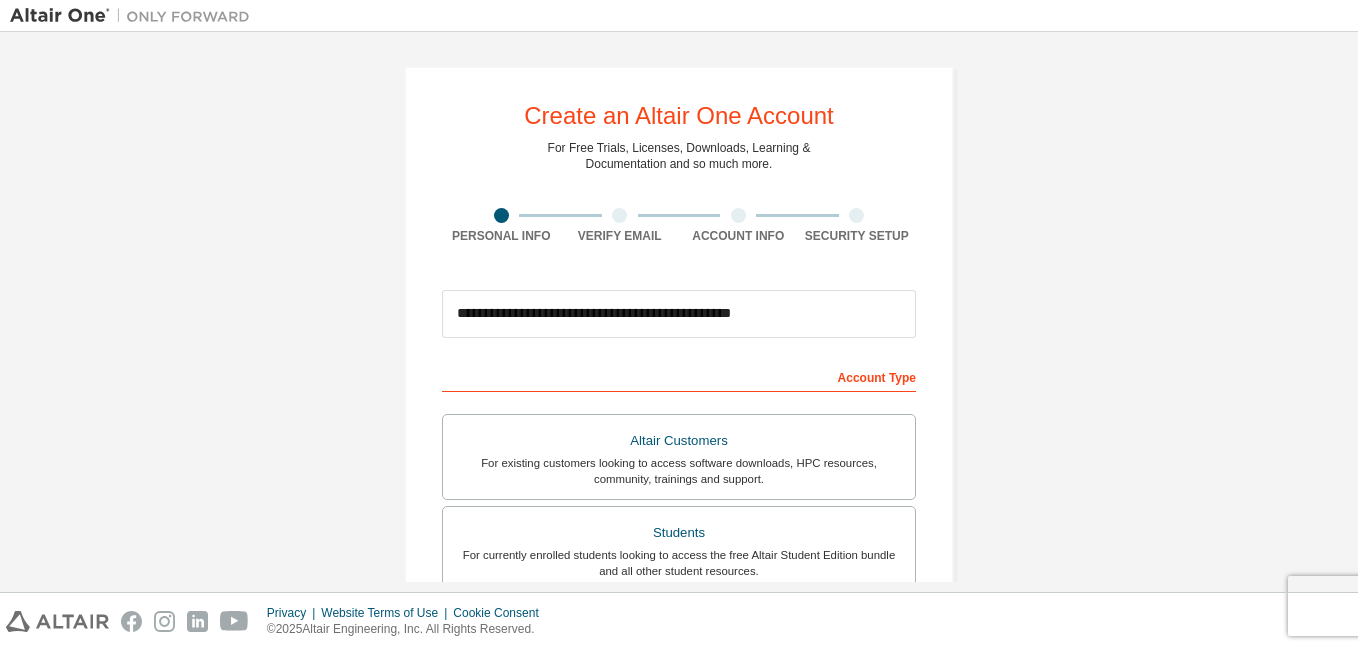type on "******" 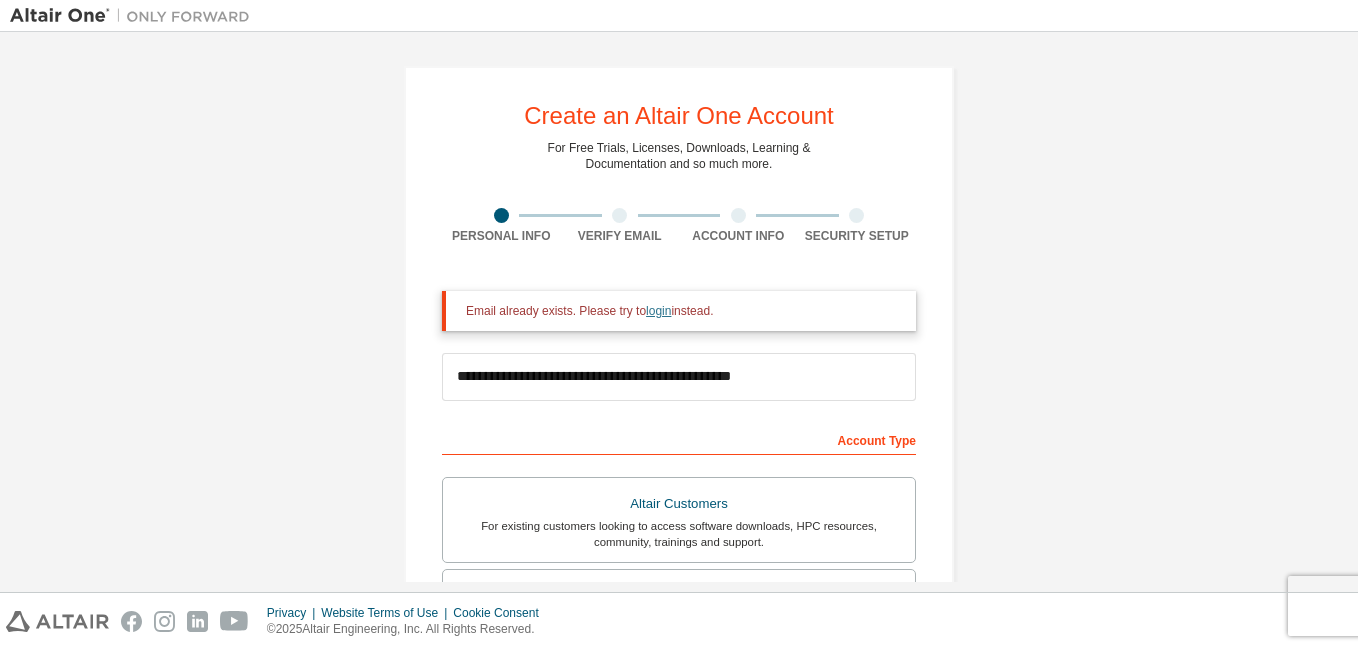 click on "login" at bounding box center [658, 311] 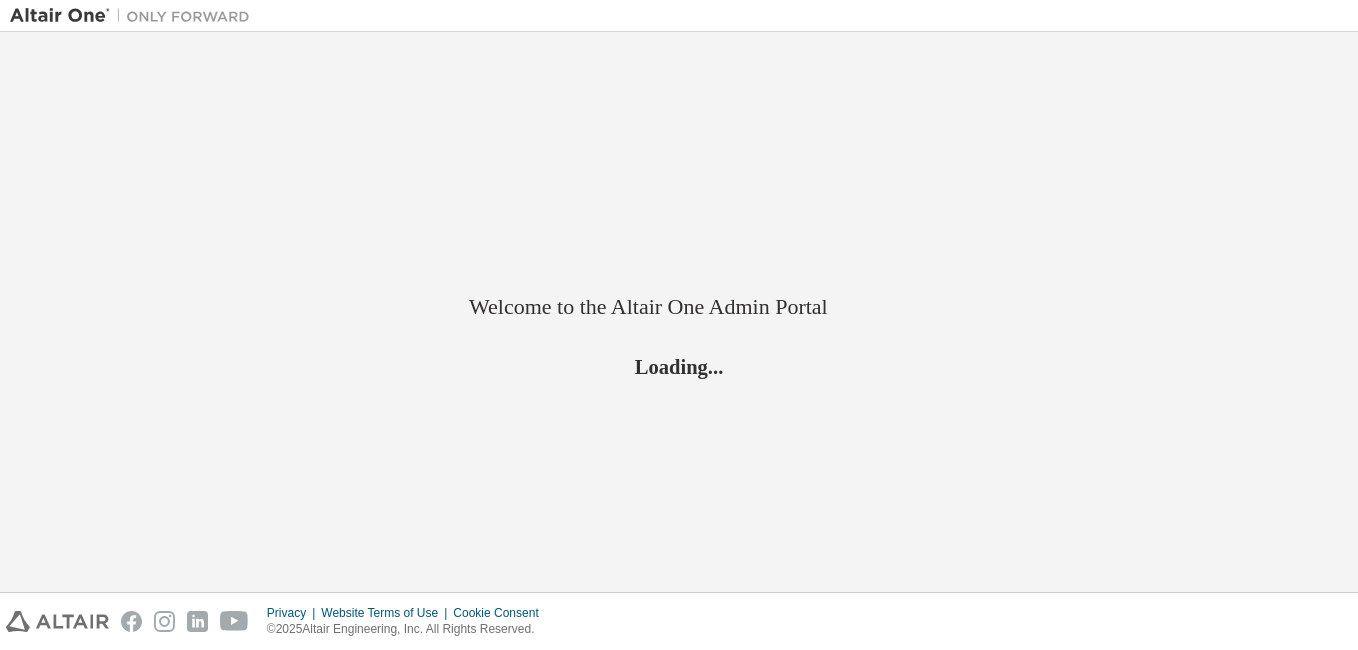 scroll, scrollTop: 0, scrollLeft: 0, axis: both 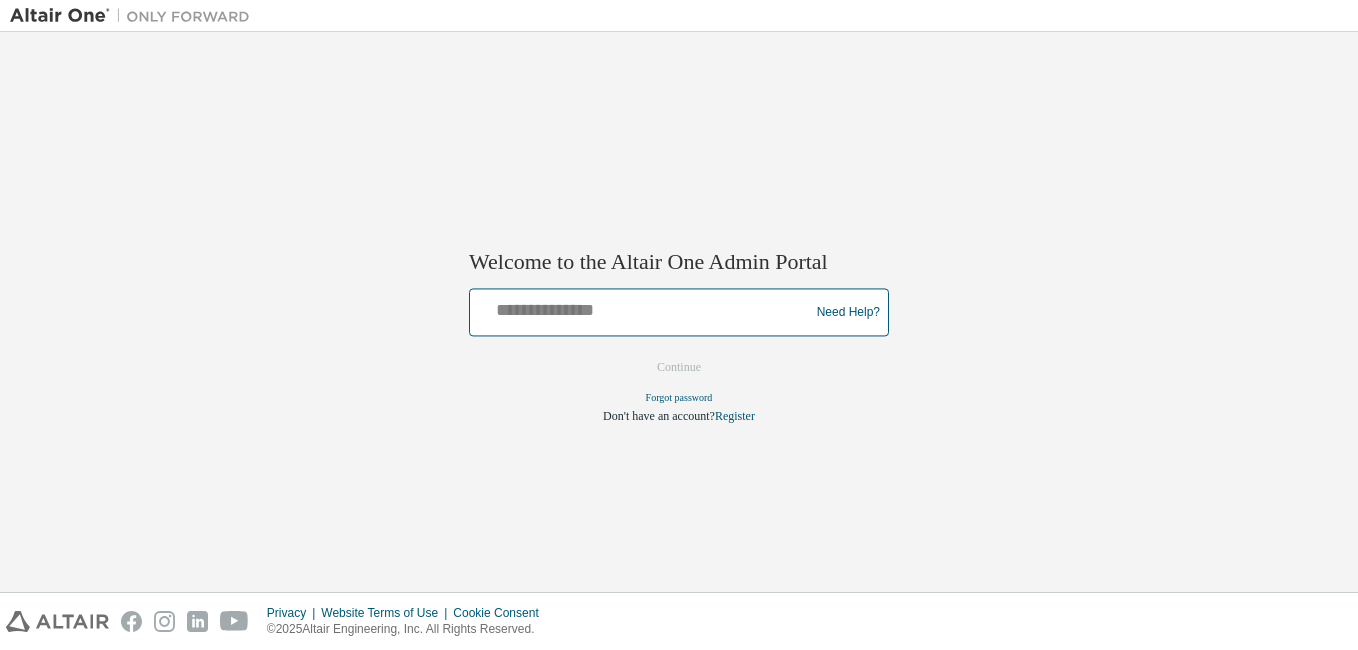 click at bounding box center [642, 308] 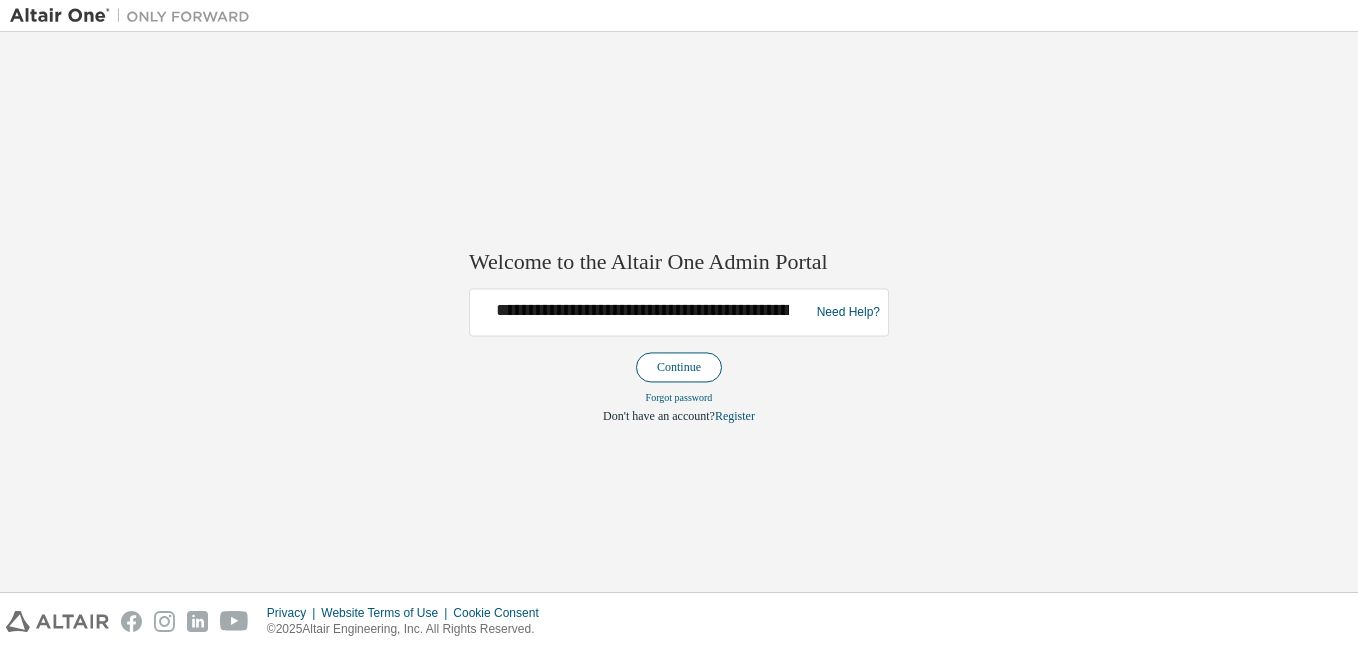 click on "Continue" at bounding box center (679, 368) 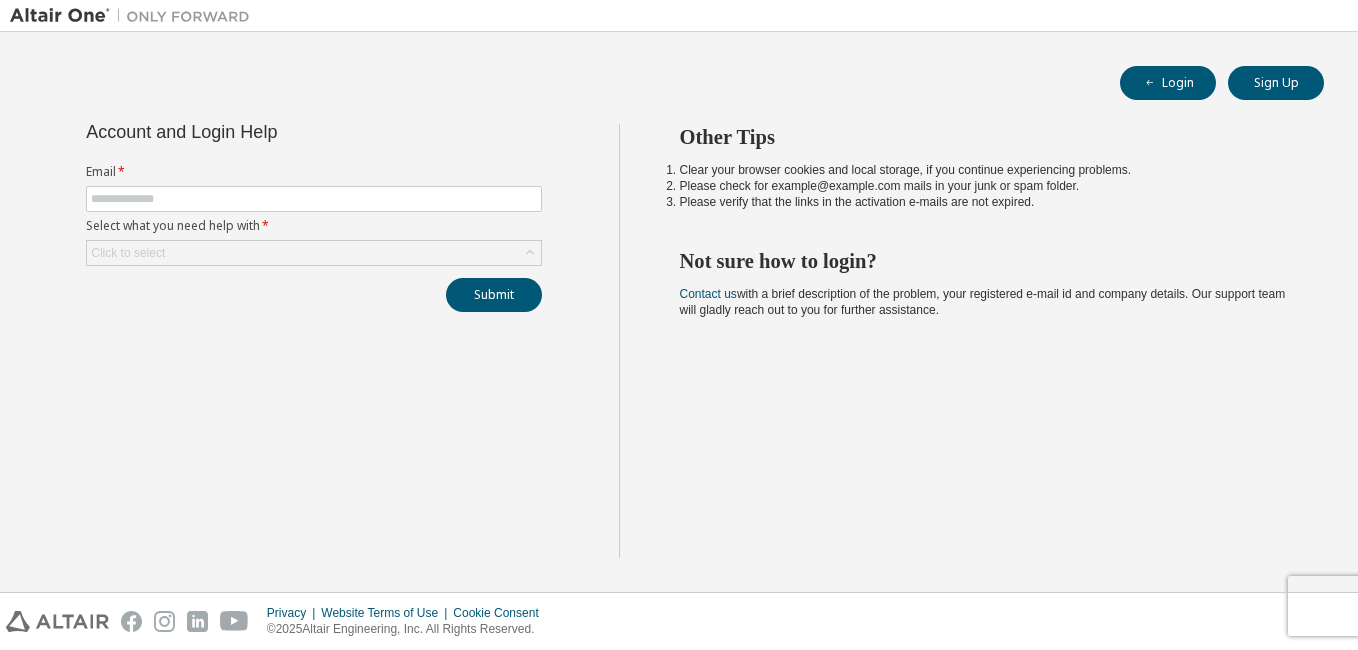 scroll, scrollTop: 0, scrollLeft: 0, axis: both 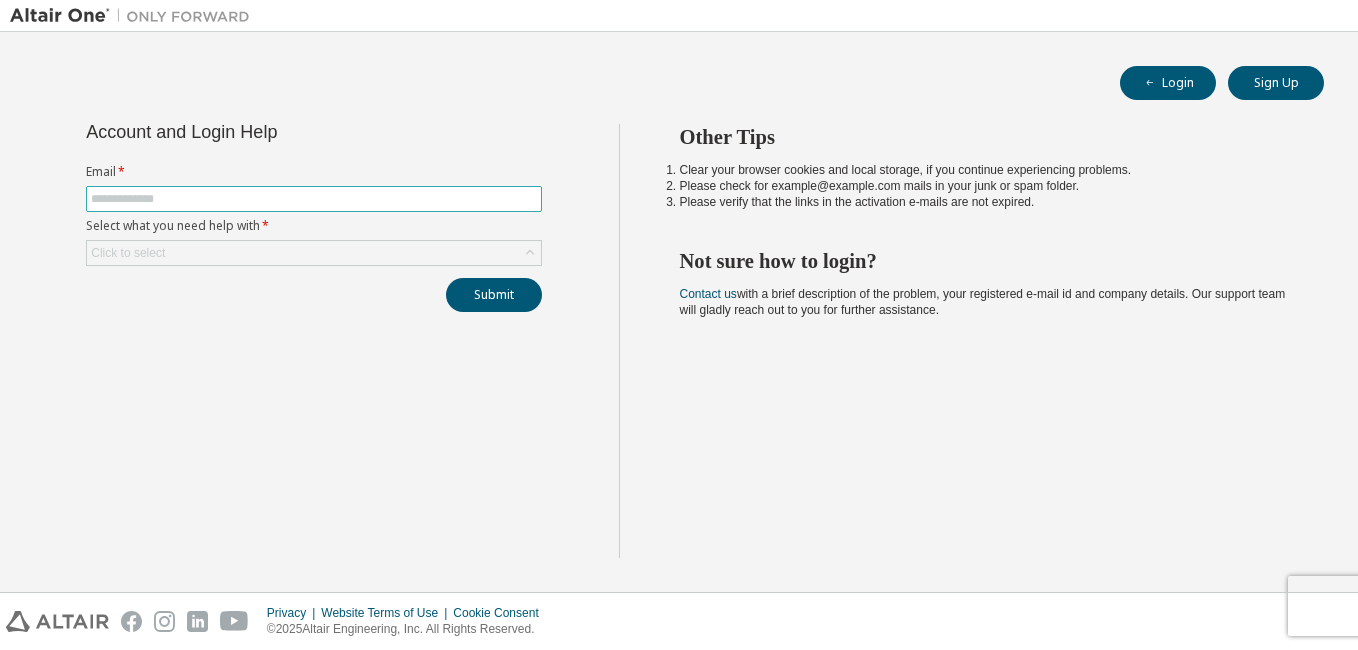 click at bounding box center (314, 199) 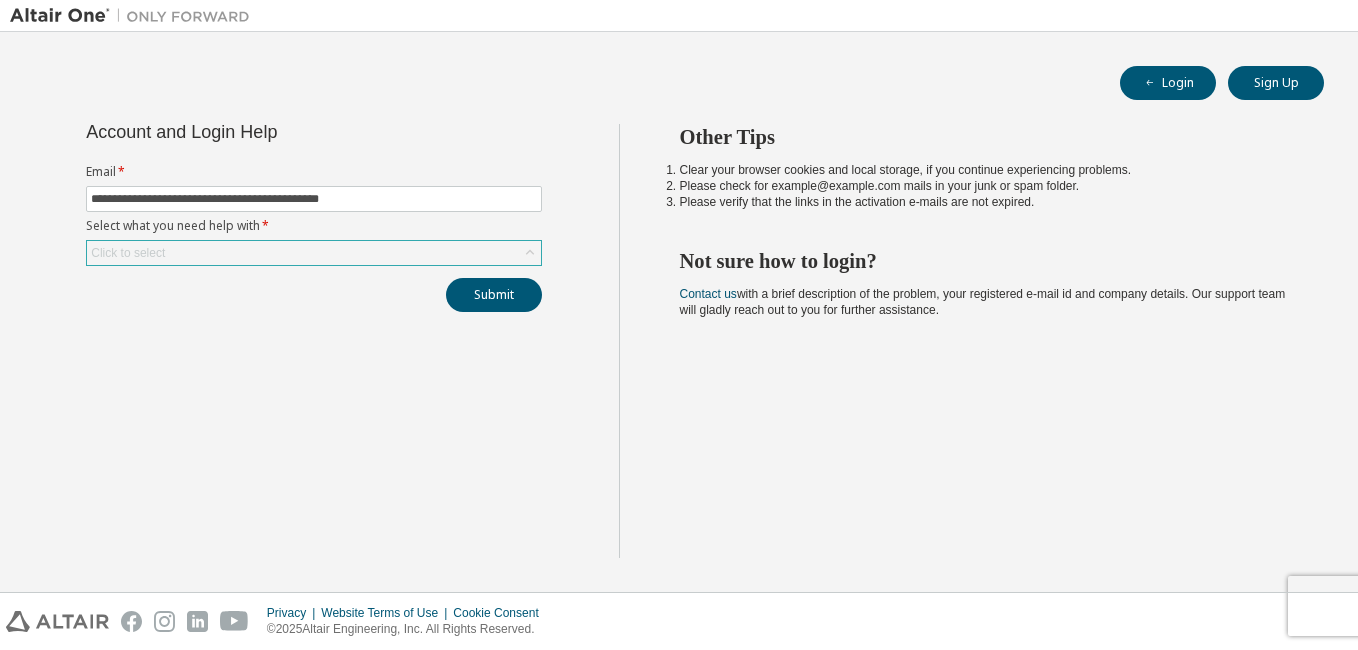 click on "Click to select" at bounding box center [314, 253] 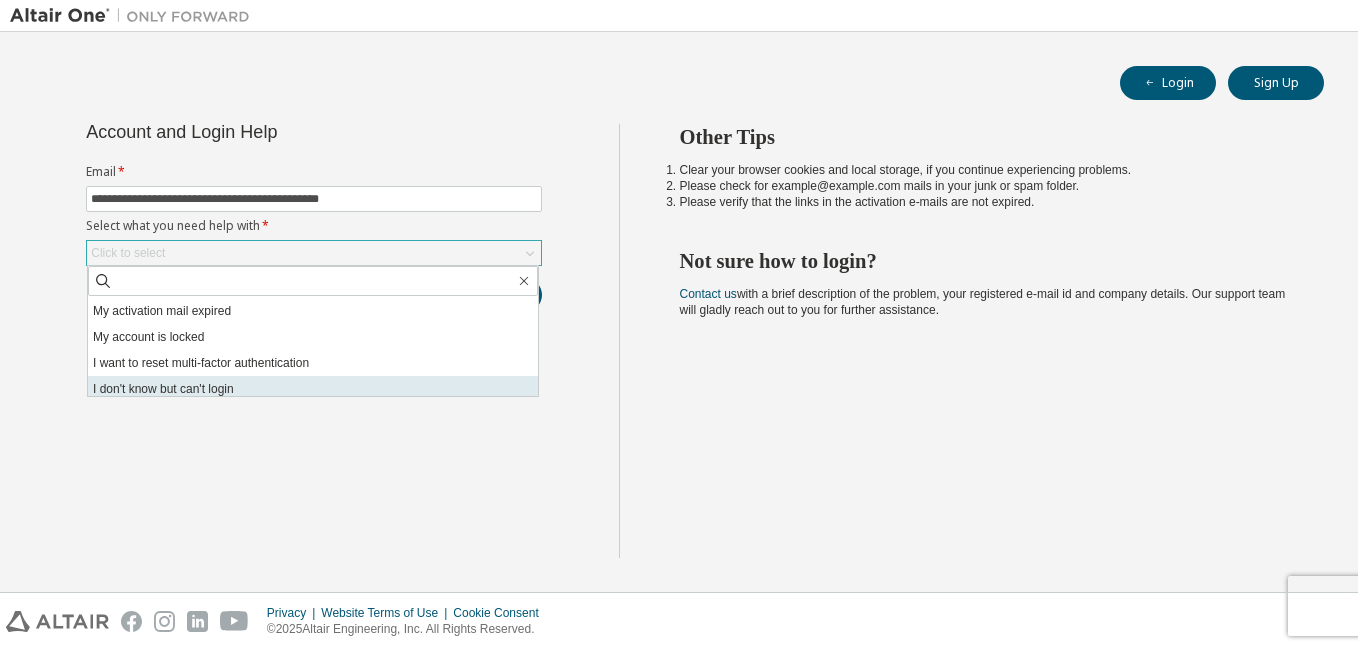 scroll, scrollTop: 56, scrollLeft: 0, axis: vertical 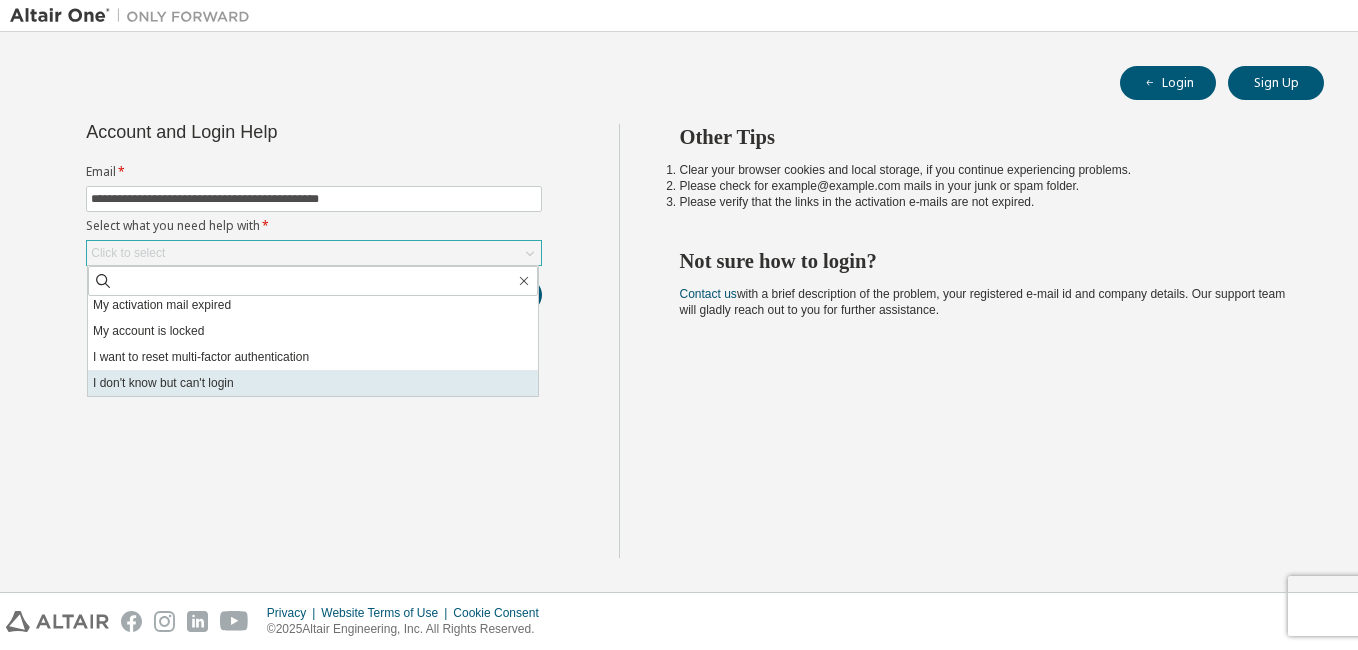 click on "I don't know but can't login" at bounding box center [313, 383] 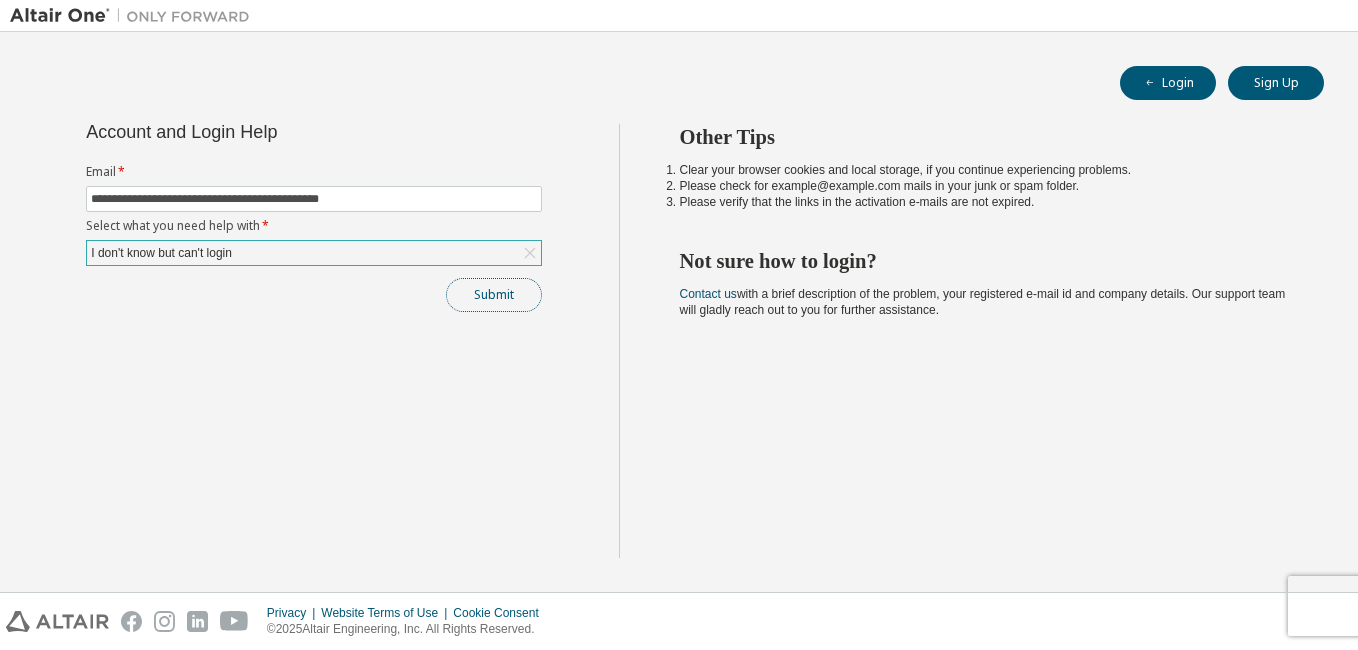 click on "Submit" at bounding box center [494, 295] 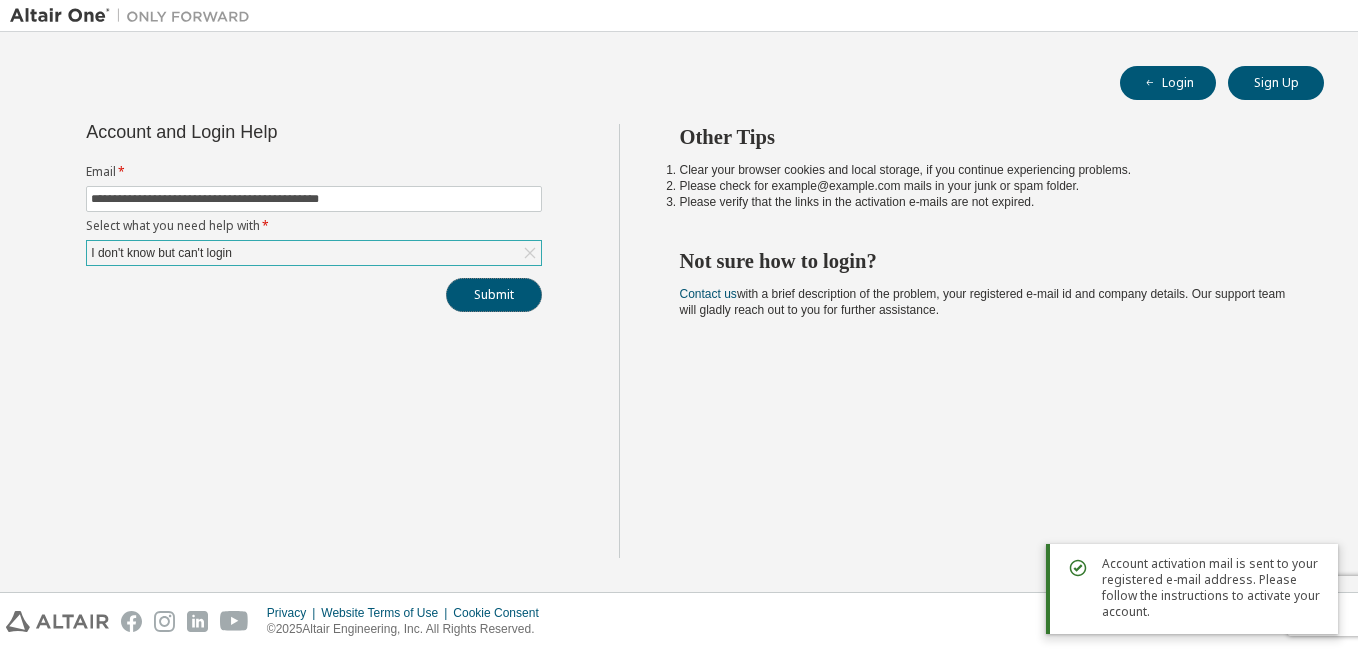 drag, startPoint x: 461, startPoint y: 304, endPoint x: 586, endPoint y: 353, distance: 134.26094 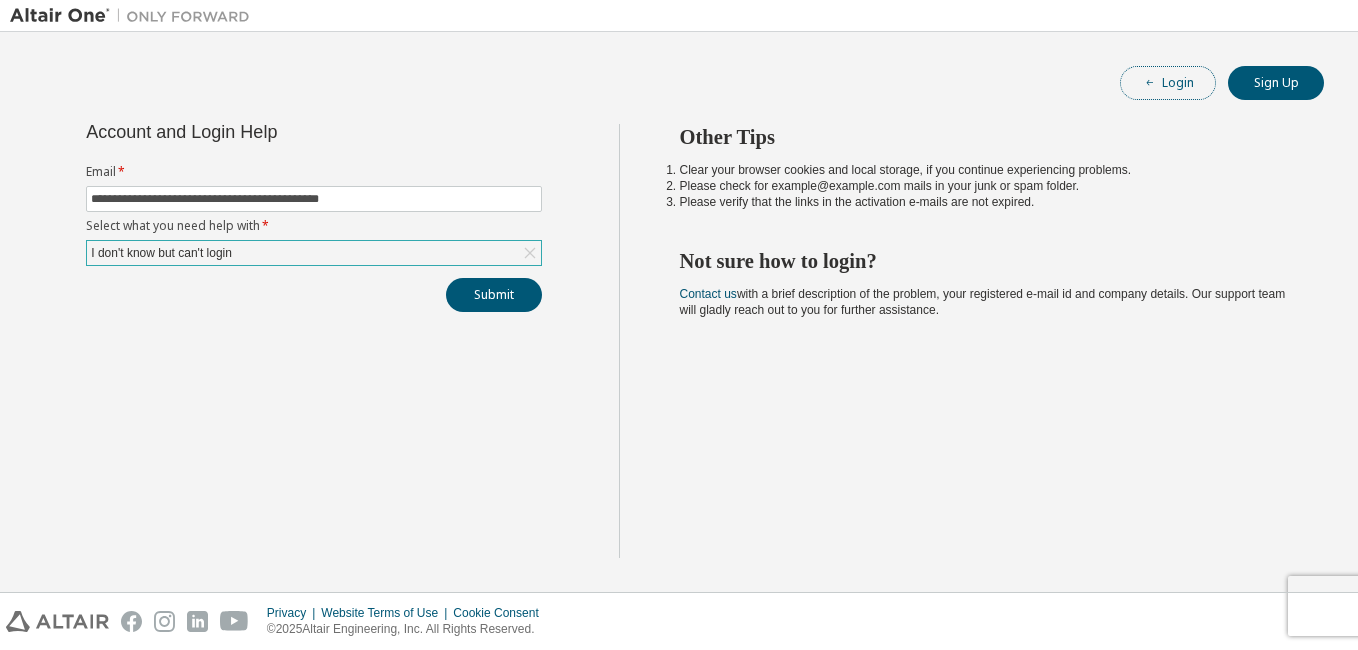 click on "Login" at bounding box center [1168, 83] 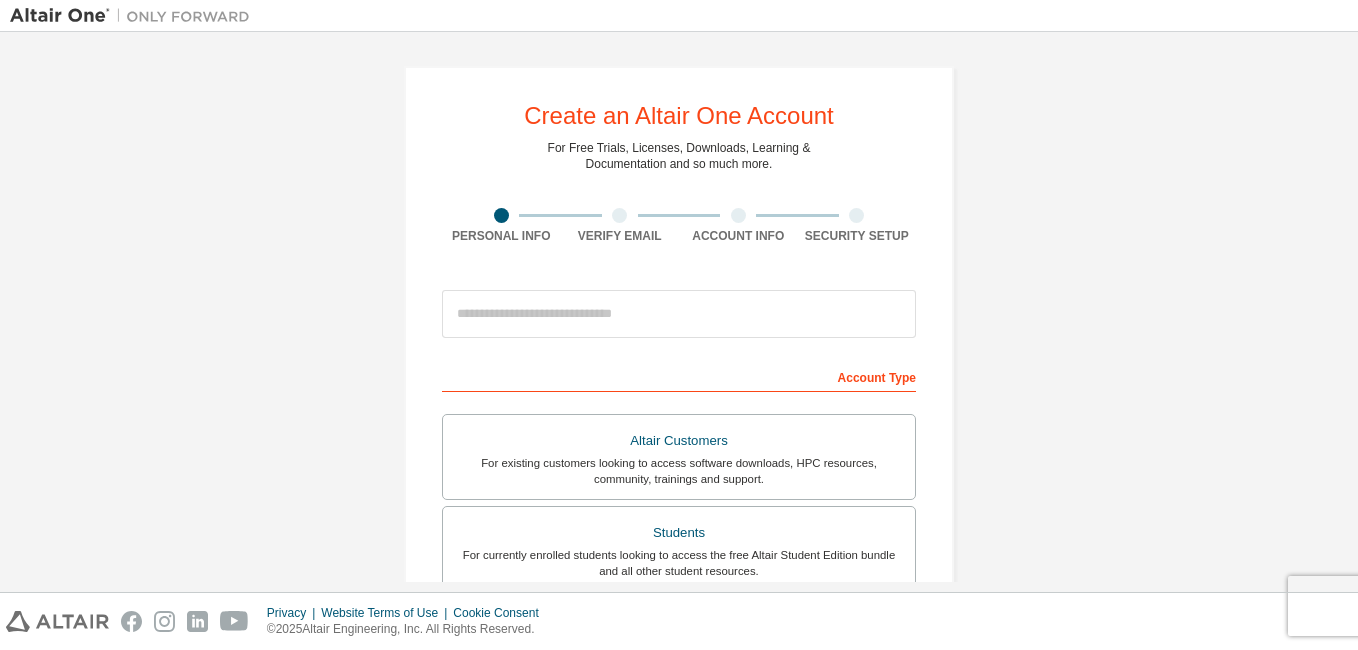 scroll, scrollTop: 0, scrollLeft: 0, axis: both 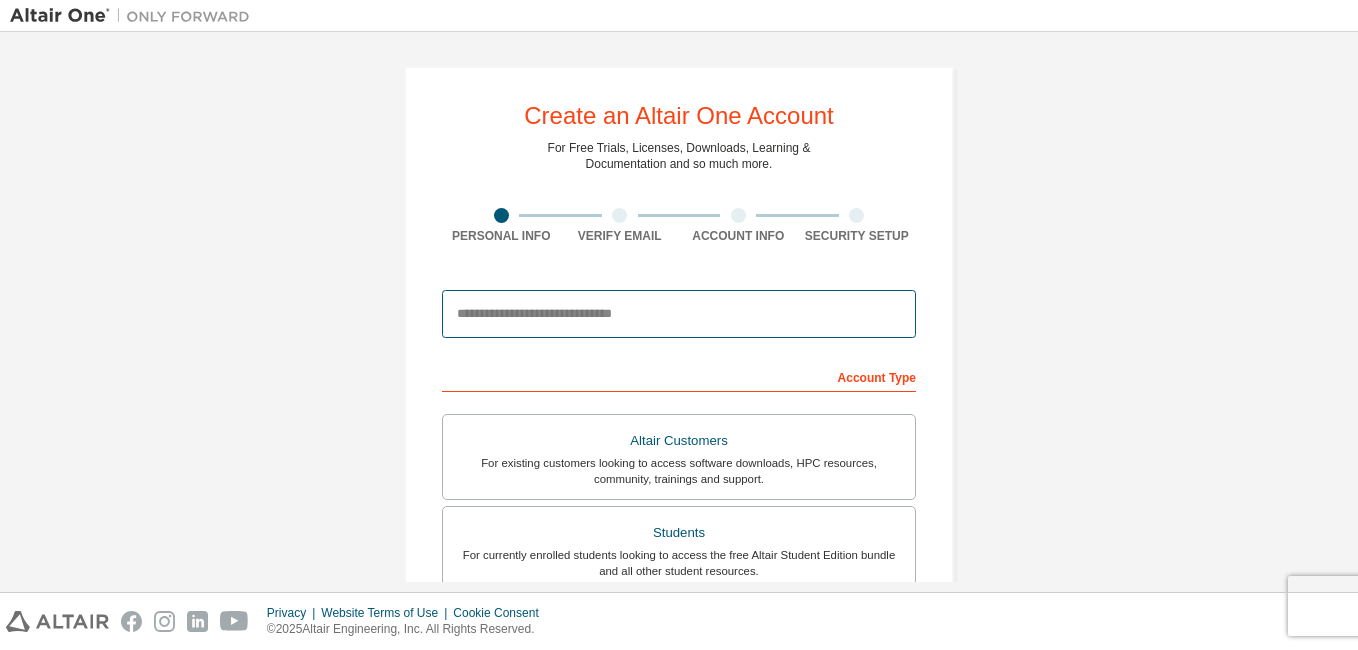 click at bounding box center (679, 314) 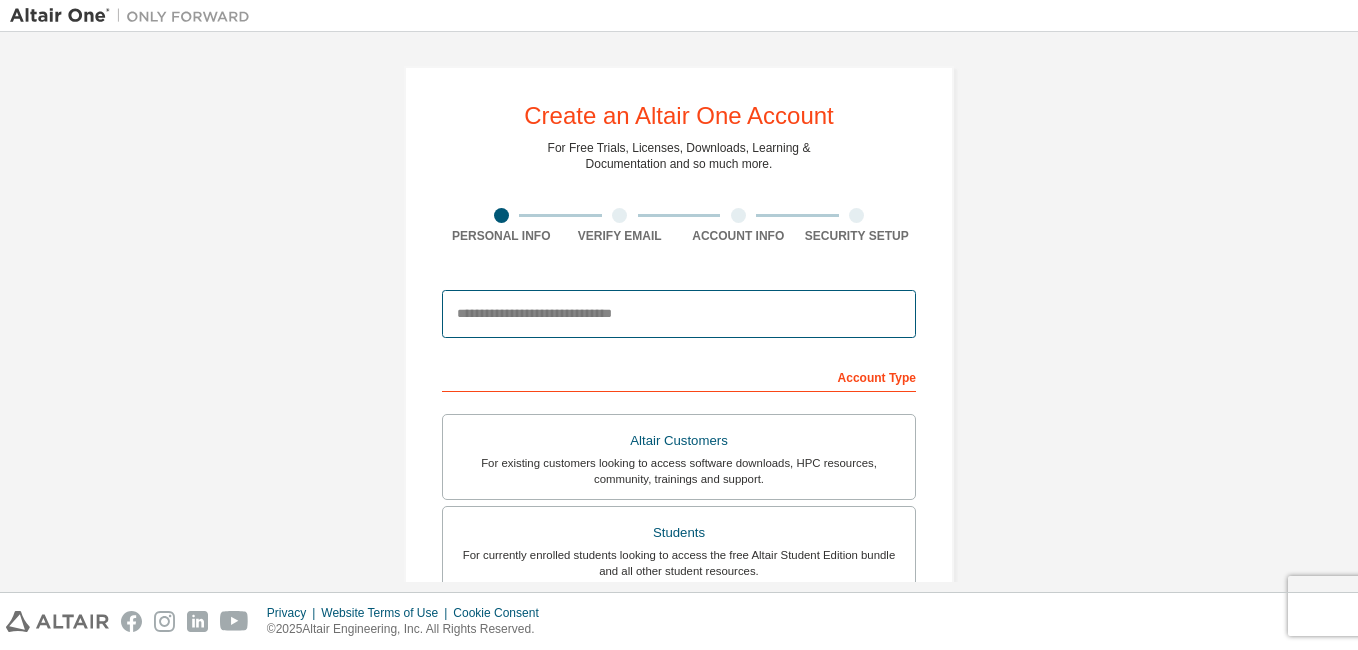 type on "**********" 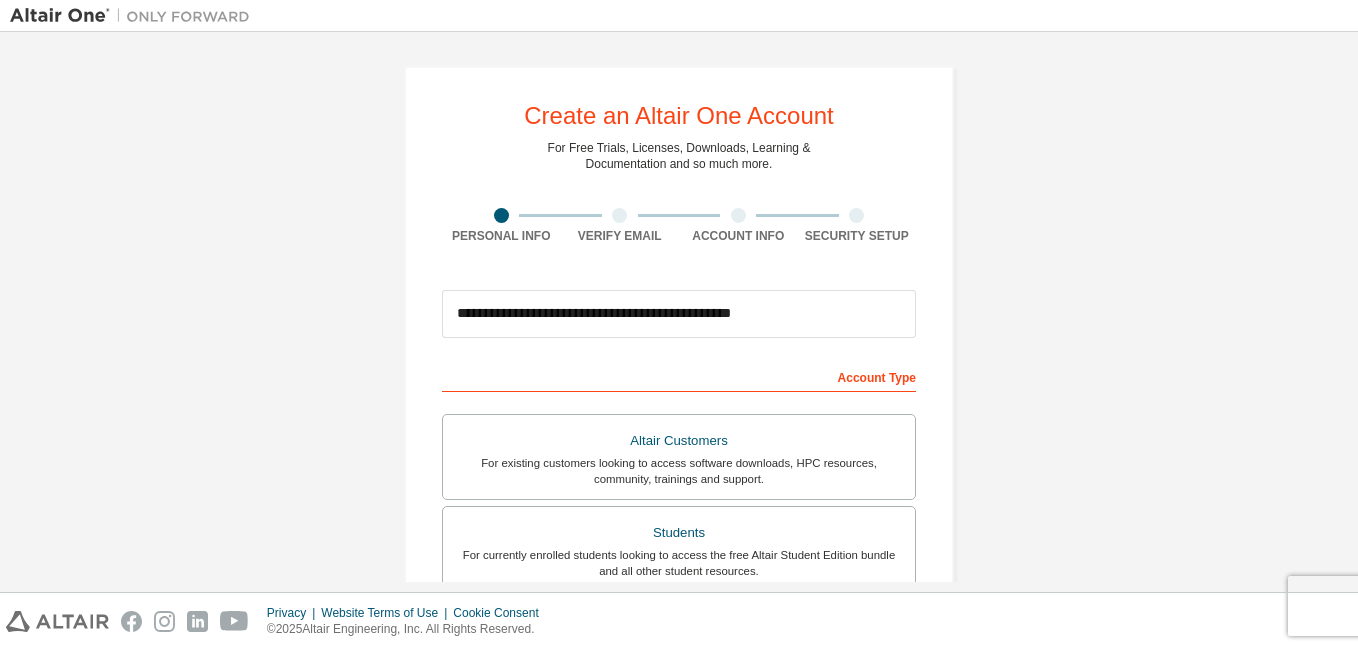 type on "******" 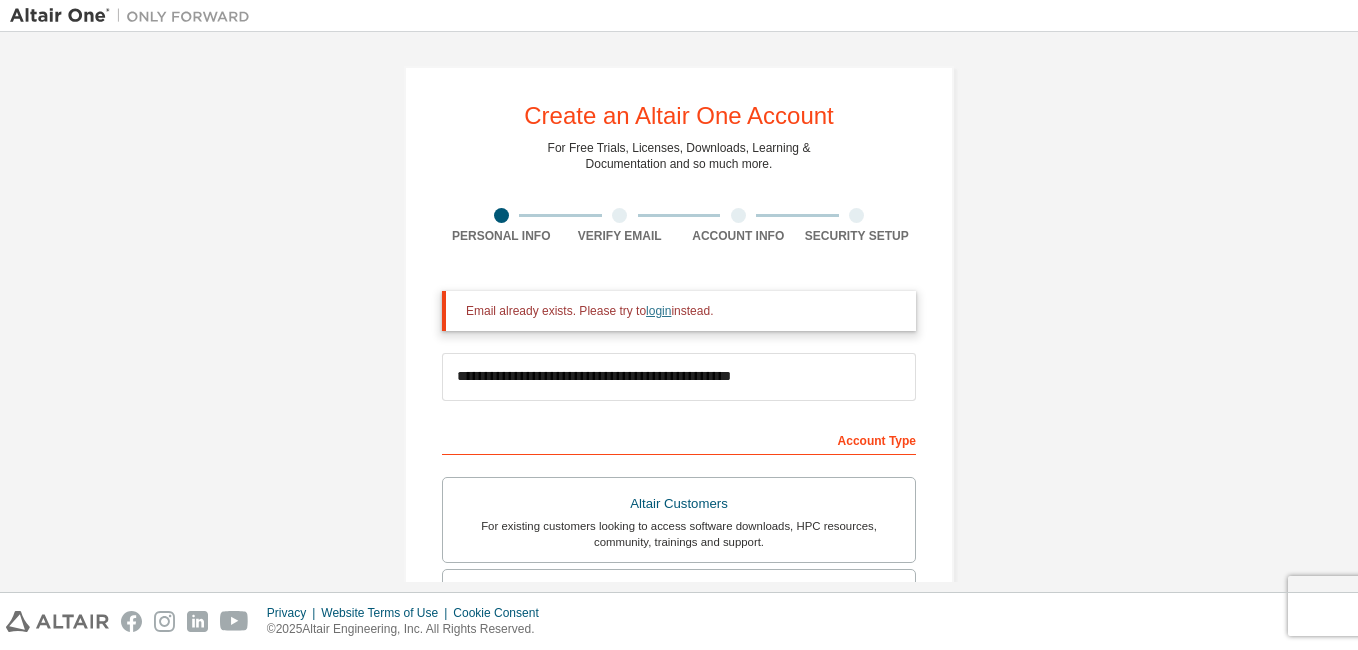 click on "login" at bounding box center [658, 311] 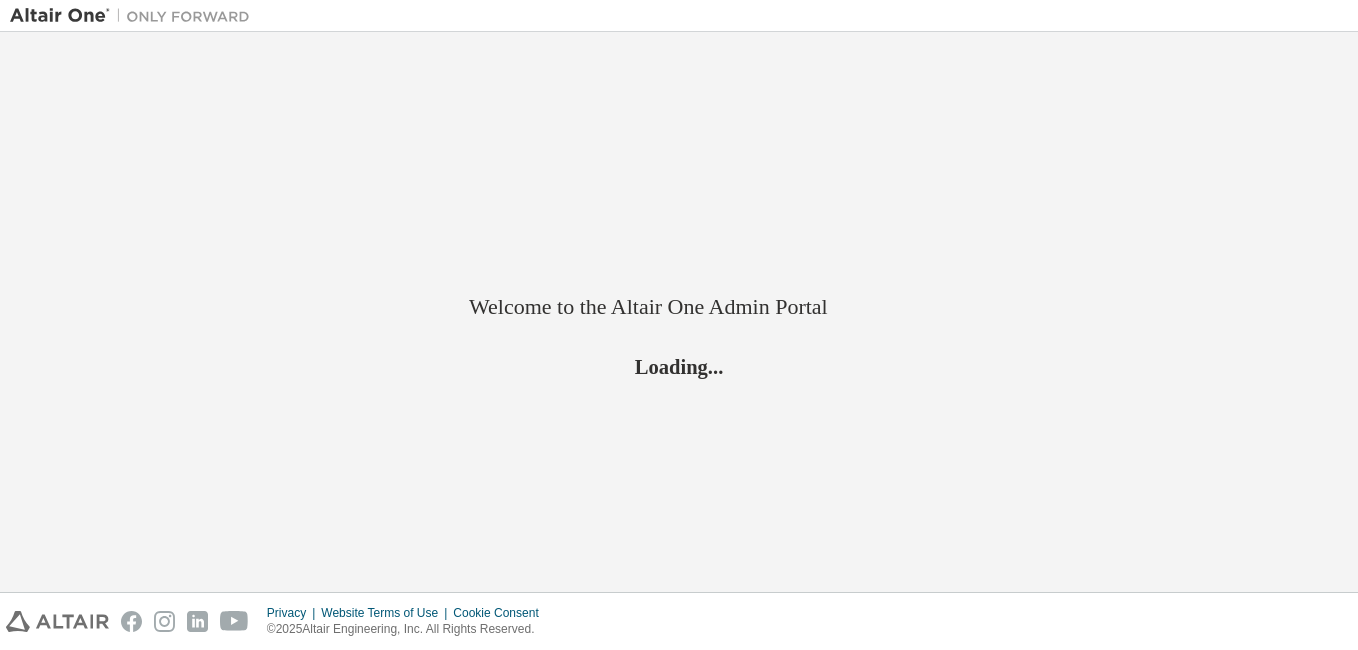 scroll, scrollTop: 0, scrollLeft: 0, axis: both 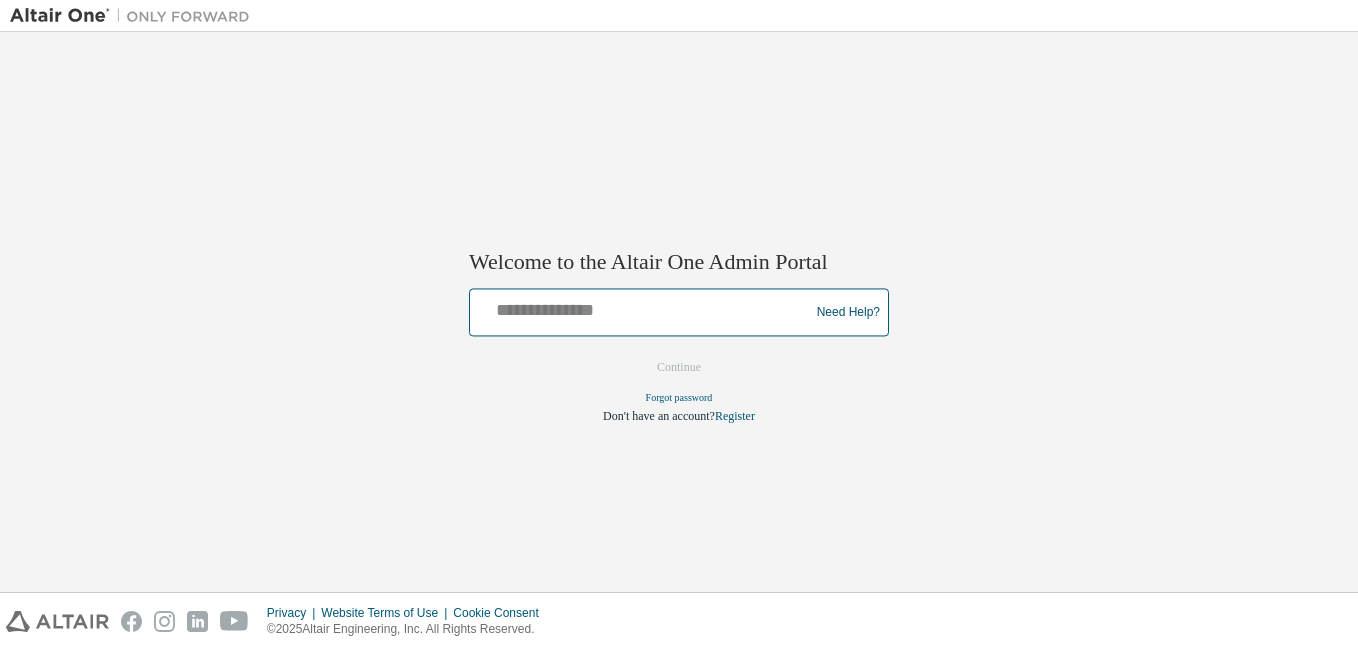 drag, startPoint x: 0, startPoint y: 0, endPoint x: 646, endPoint y: 313, distance: 717.83356 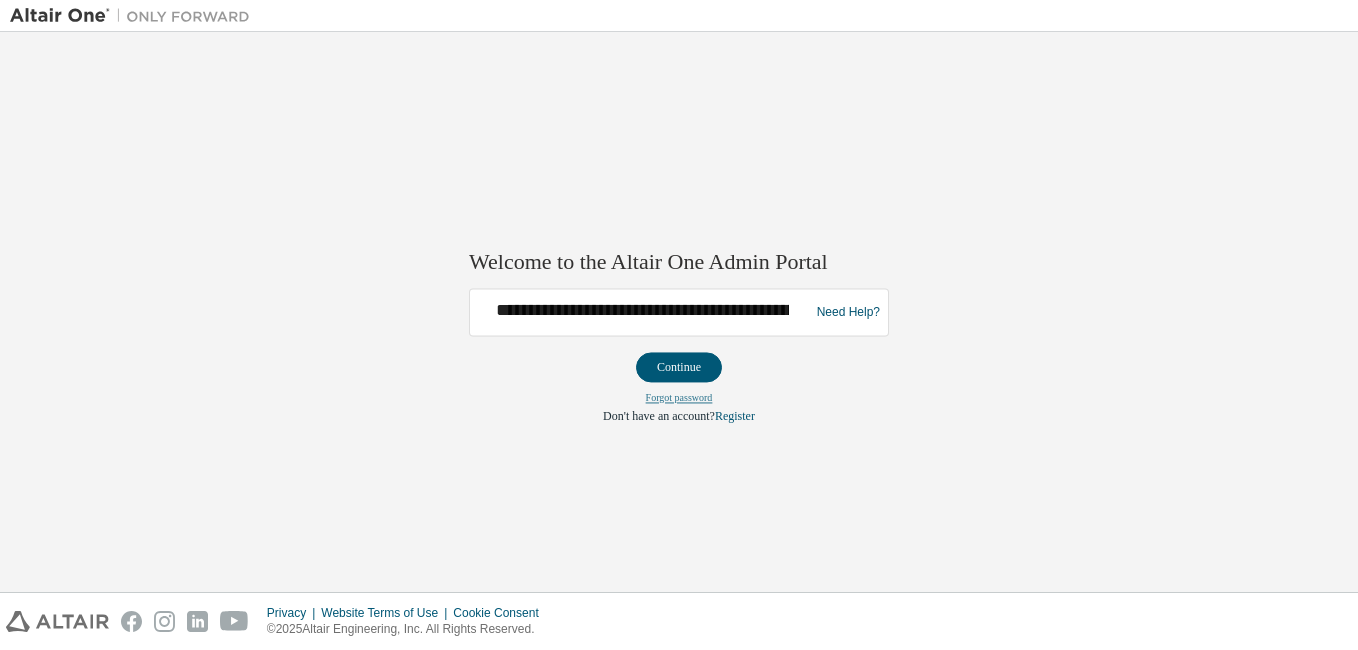 click on "Forgot password" at bounding box center [679, 398] 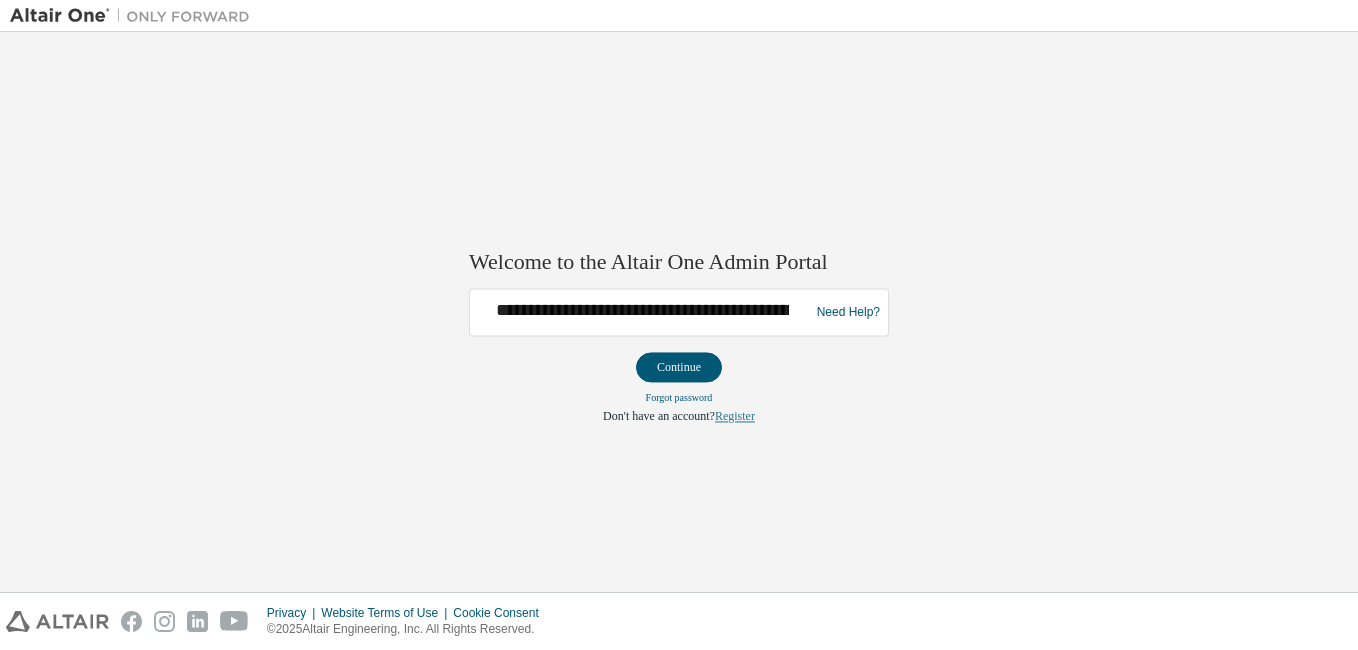 click on "Register" at bounding box center (735, 417) 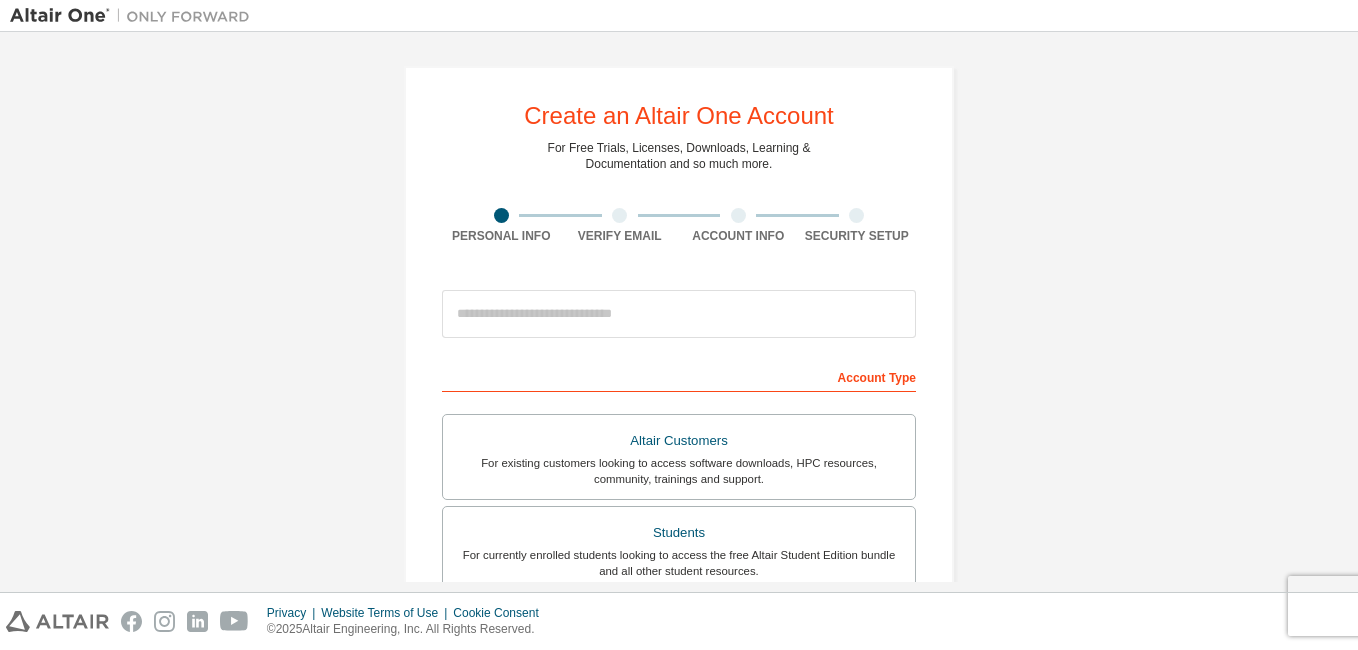 scroll, scrollTop: 0, scrollLeft: 0, axis: both 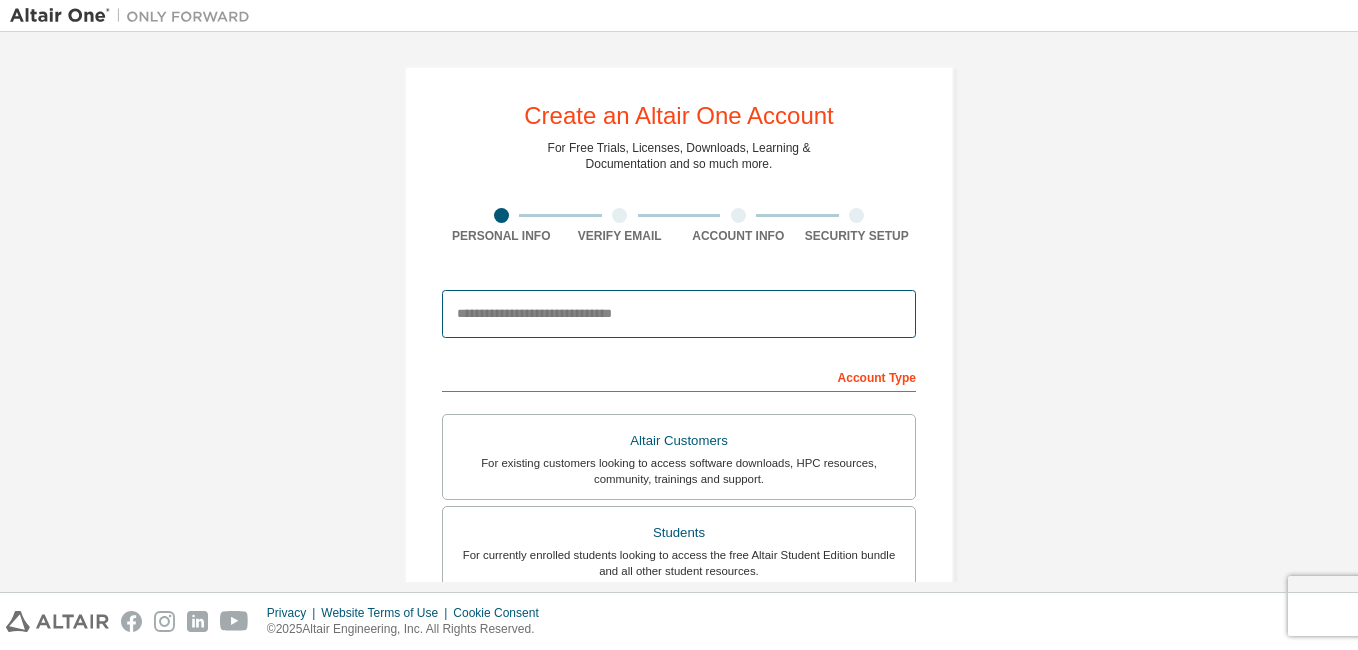 click at bounding box center [679, 314] 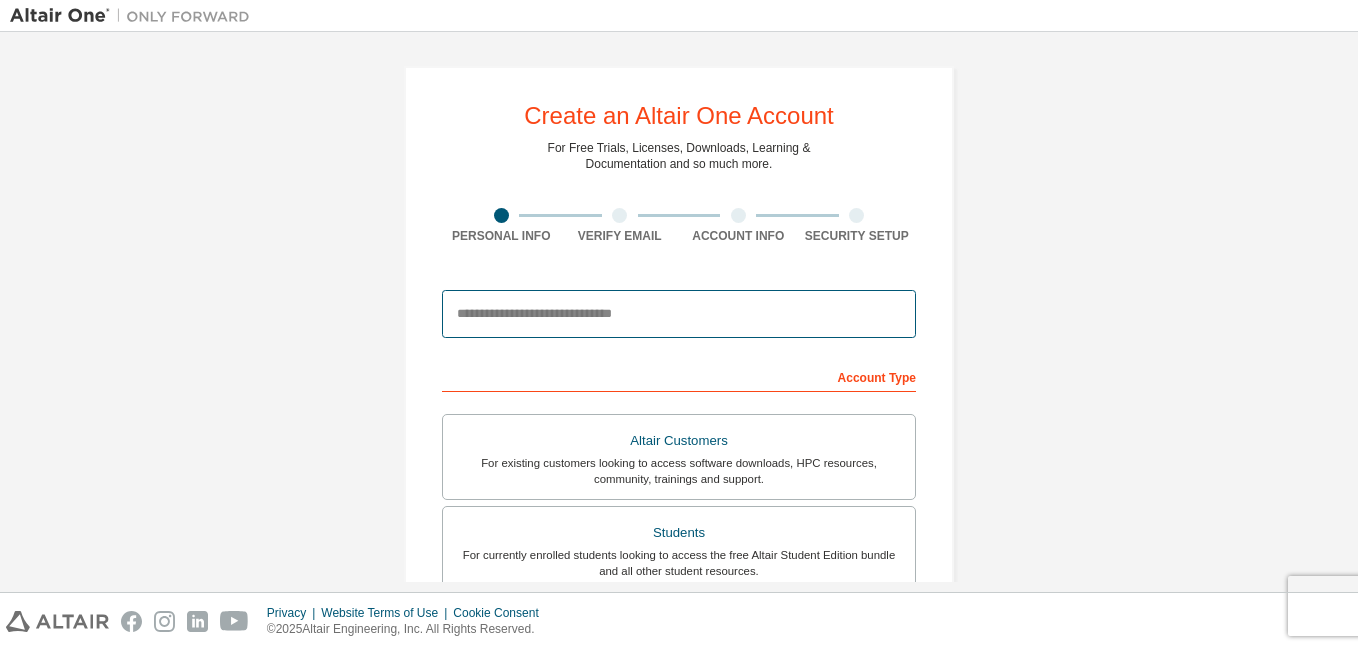 type on "**********" 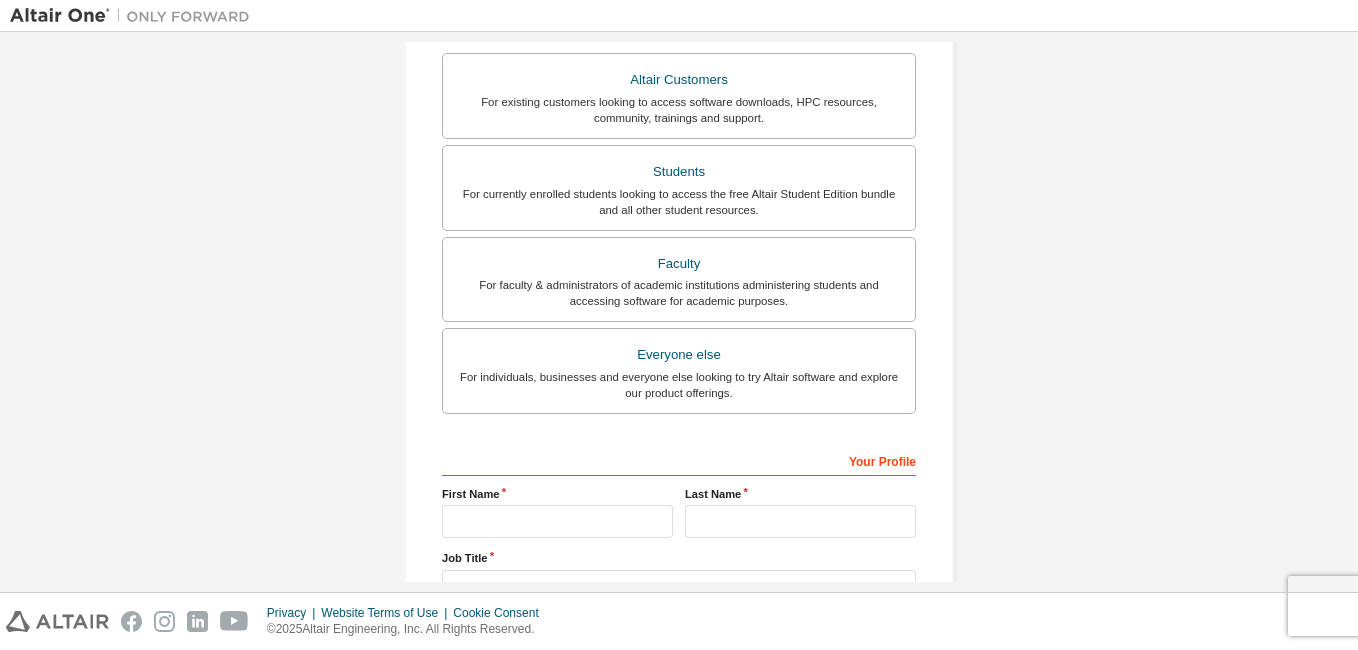 scroll, scrollTop: 389, scrollLeft: 0, axis: vertical 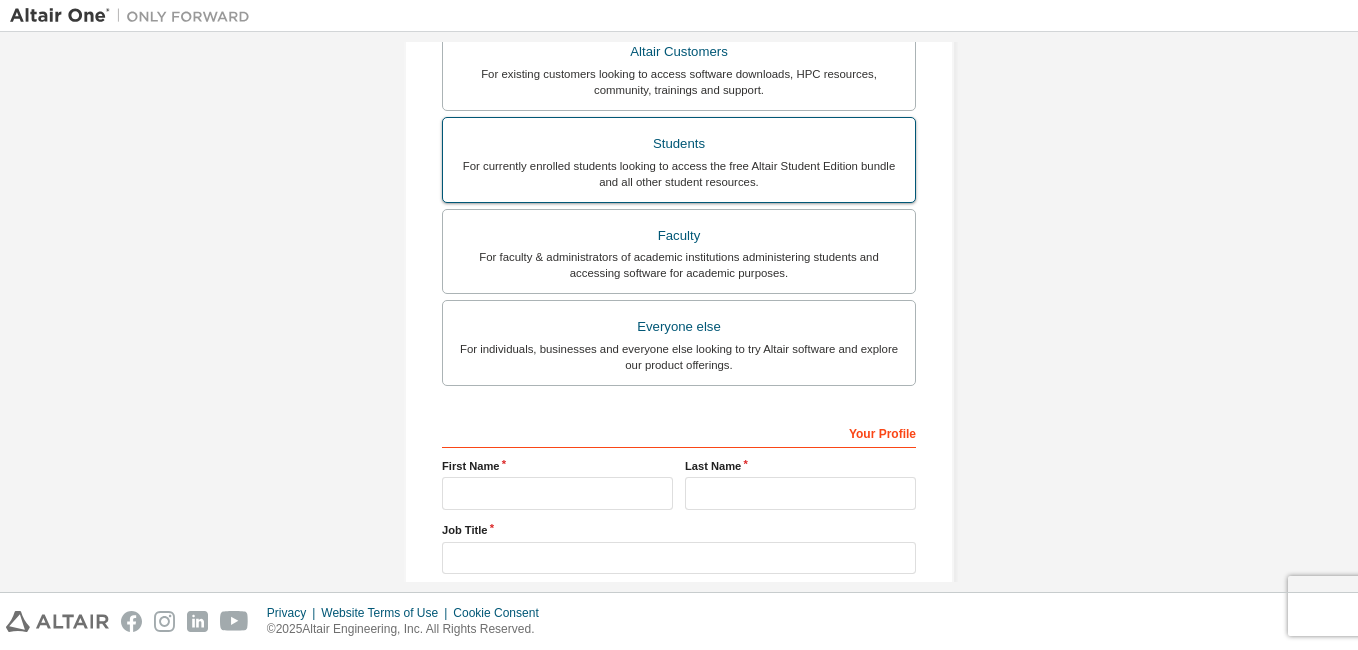 click on "For currently enrolled students looking to access the free Altair Student Edition bundle and all other student resources." at bounding box center (679, 174) 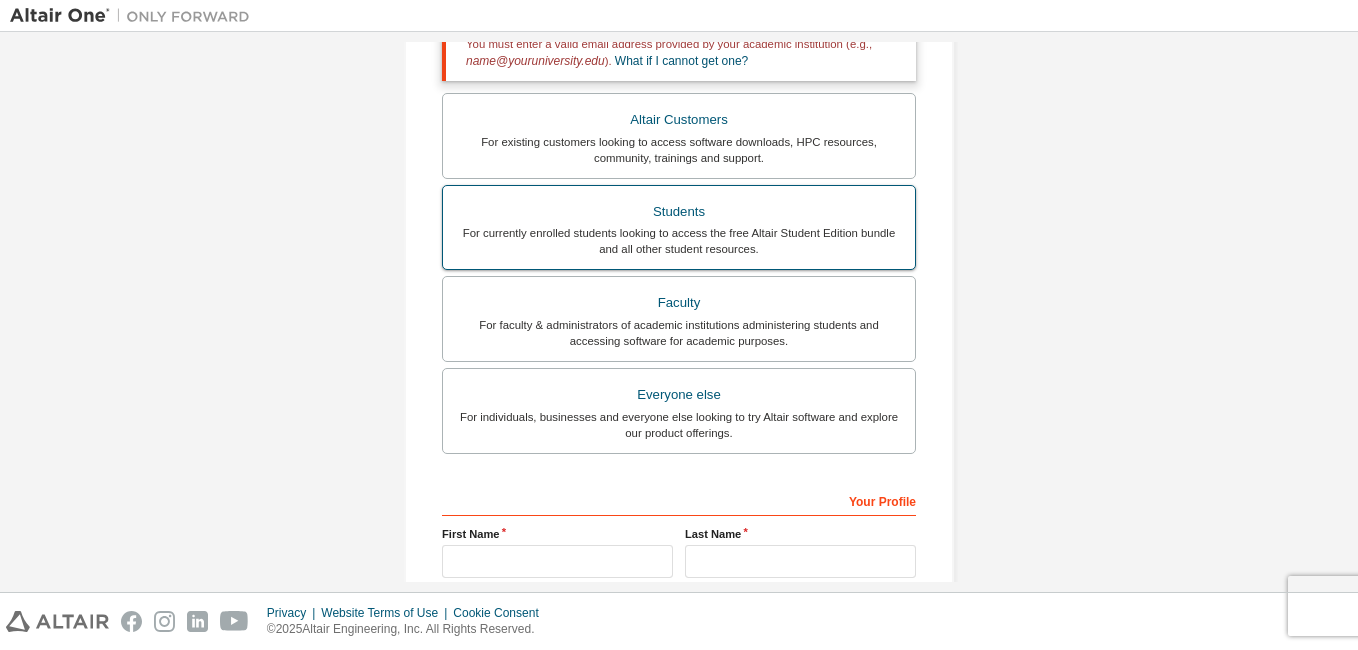 scroll, scrollTop: 458, scrollLeft: 0, axis: vertical 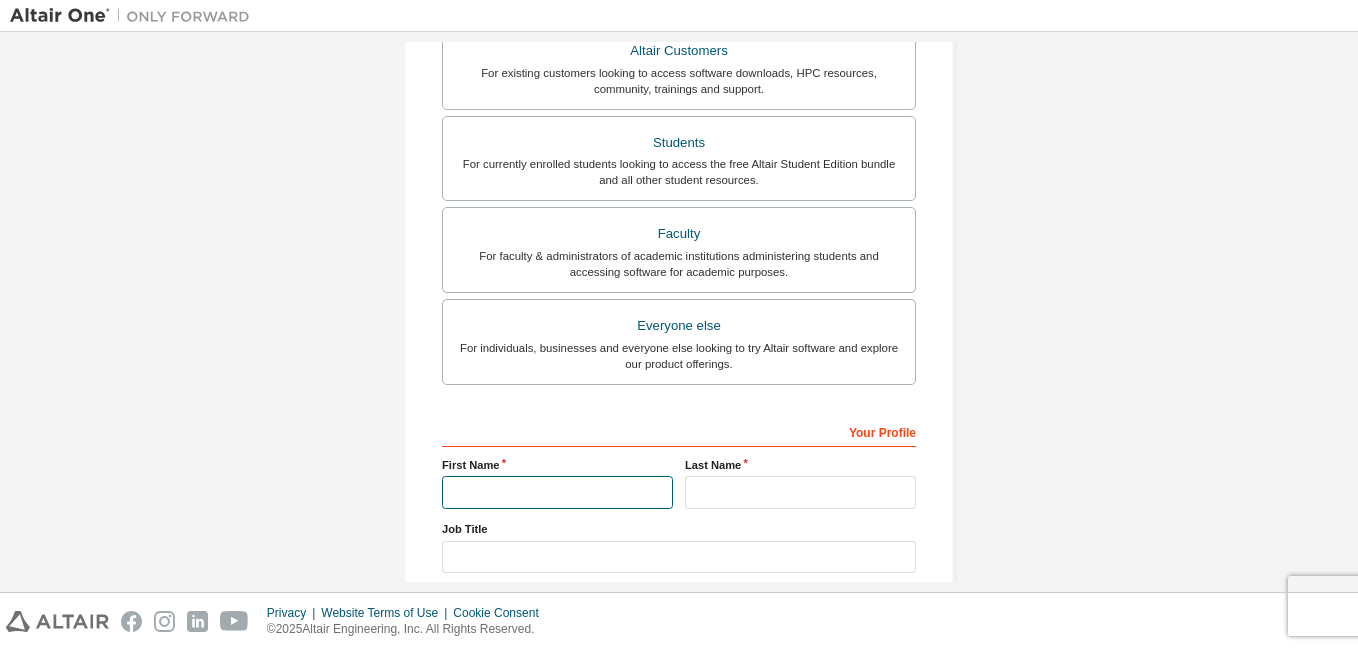 click at bounding box center (557, 492) 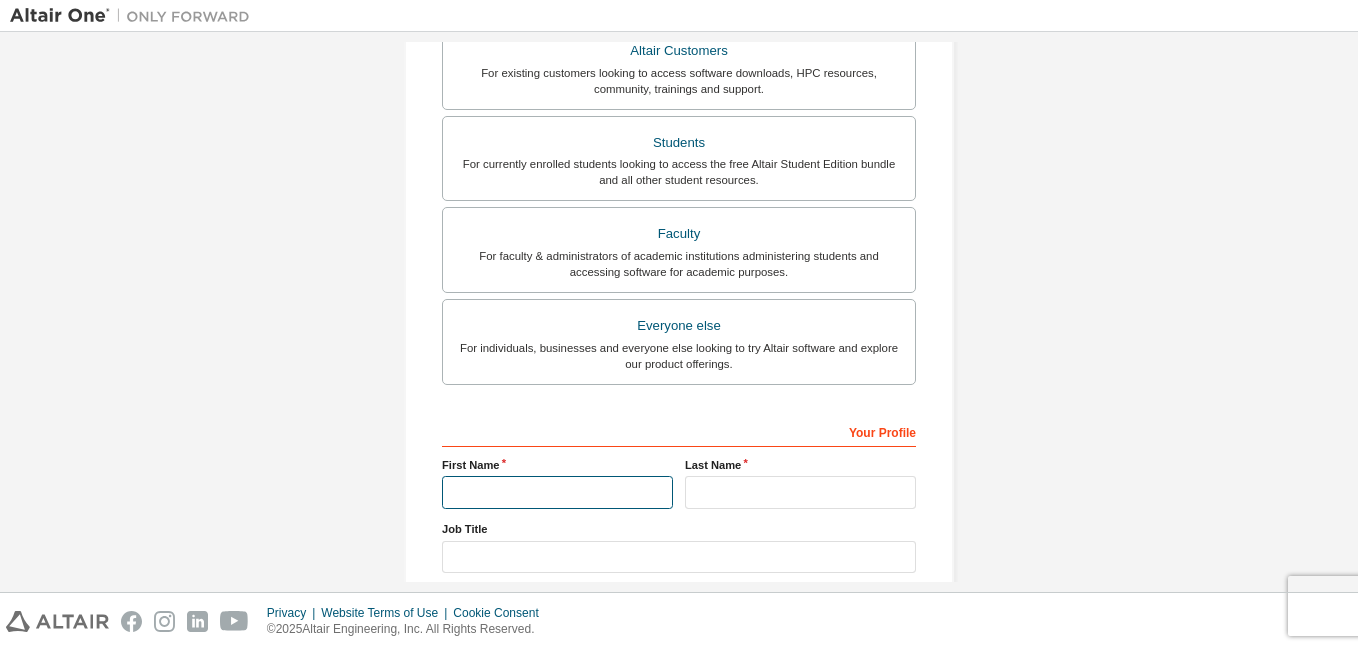 type on "******" 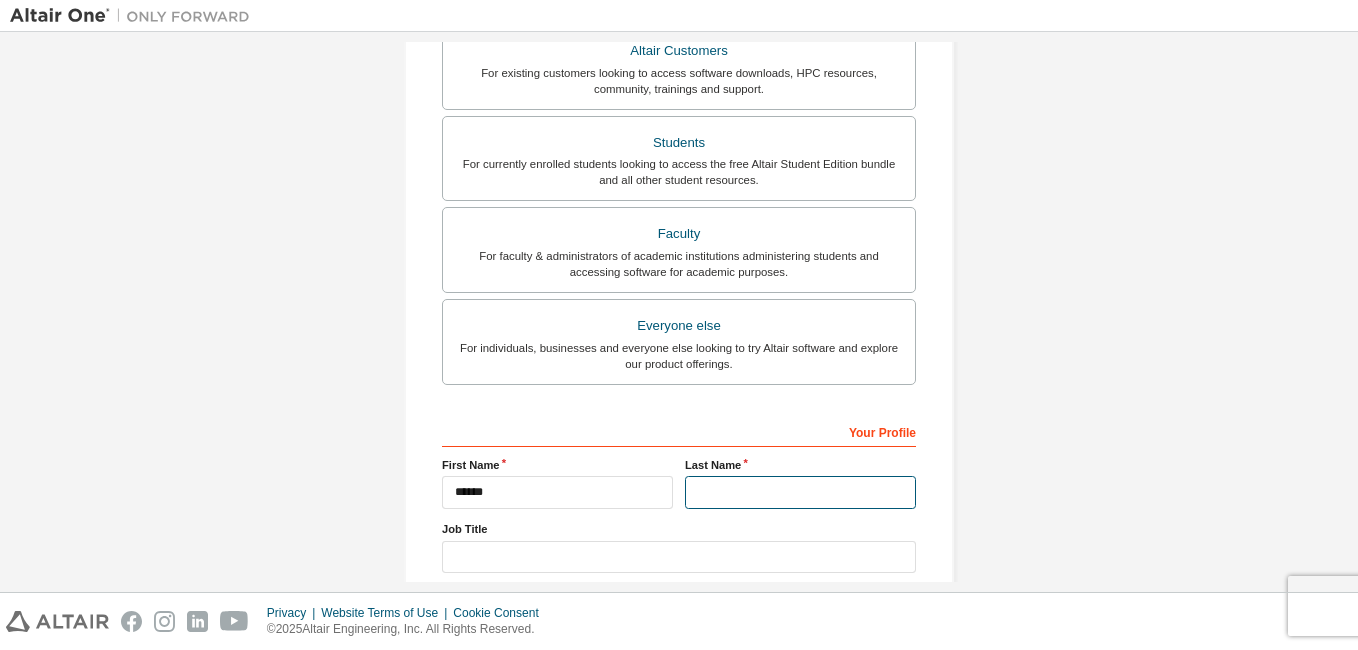 type on "*******" 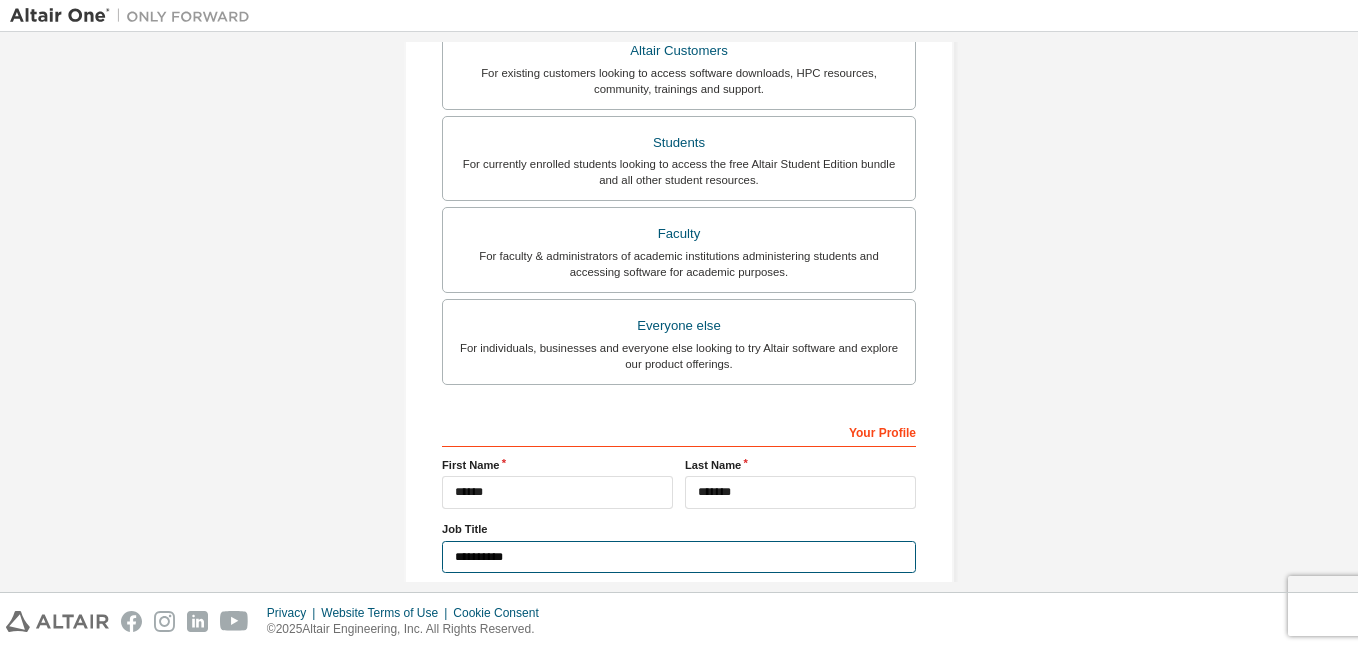 click on "**********" at bounding box center [679, 557] 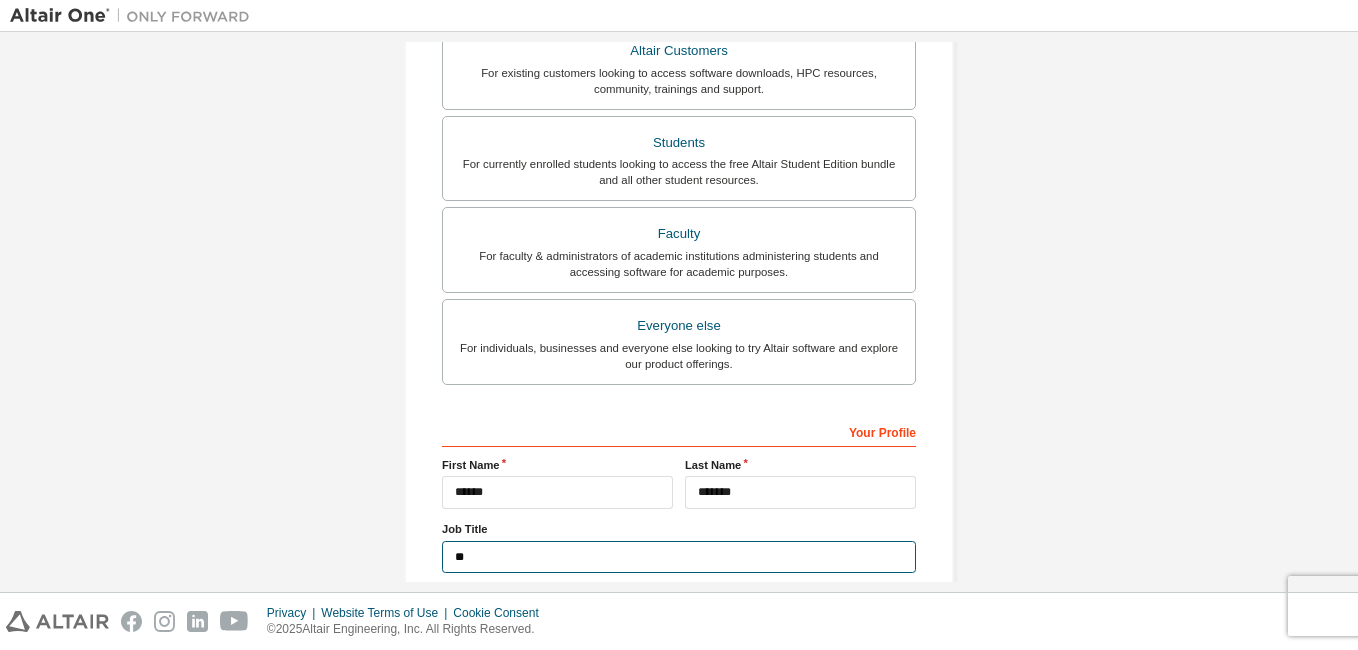 type on "*" 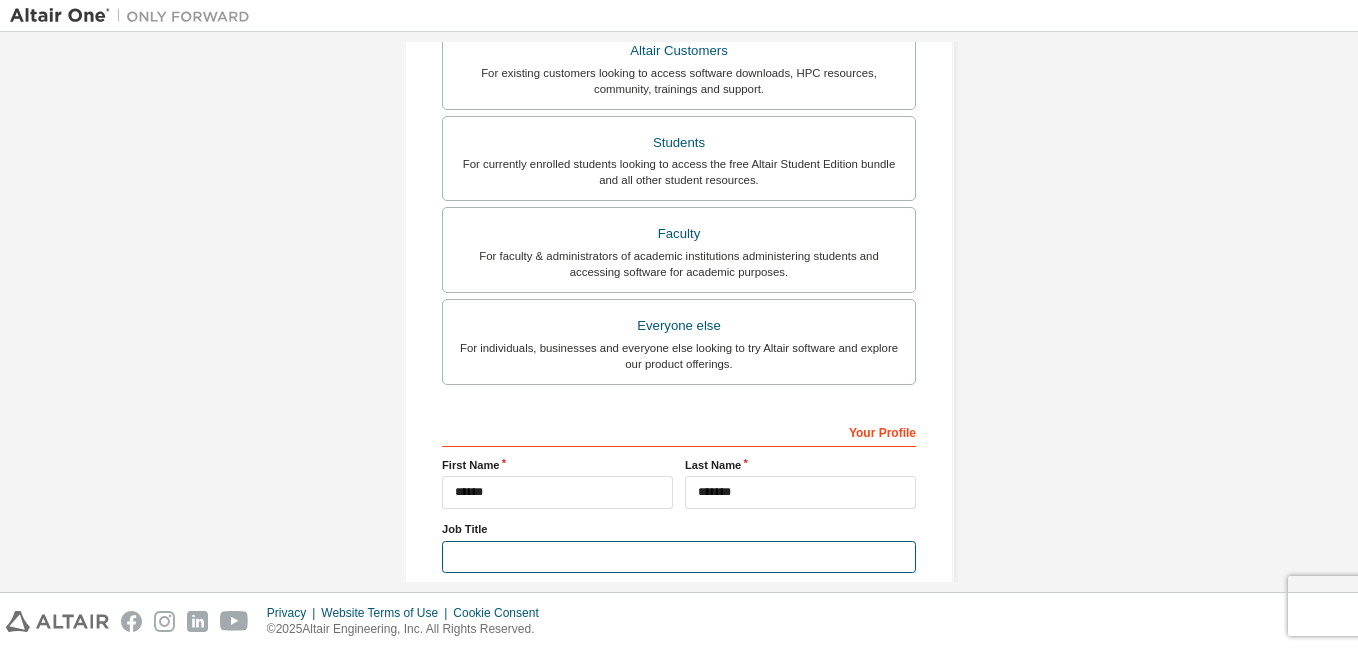 type on "*" 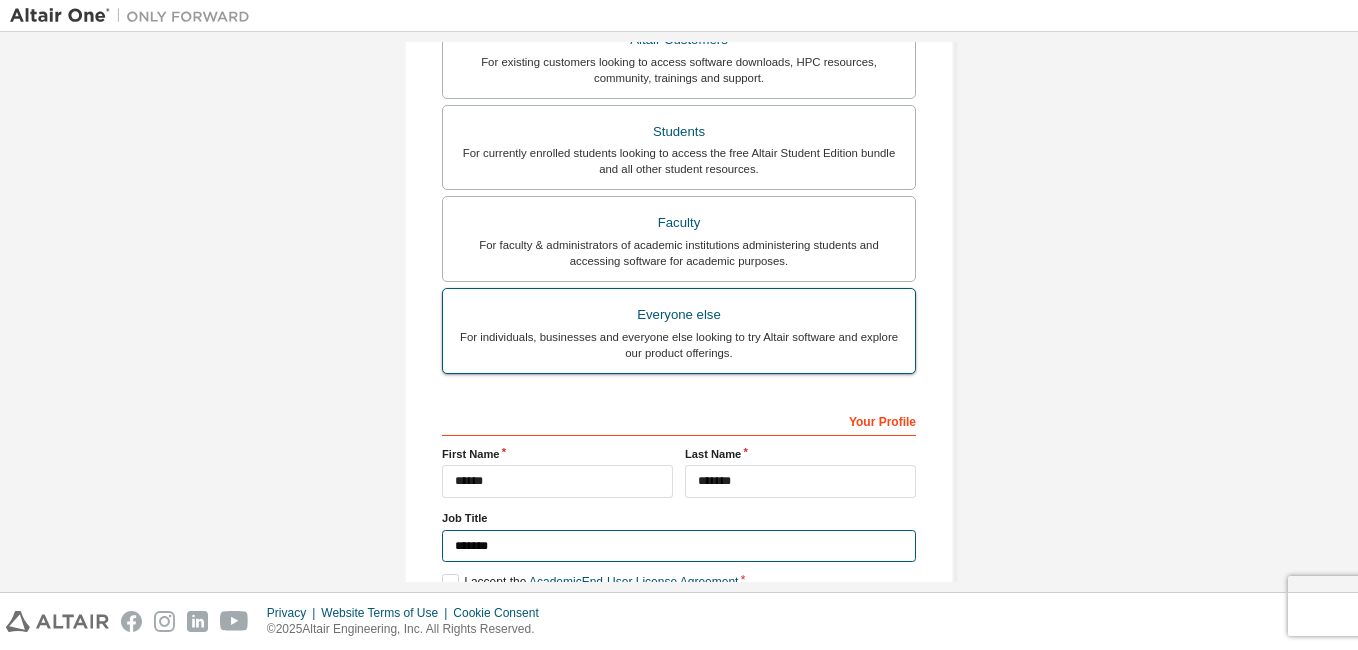 scroll, scrollTop: 588, scrollLeft: 0, axis: vertical 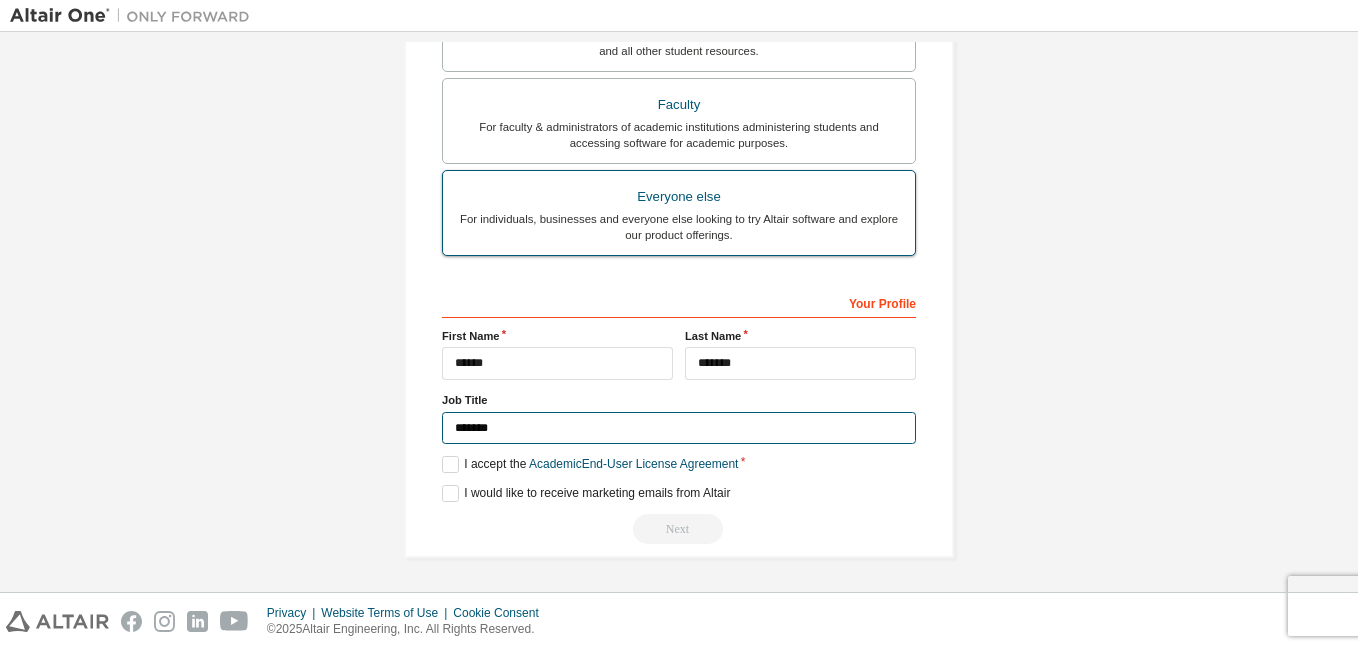 type on "*******" 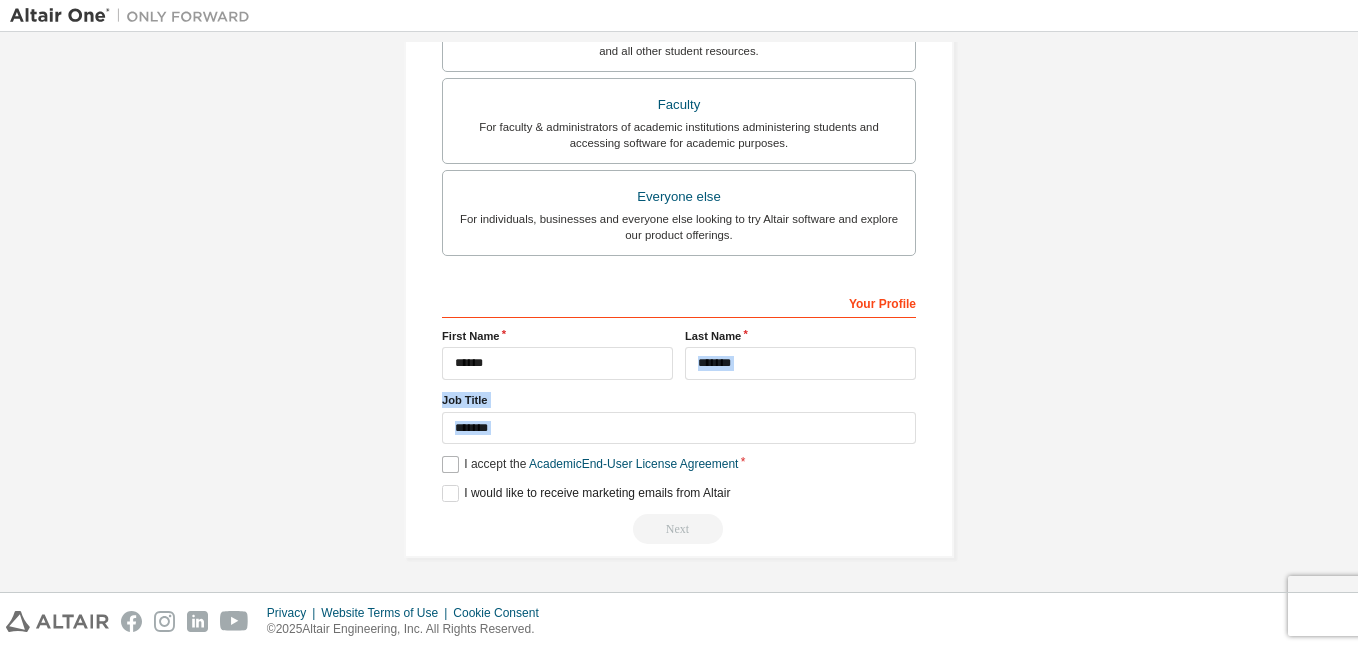 drag, startPoint x: 909, startPoint y: 318, endPoint x: 444, endPoint y: 464, distance: 487.38177 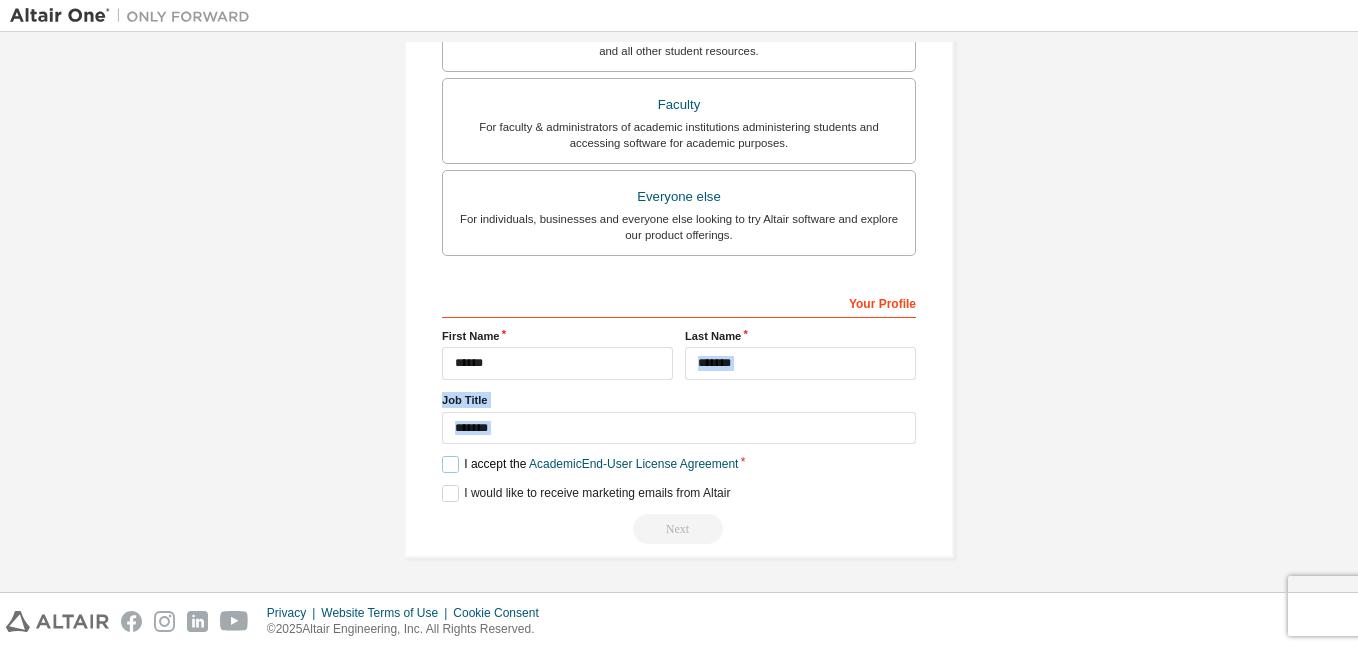 click on "I accept the   Academic   End-User License Agreement" at bounding box center [590, 464] 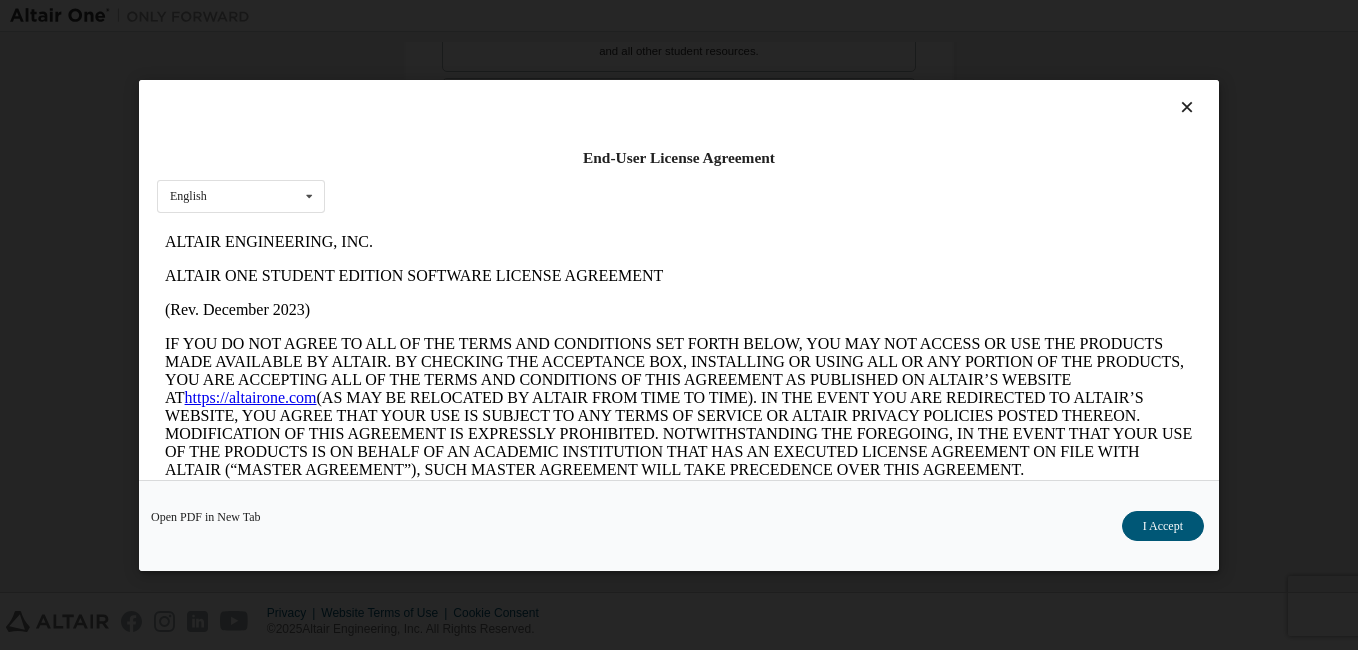 scroll, scrollTop: 0, scrollLeft: 0, axis: both 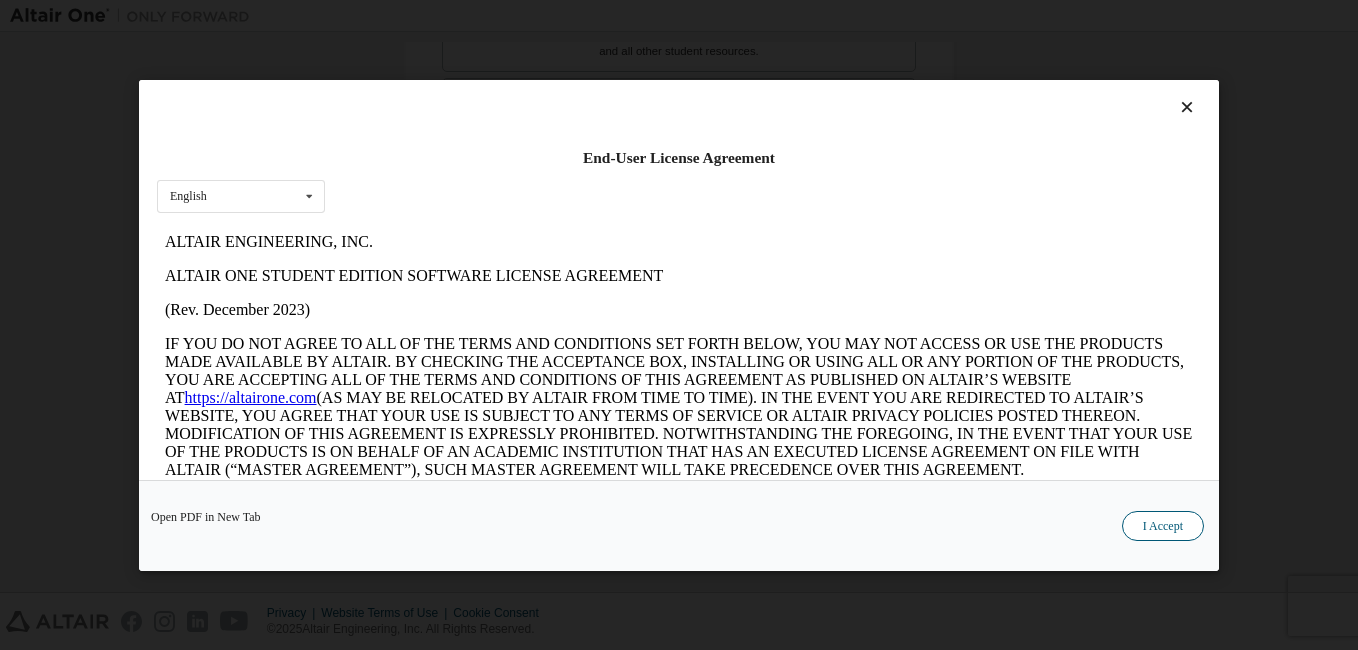 click on "I Accept" at bounding box center (1163, 526) 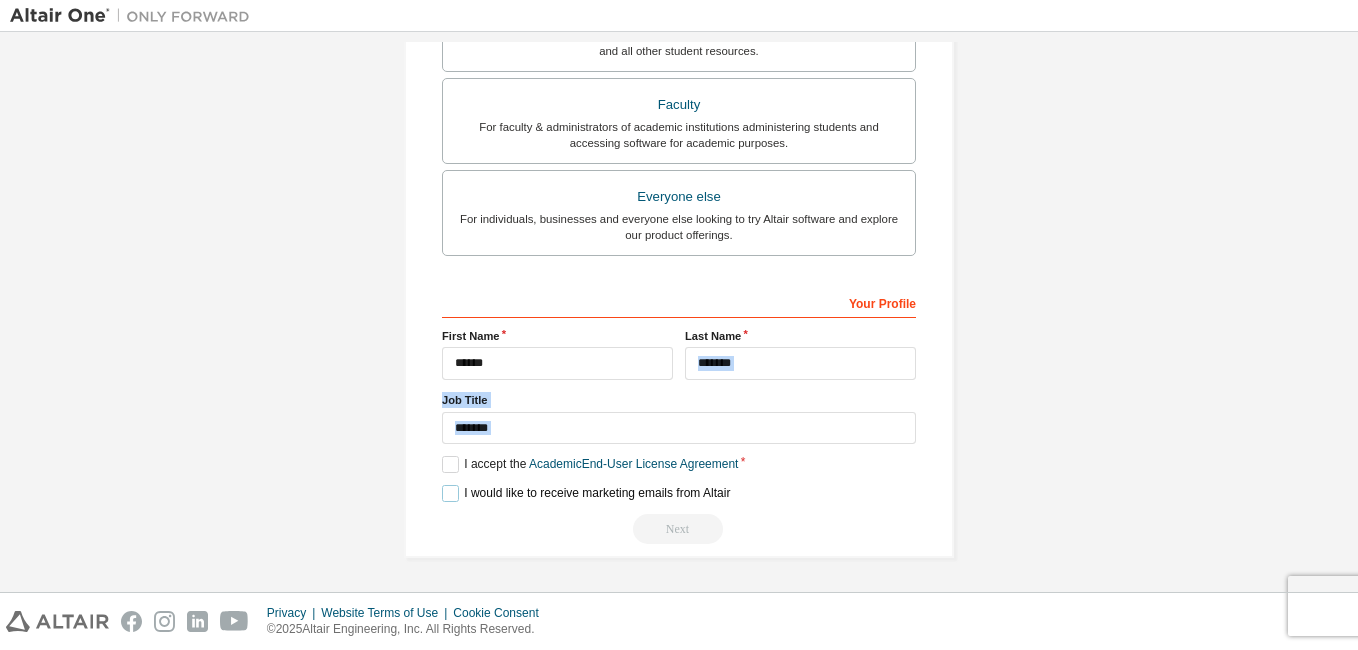 click on "I would like to receive marketing emails from Altair" at bounding box center [586, 493] 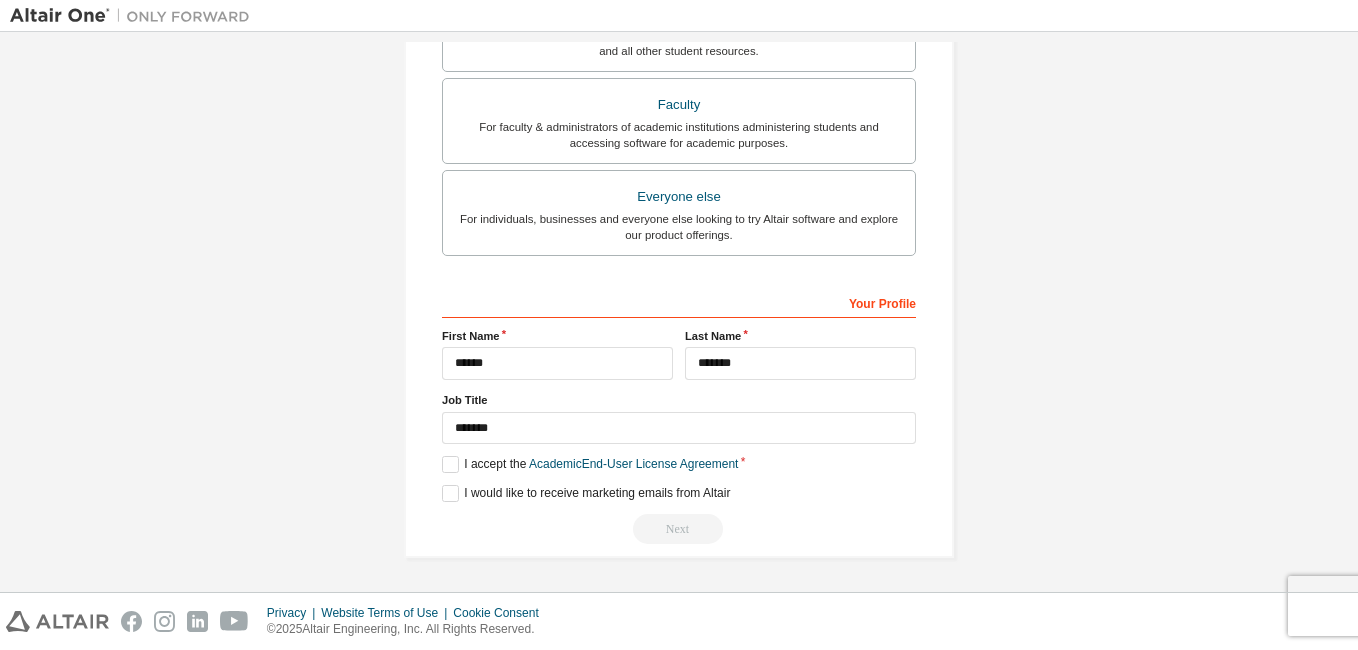 click on "I would like to receive marketing emails from Altair" at bounding box center [679, 493] 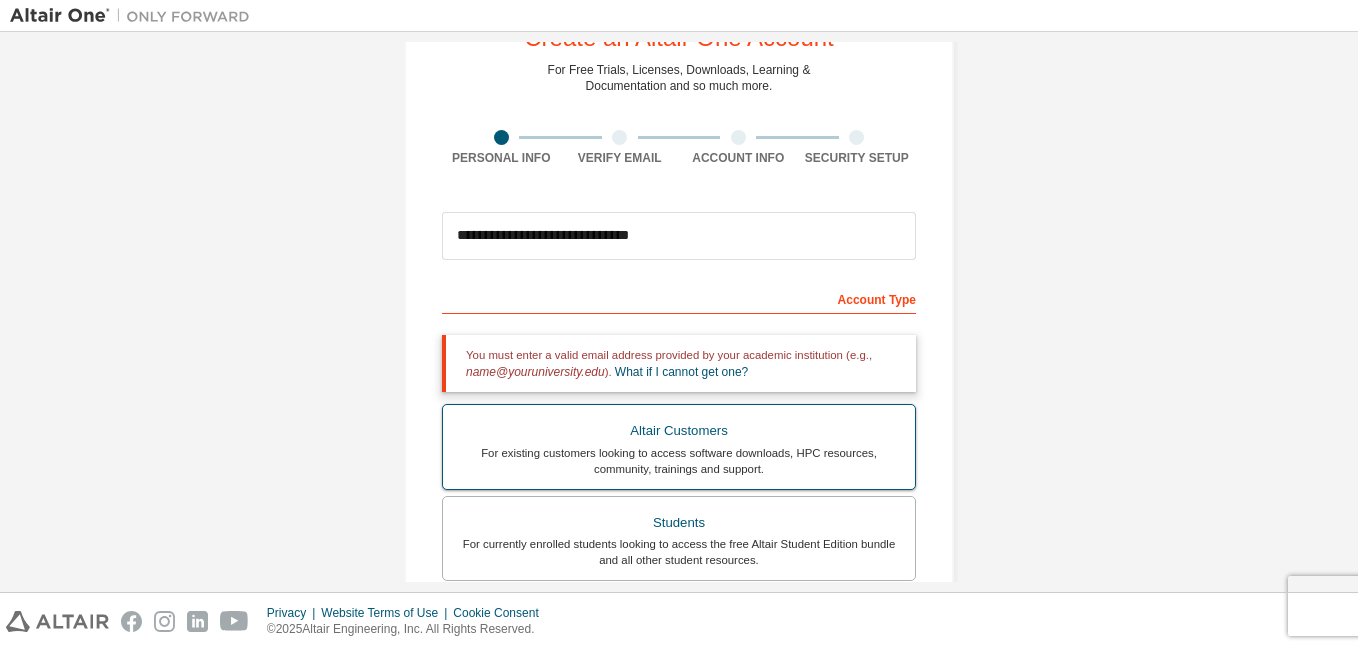 scroll, scrollTop: 588, scrollLeft: 0, axis: vertical 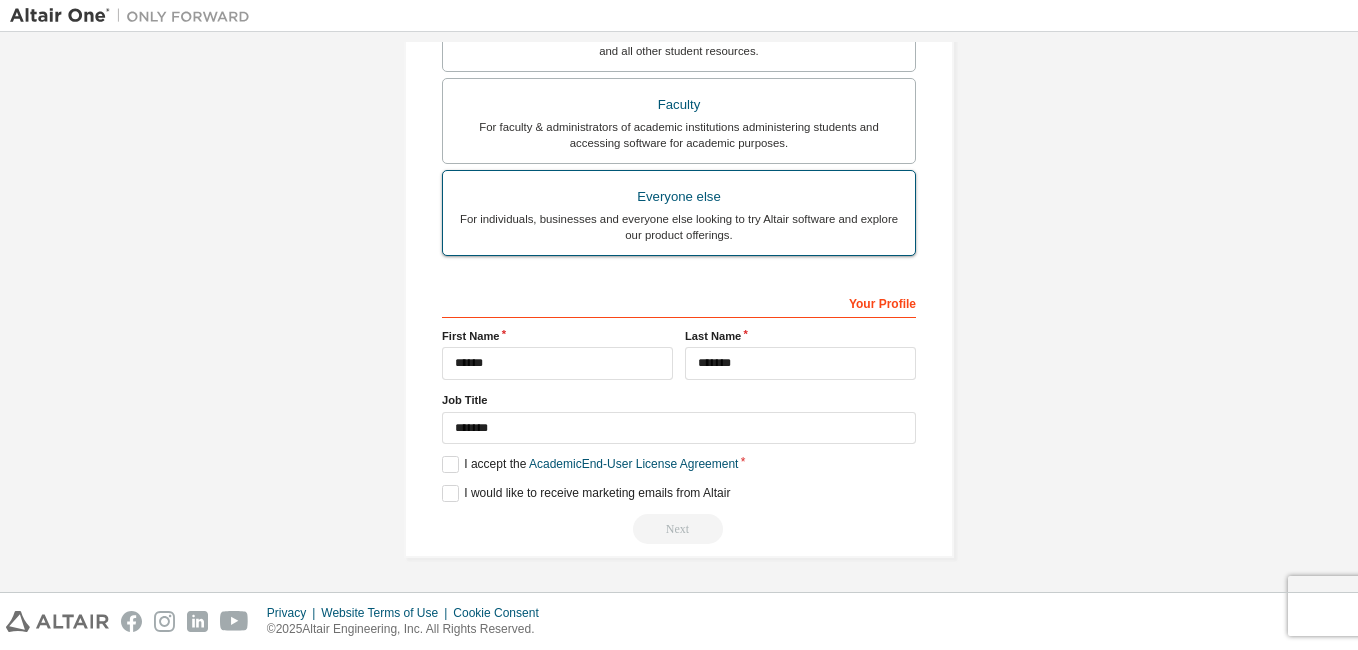 click on "For individuals, businesses and everyone else looking to try Altair software and explore our product offerings." at bounding box center (679, 227) 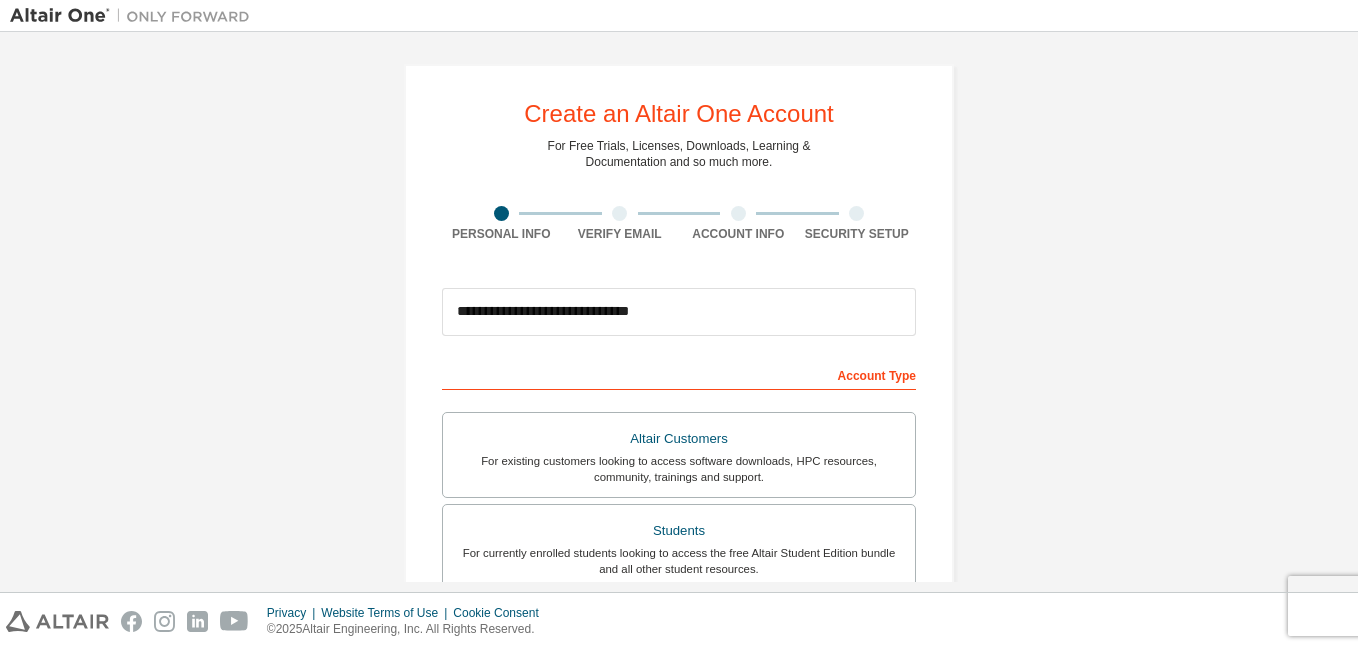 scroll, scrollTop: 0, scrollLeft: 0, axis: both 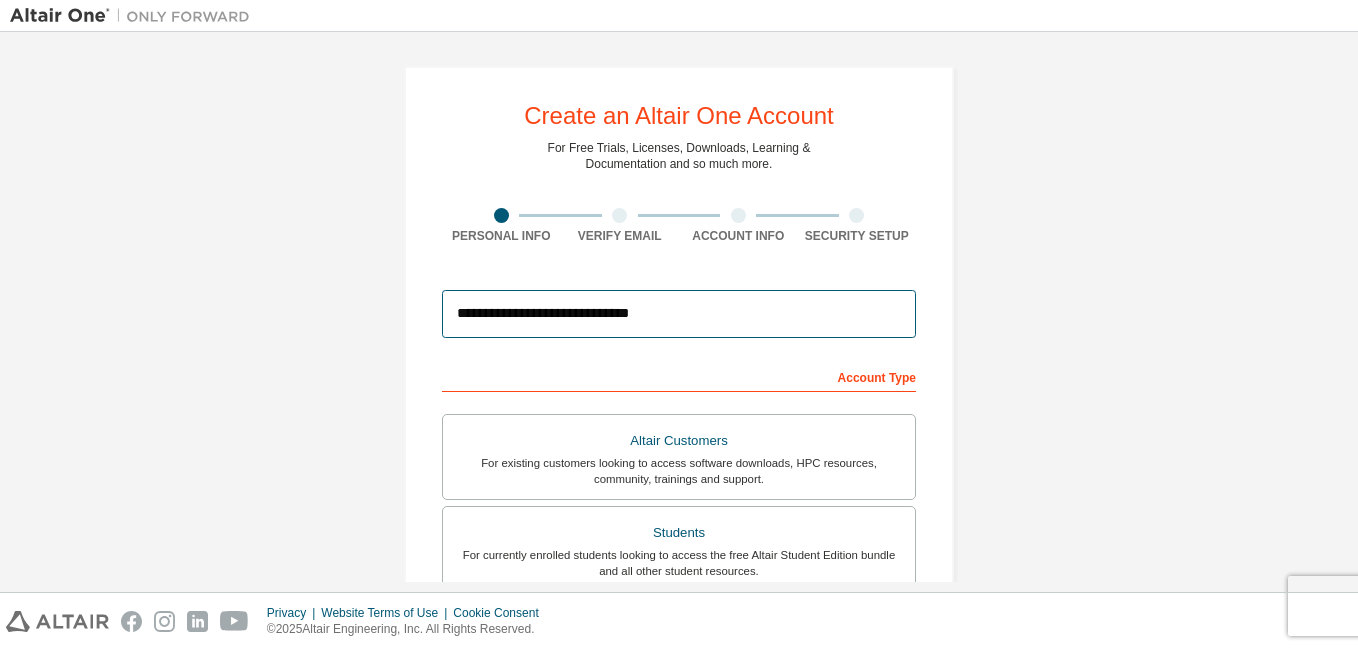 drag, startPoint x: 756, startPoint y: 279, endPoint x: 732, endPoint y: 302, distance: 33.24154 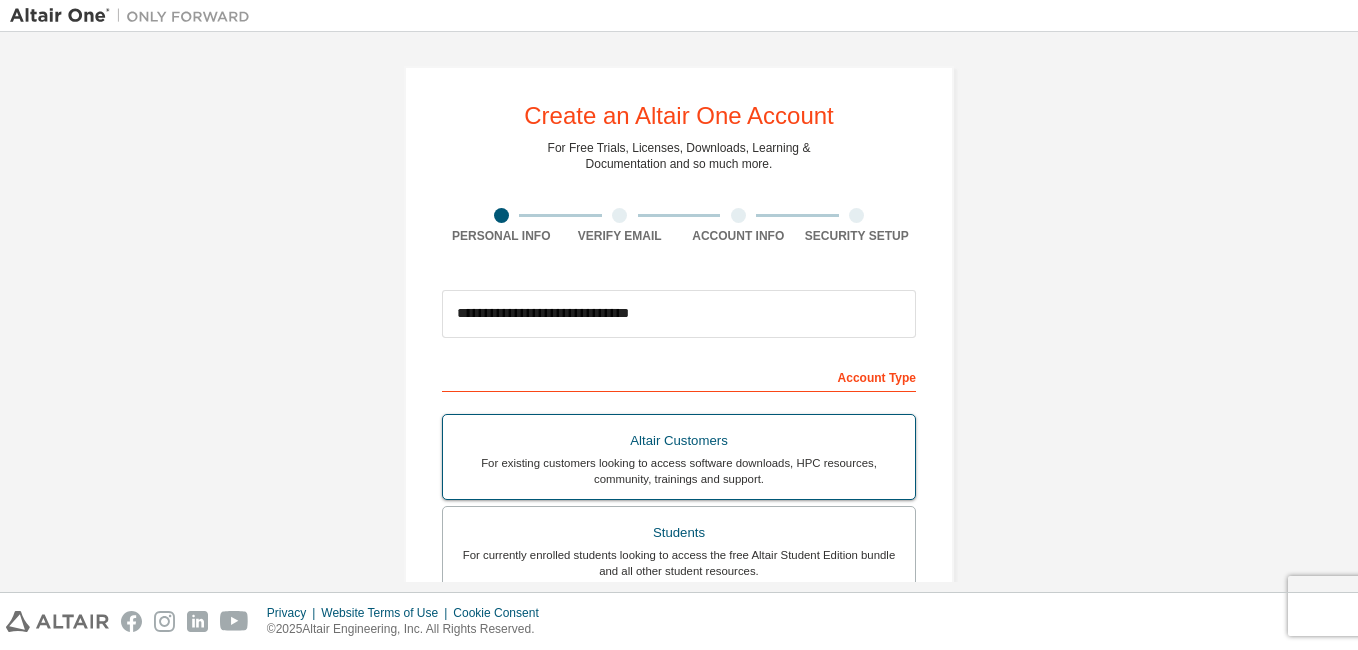 click on "Altair Customers" at bounding box center [679, 441] 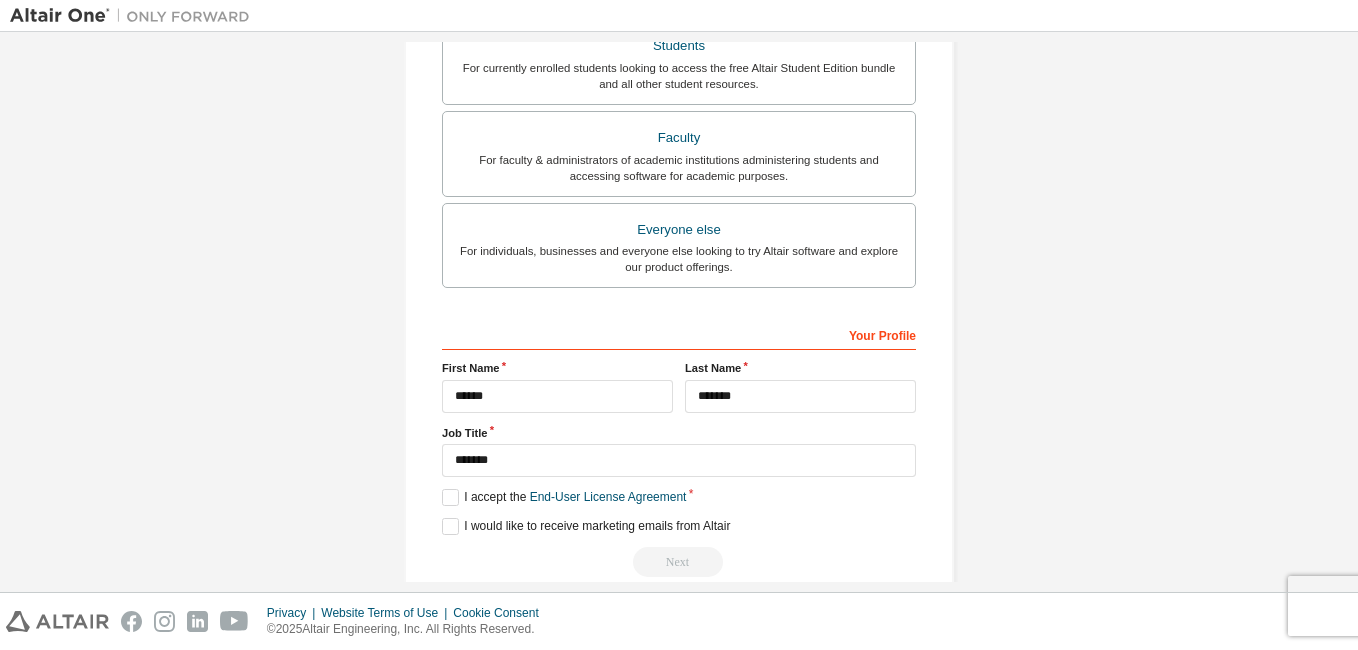 scroll, scrollTop: 669, scrollLeft: 0, axis: vertical 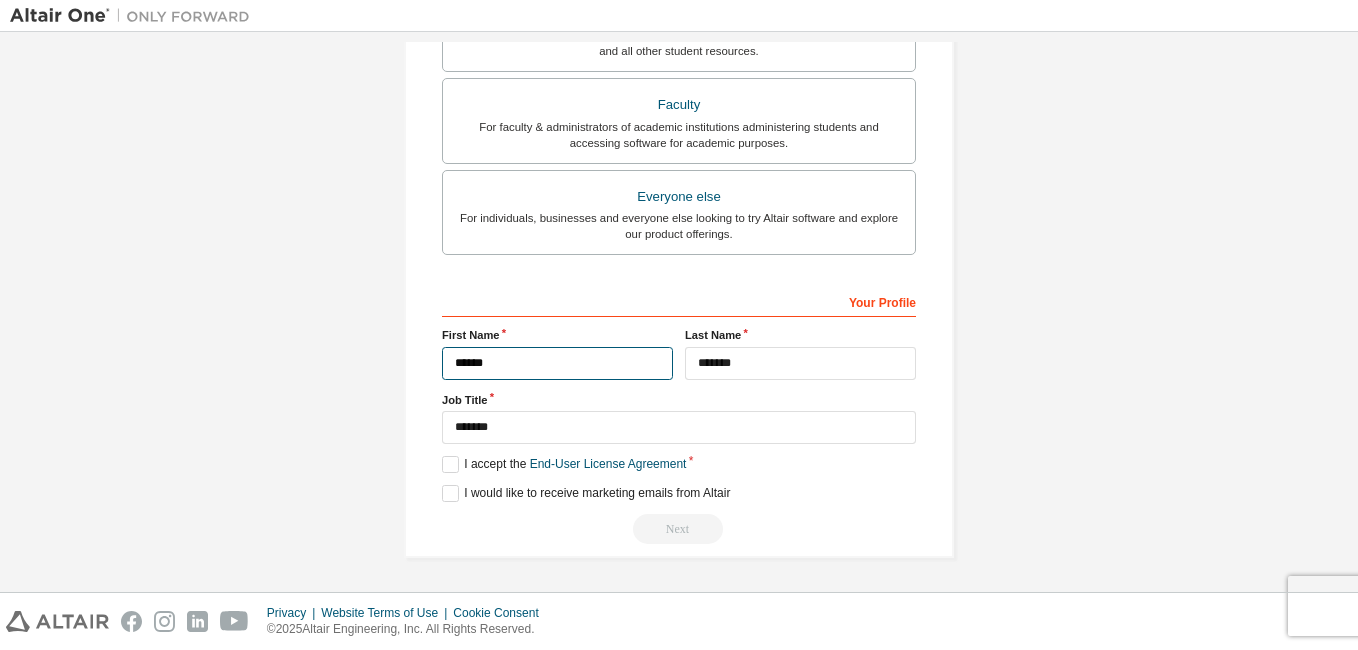 click on "******" at bounding box center [557, 363] 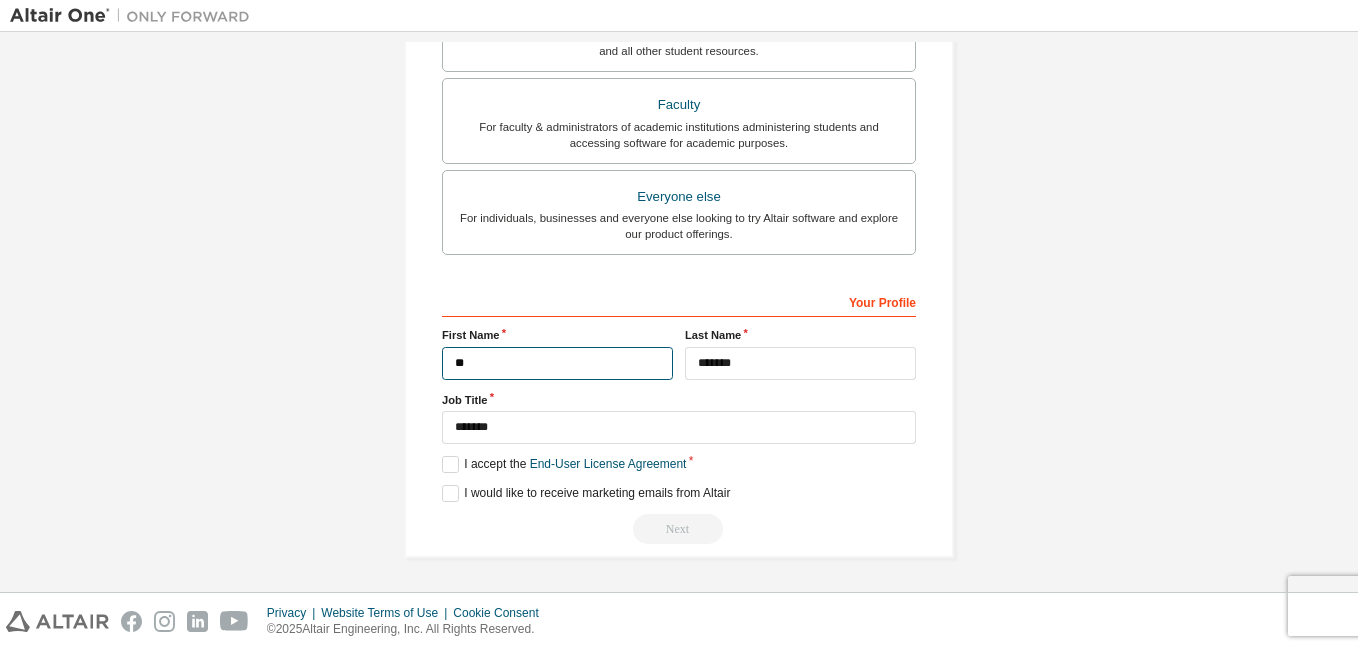 type on "*" 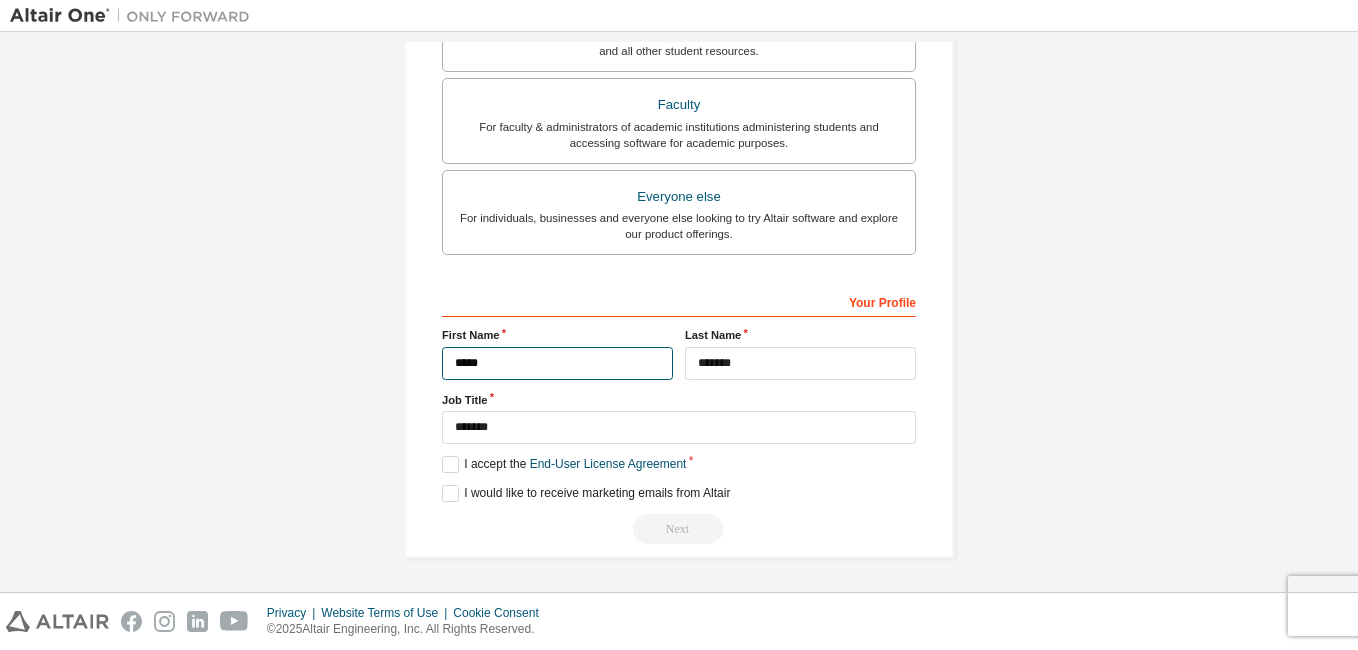 type on "*****" 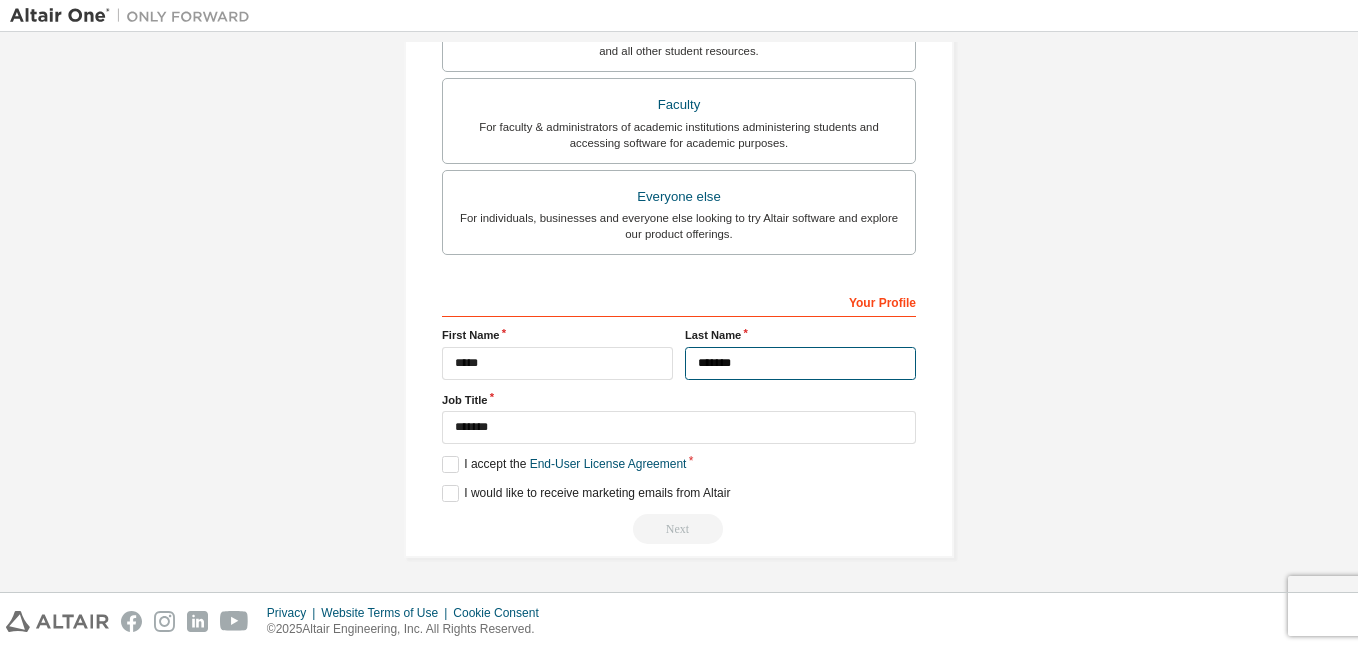 click on "*******" at bounding box center [800, 363] 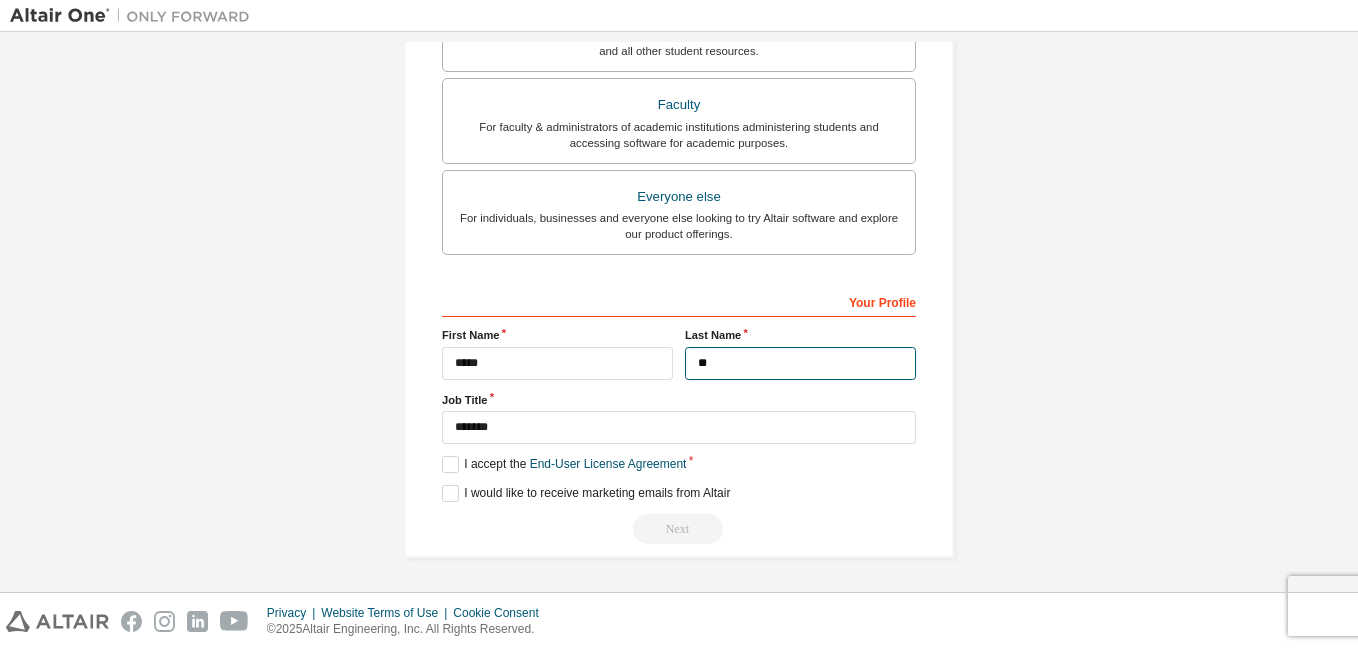 type on "*" 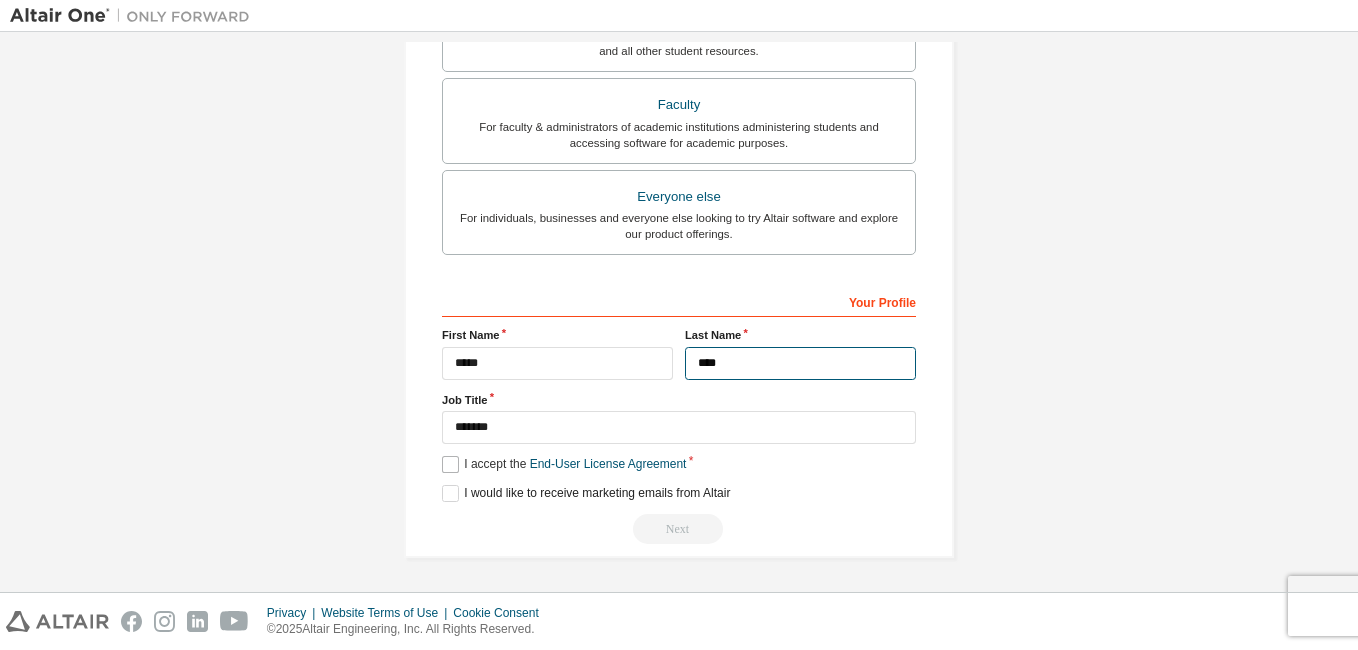 type on "****" 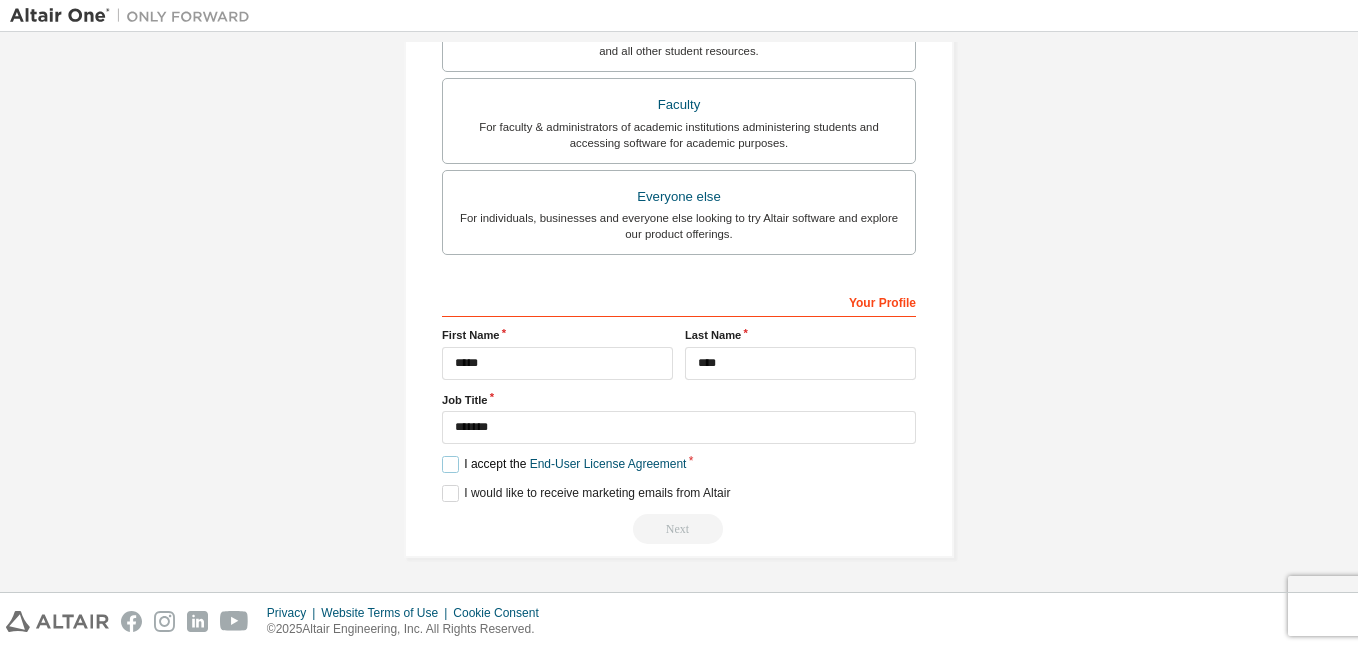 click on "I accept the    End-User License Agreement" at bounding box center (564, 464) 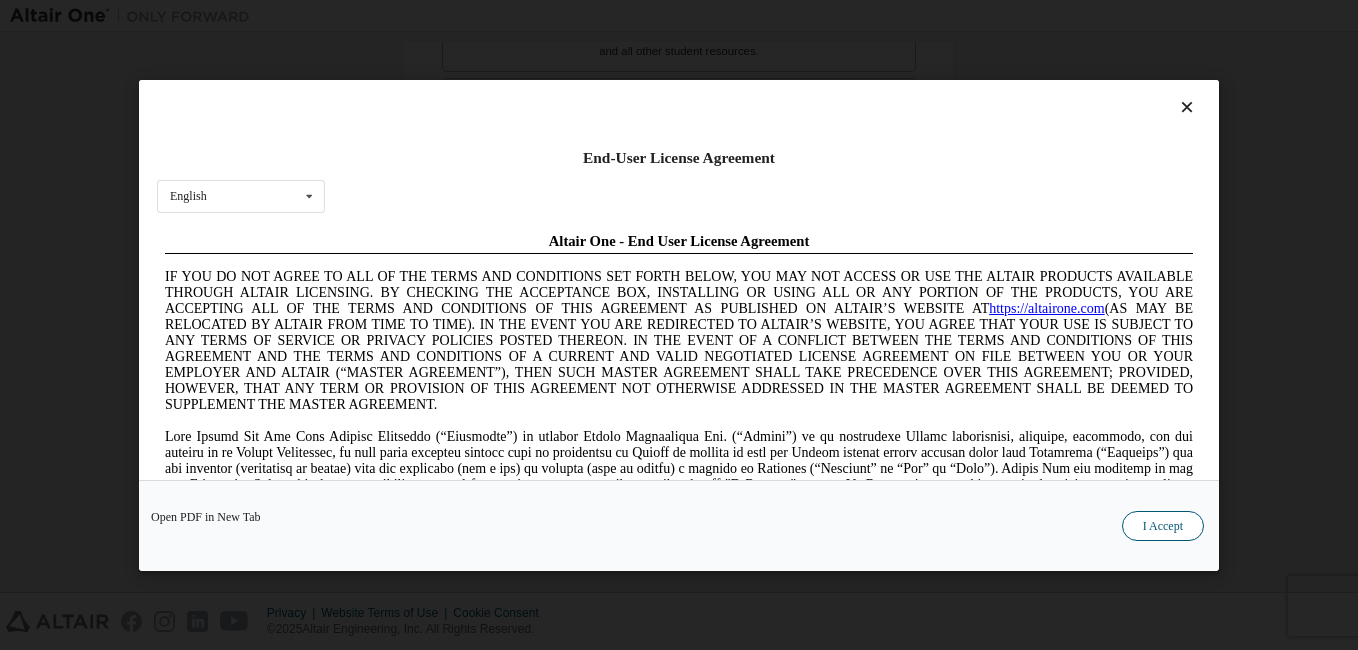 scroll, scrollTop: 0, scrollLeft: 0, axis: both 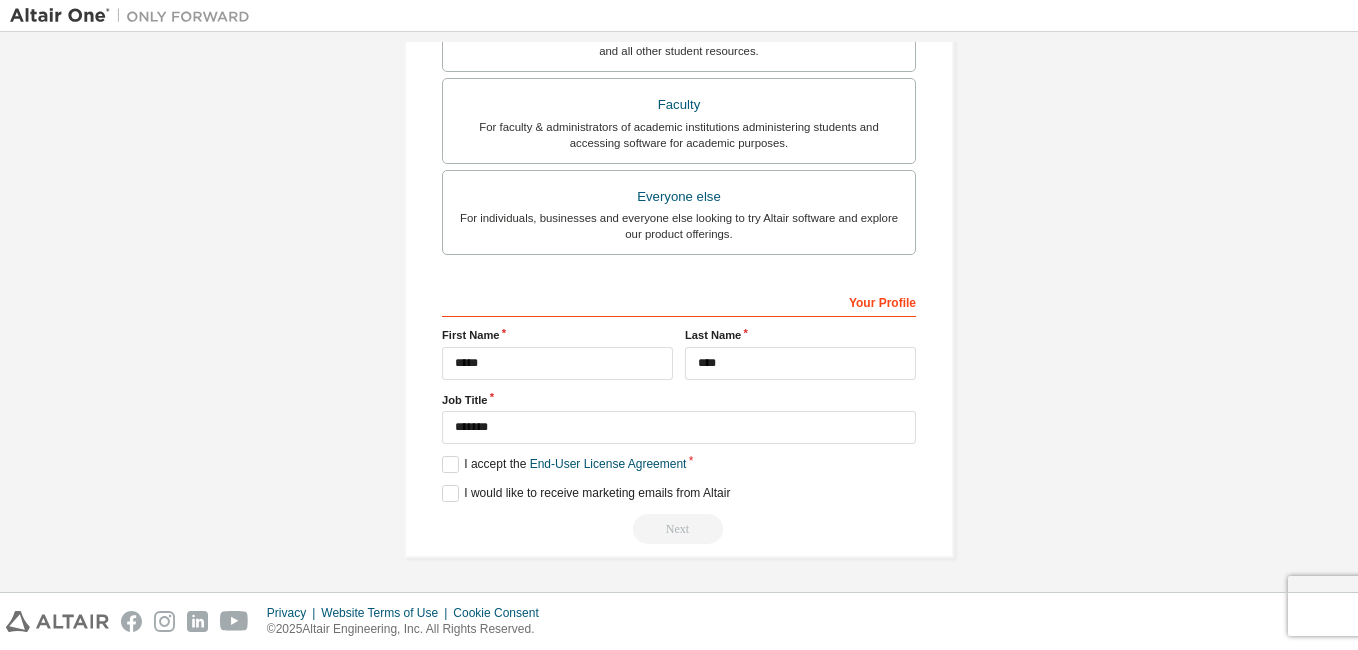 drag, startPoint x: 851, startPoint y: 322, endPoint x: 857, endPoint y: 346, distance: 24.738634 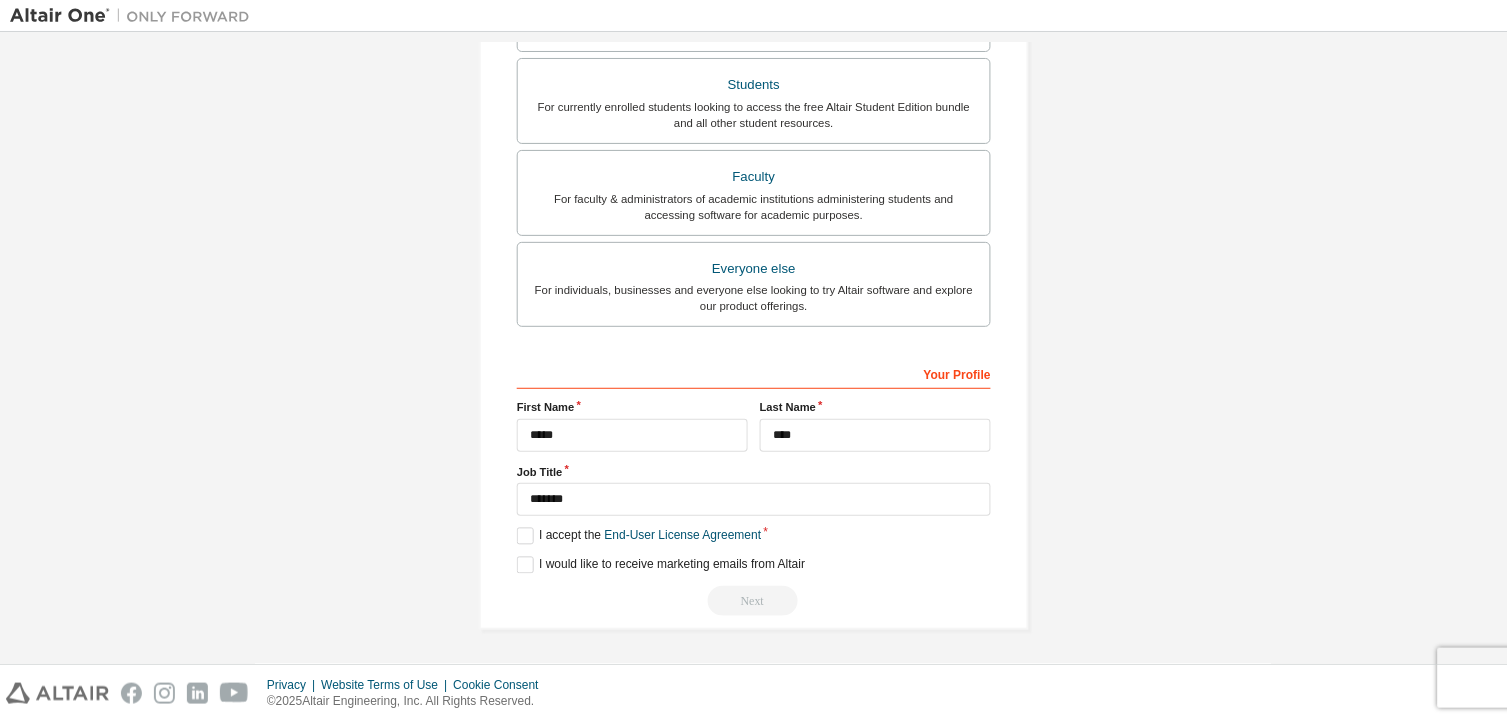 scroll, scrollTop: 596, scrollLeft: 0, axis: vertical 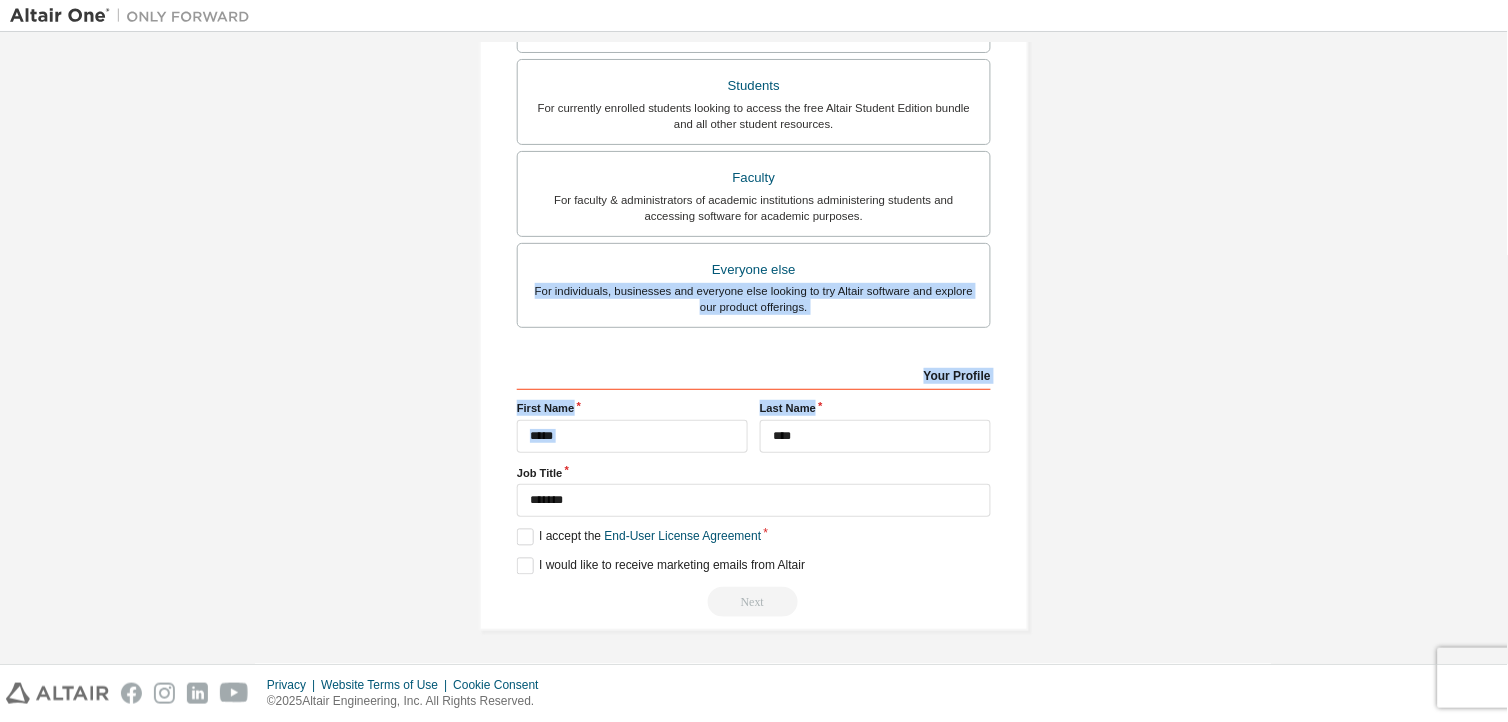 drag, startPoint x: 744, startPoint y: 433, endPoint x: 887, endPoint y: 430, distance: 143.03146 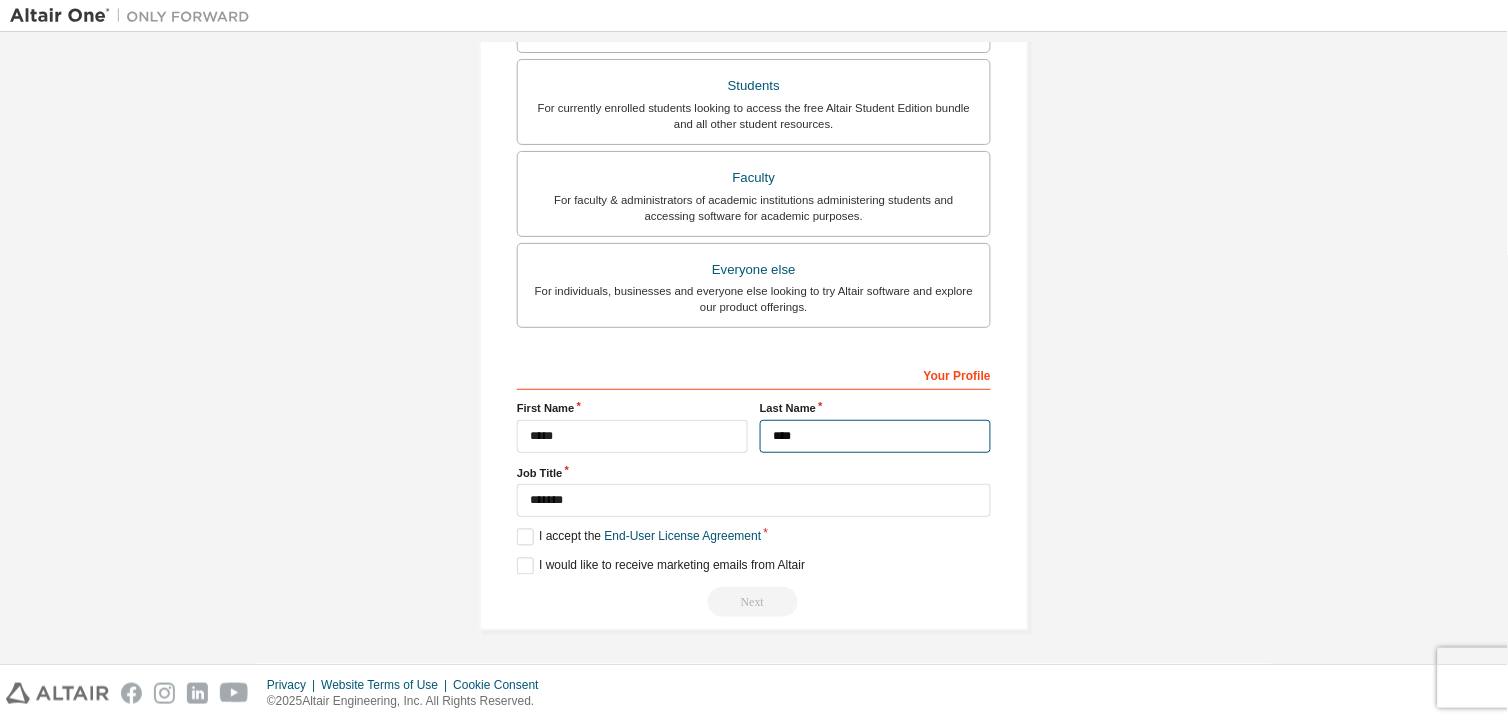 click on "****" at bounding box center (875, 436) 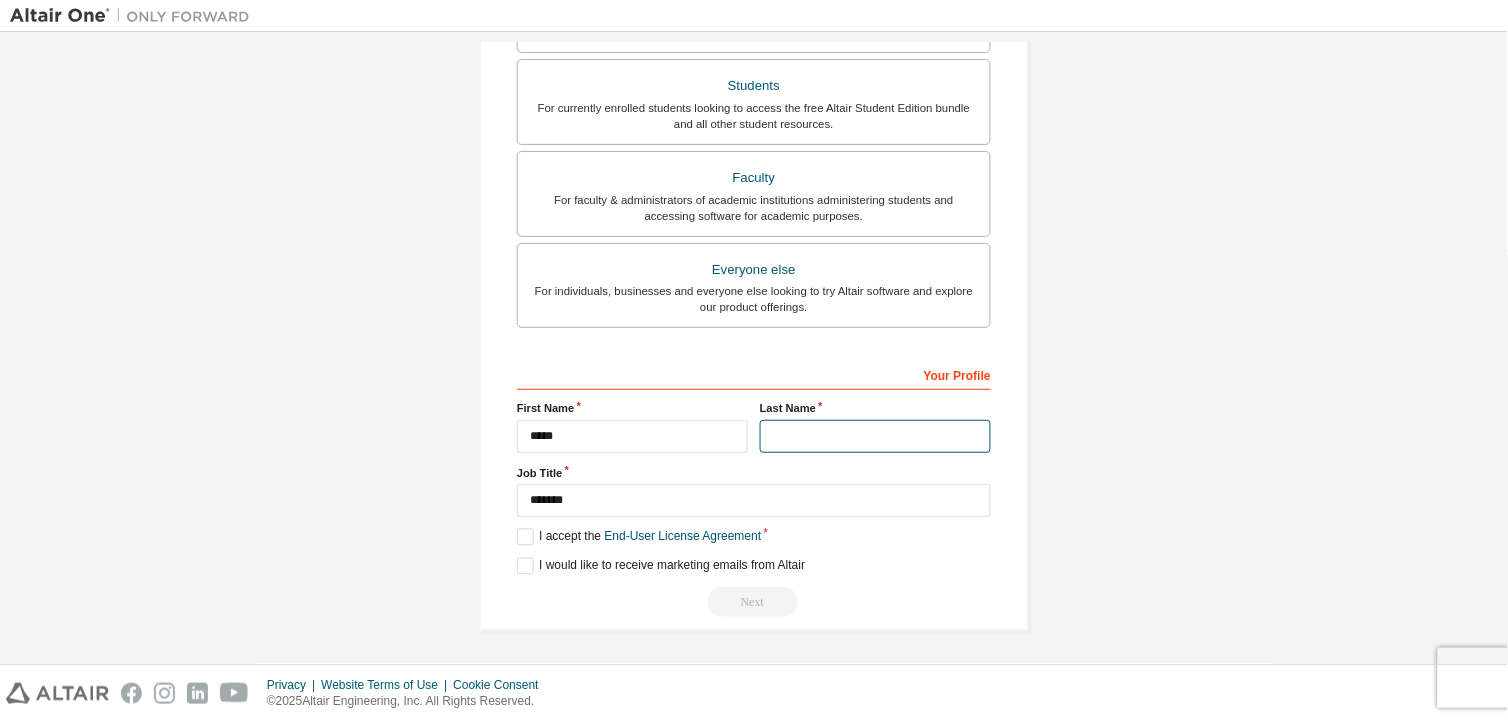 type 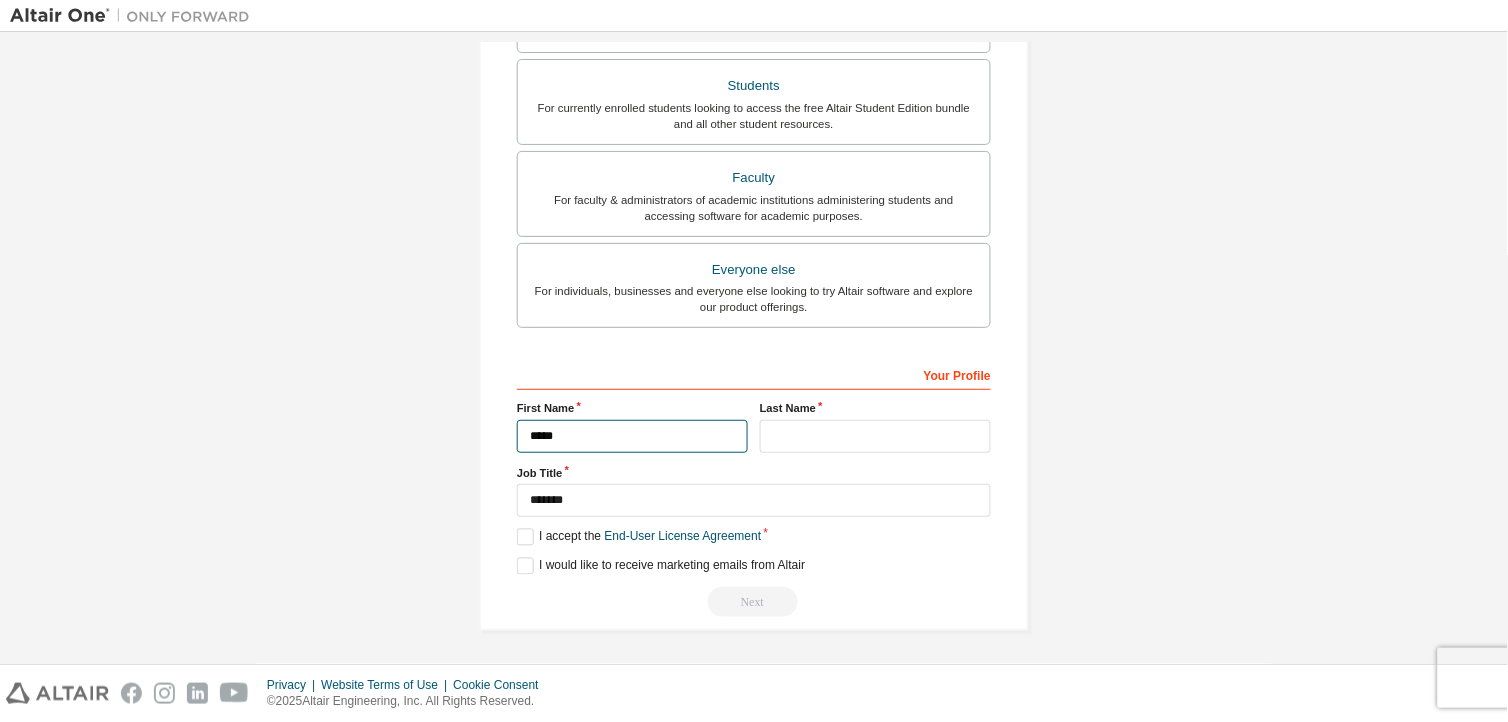 click on "*****" at bounding box center [632, 436] 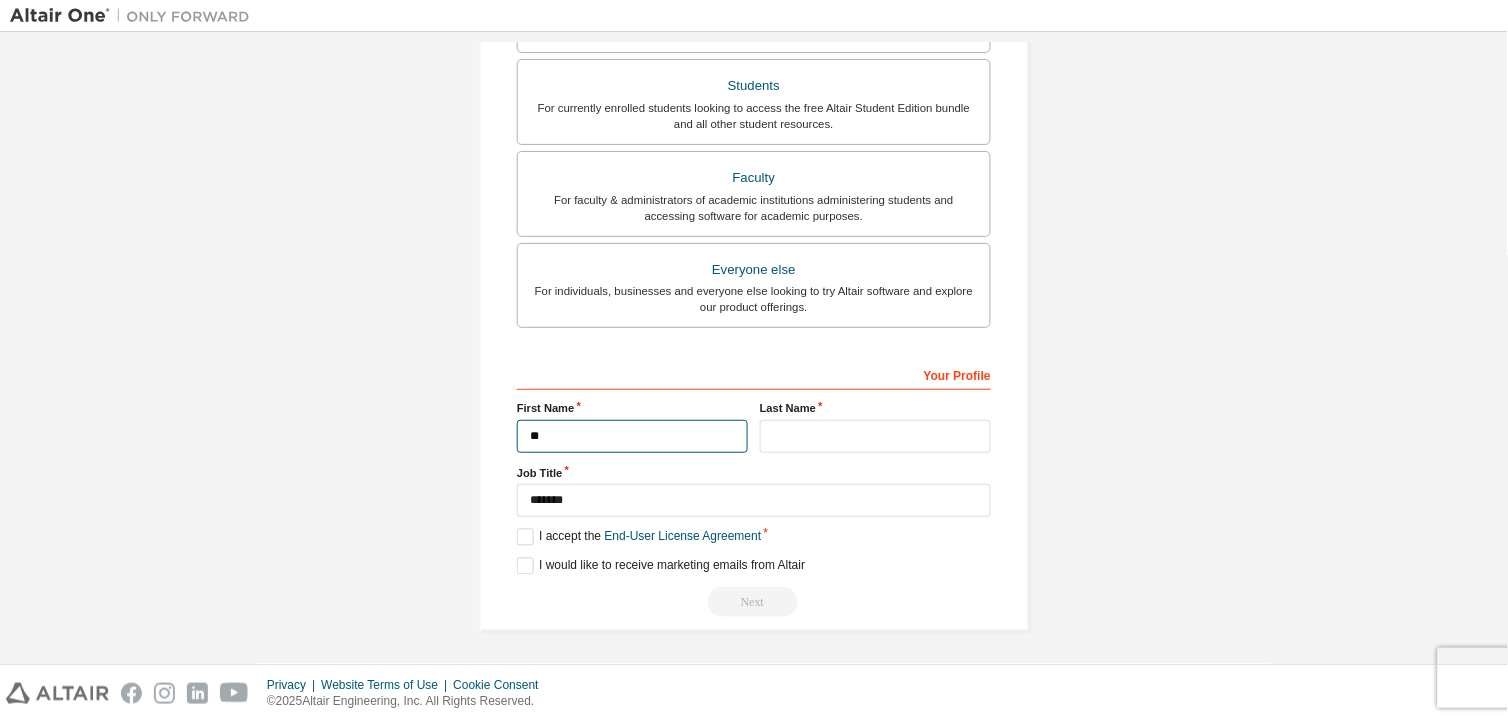 type on "*" 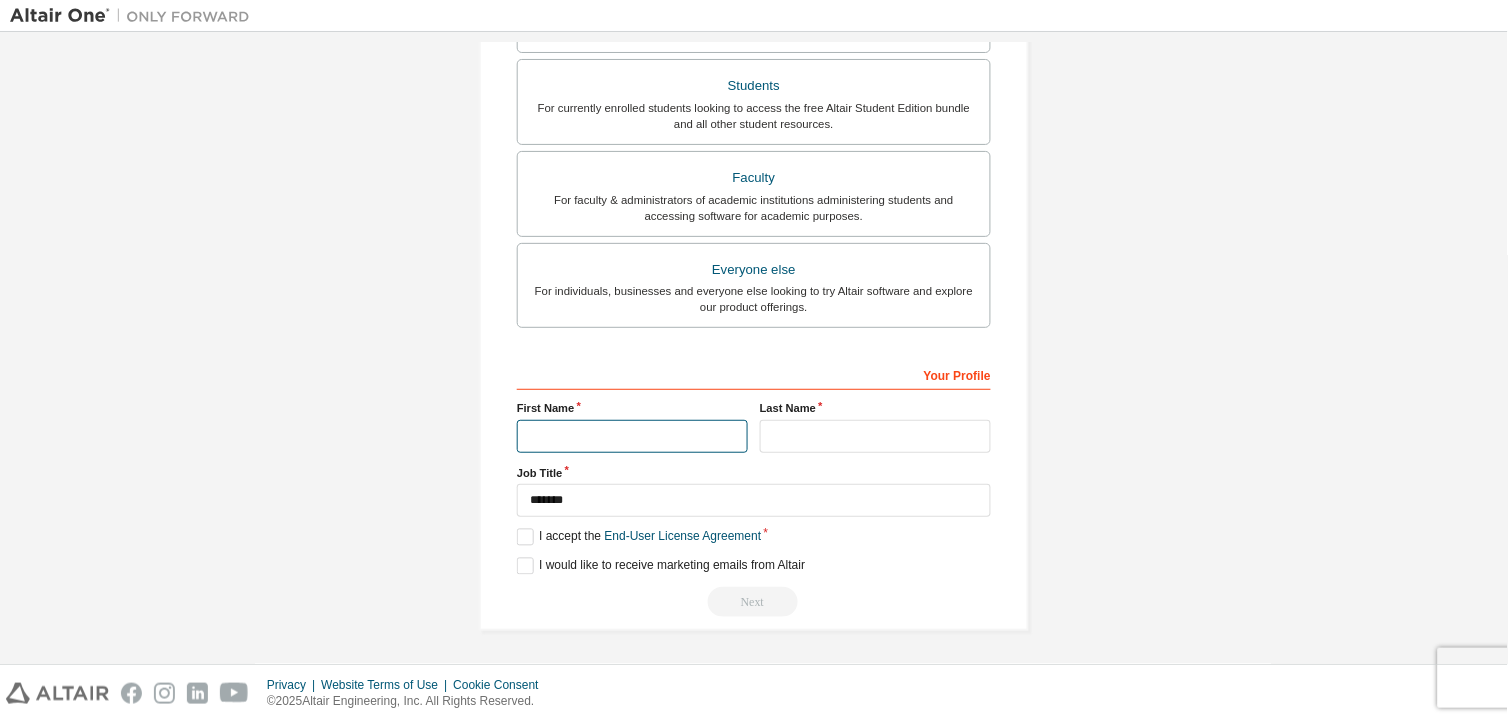 type 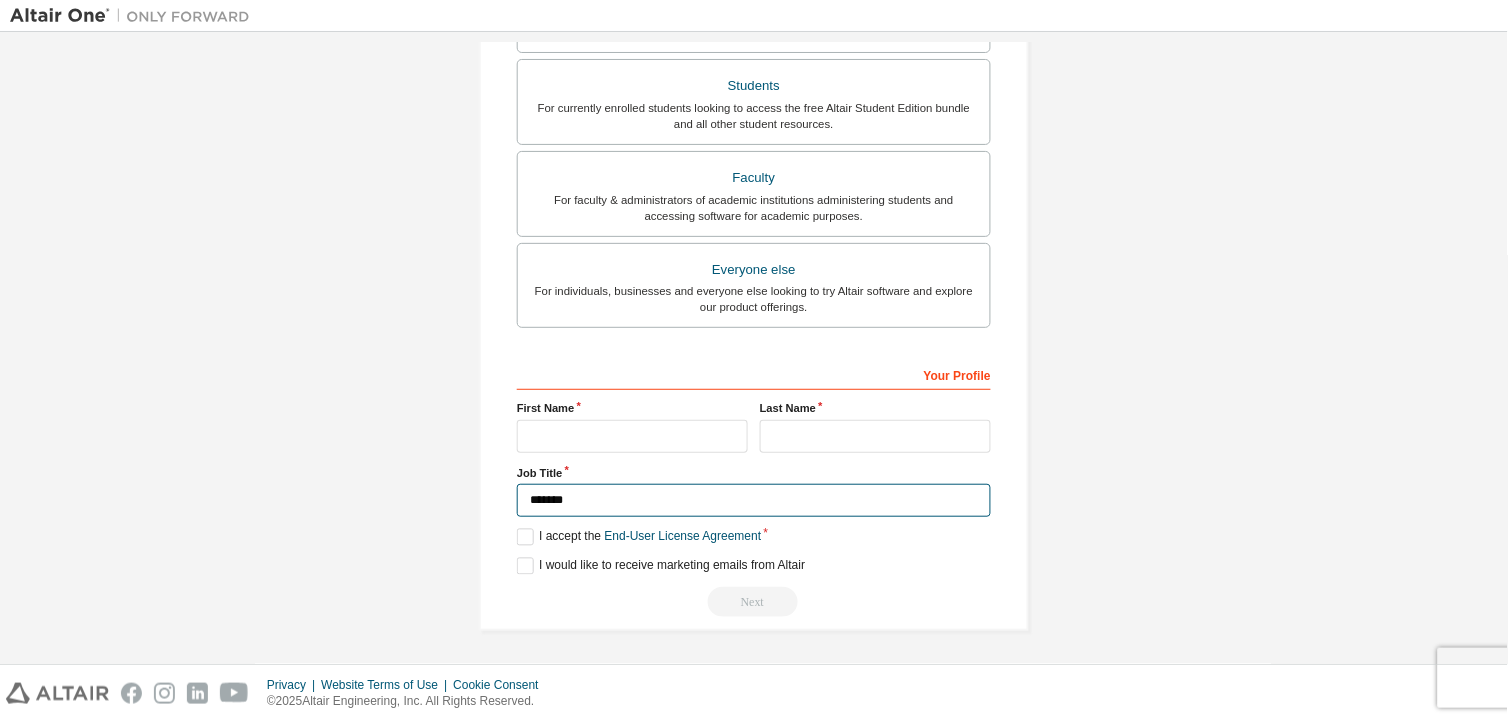 click on "*******" at bounding box center [754, 500] 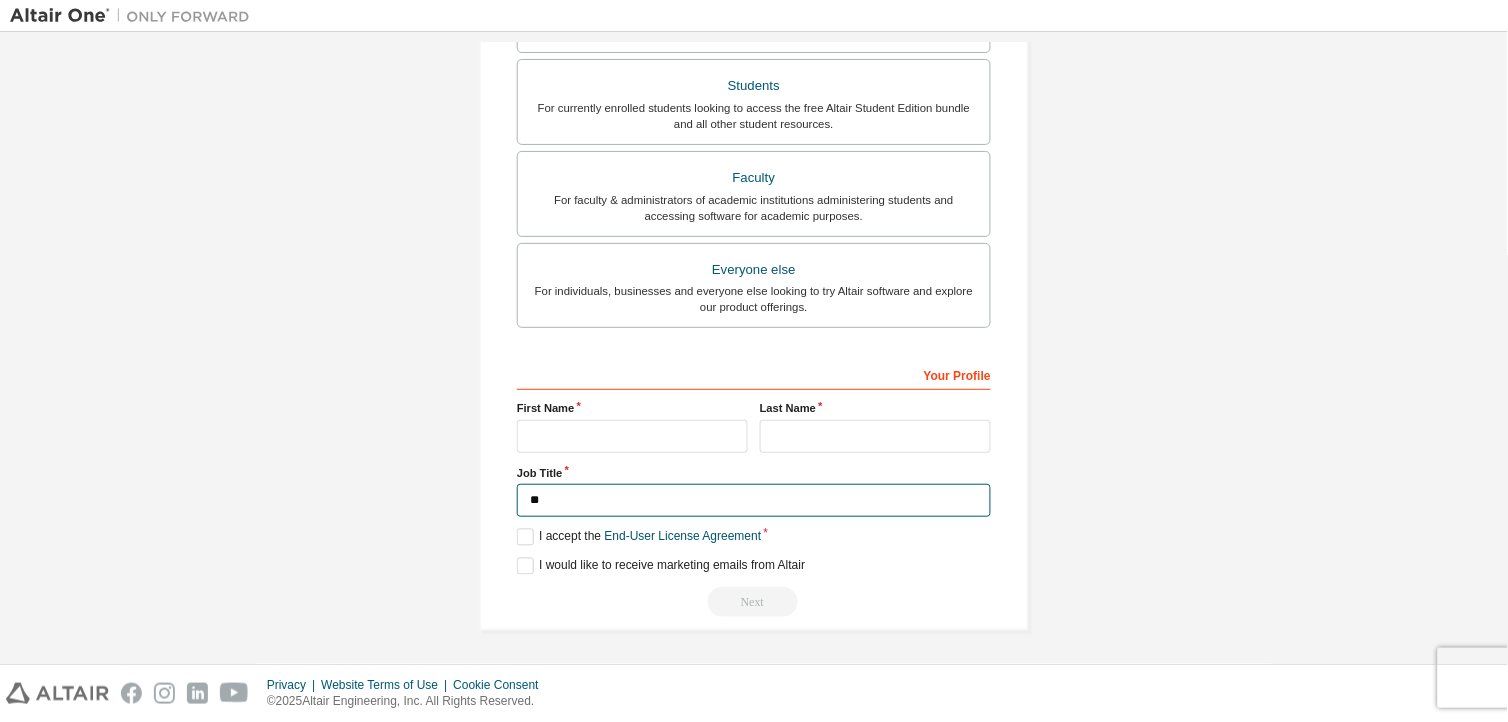 type on "*" 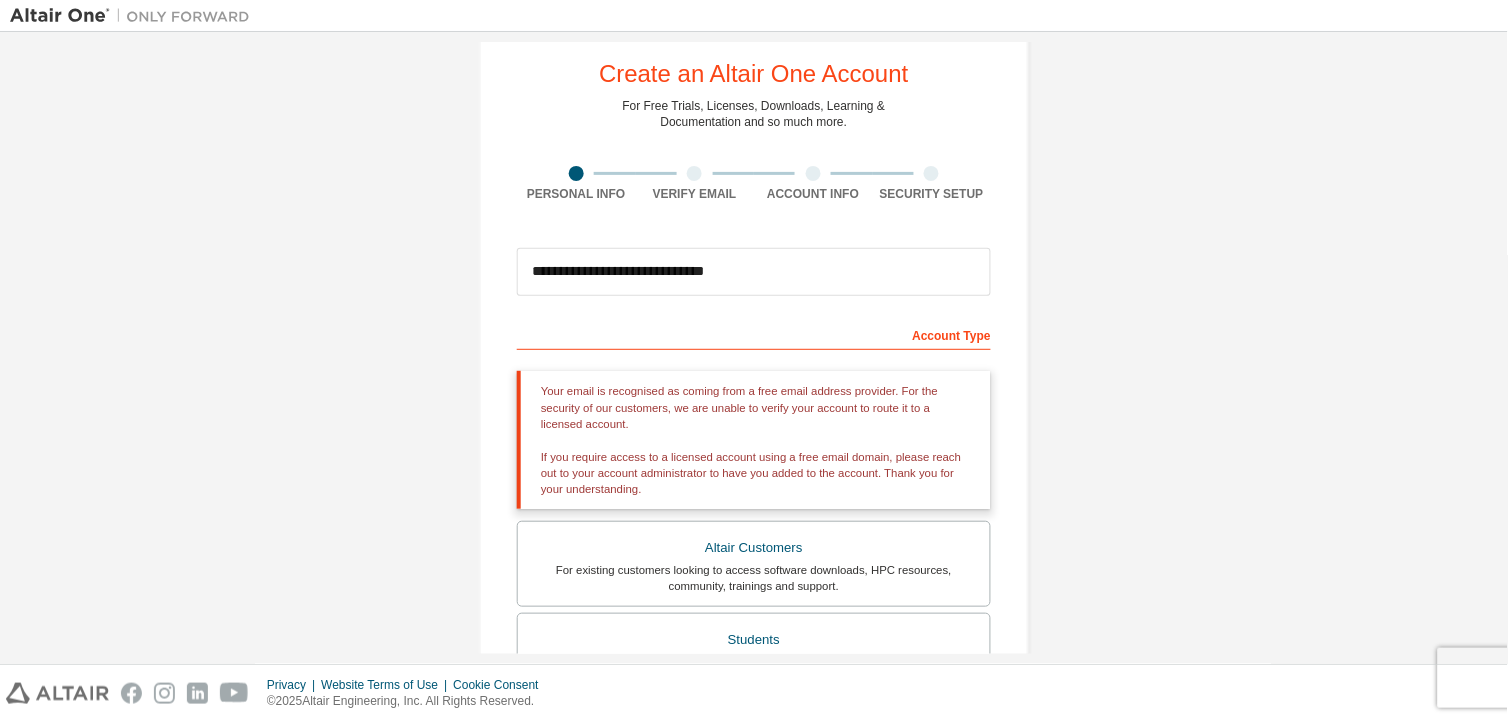 scroll, scrollTop: 0, scrollLeft: 0, axis: both 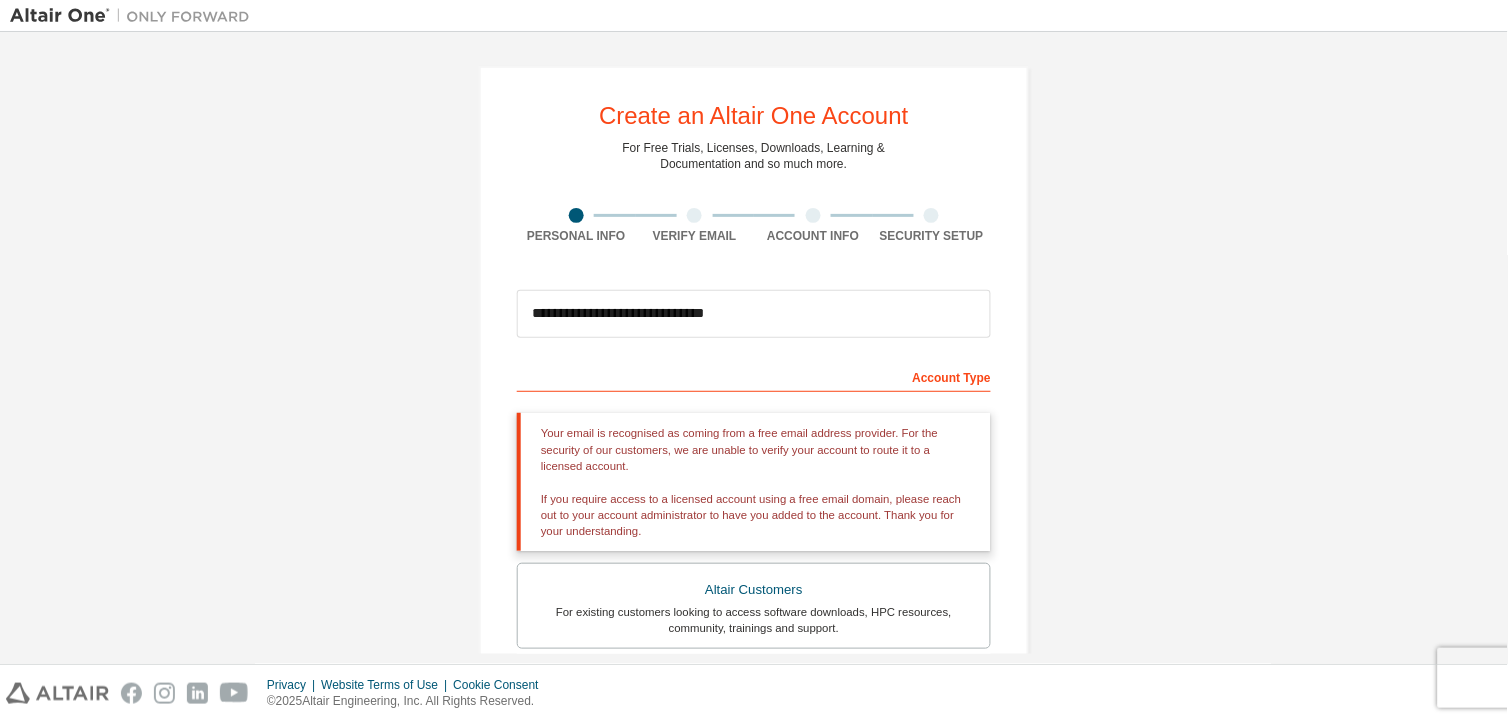 type 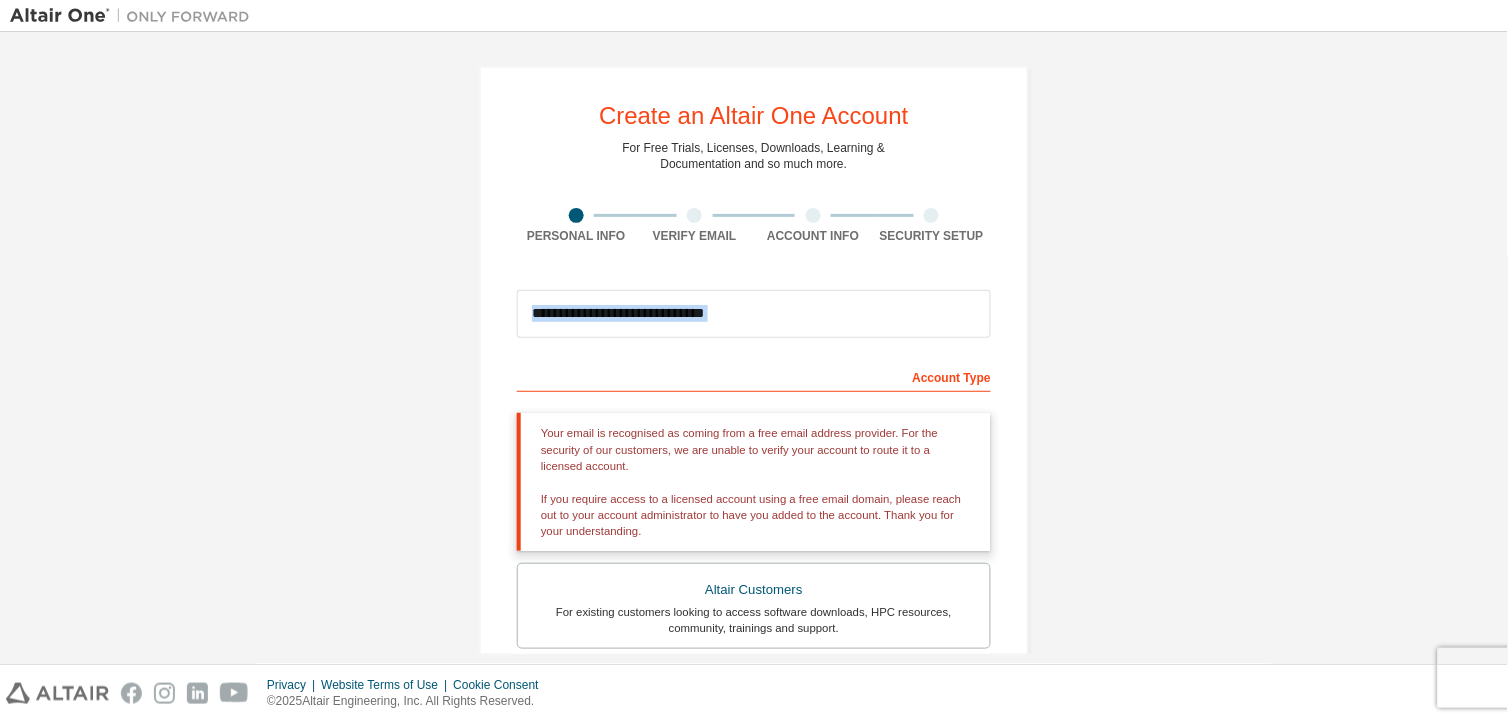 drag, startPoint x: 741, startPoint y: 373, endPoint x: 766, endPoint y: 312, distance: 65.9242 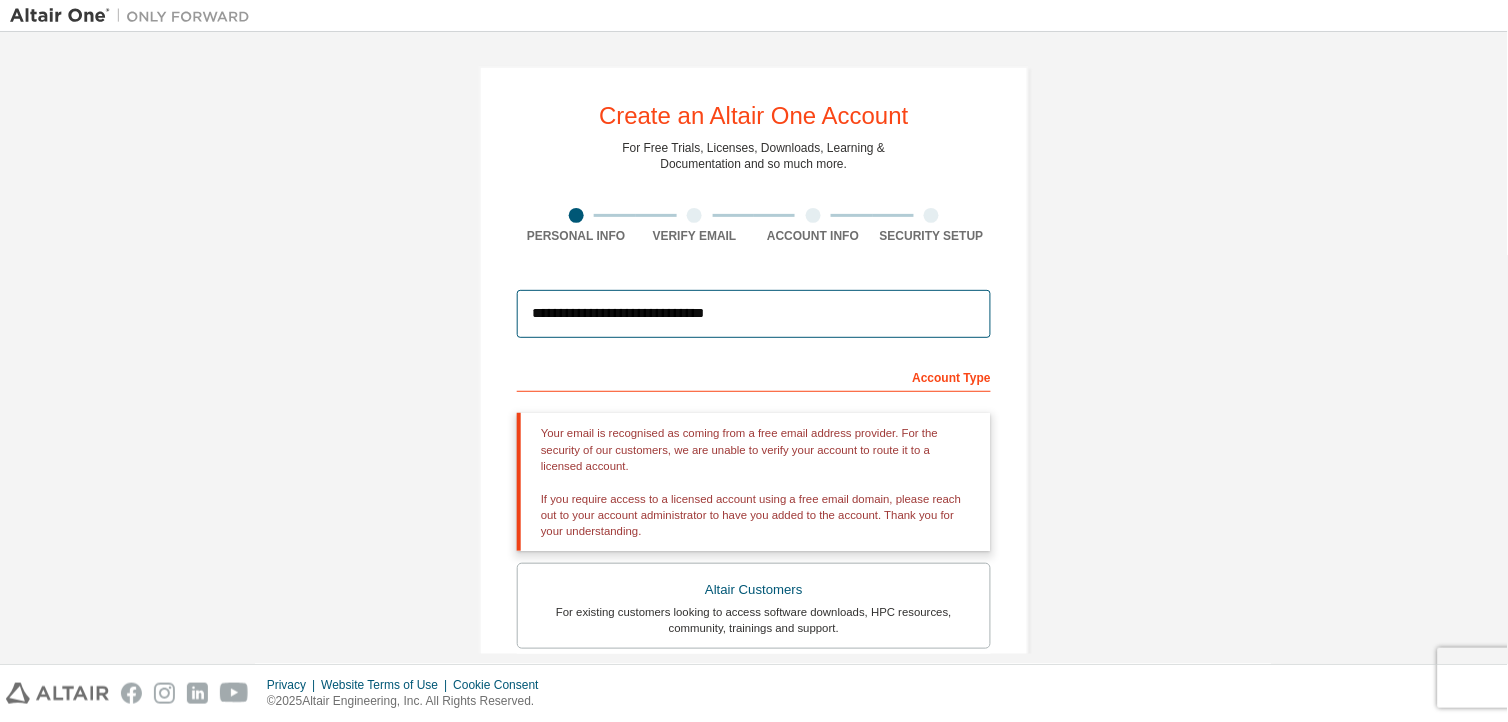 click on "**********" at bounding box center (754, 314) 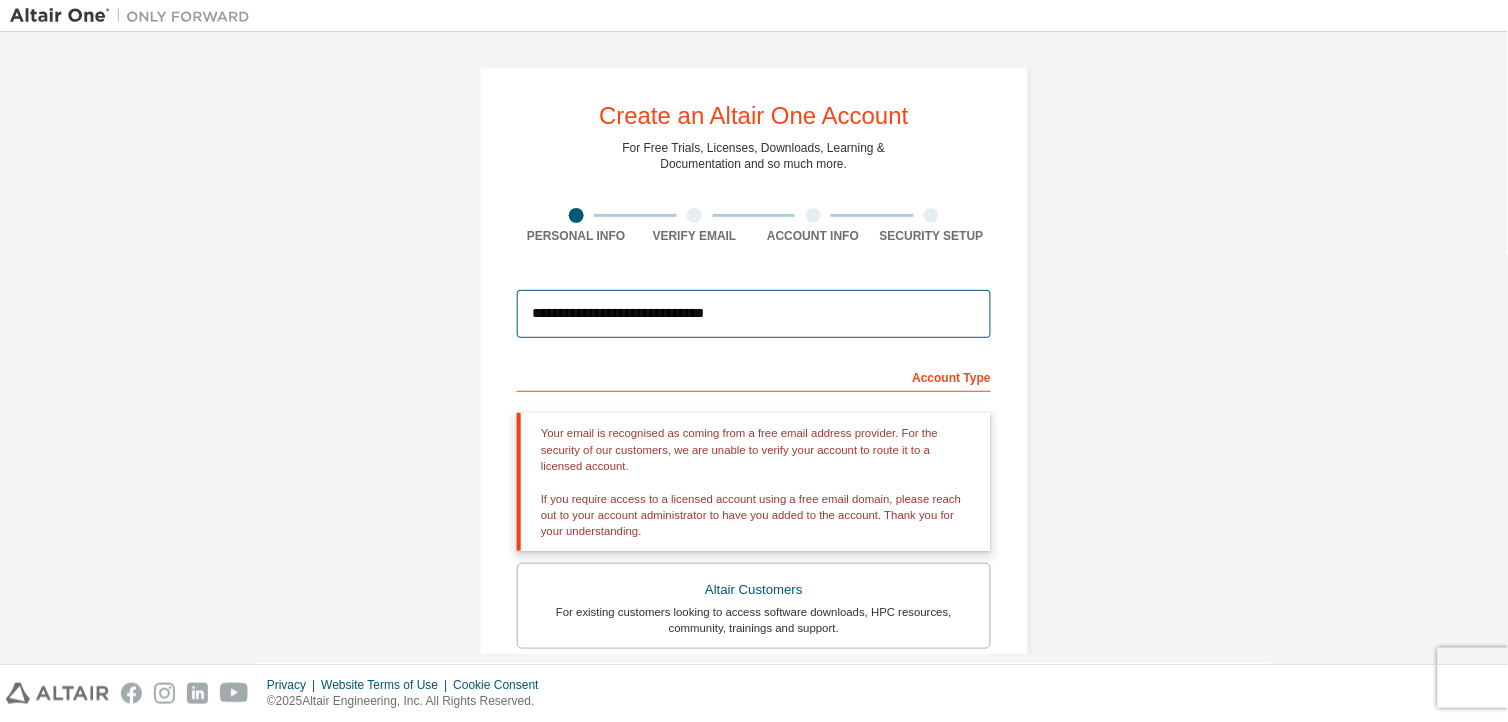 click on "**********" at bounding box center [754, 314] 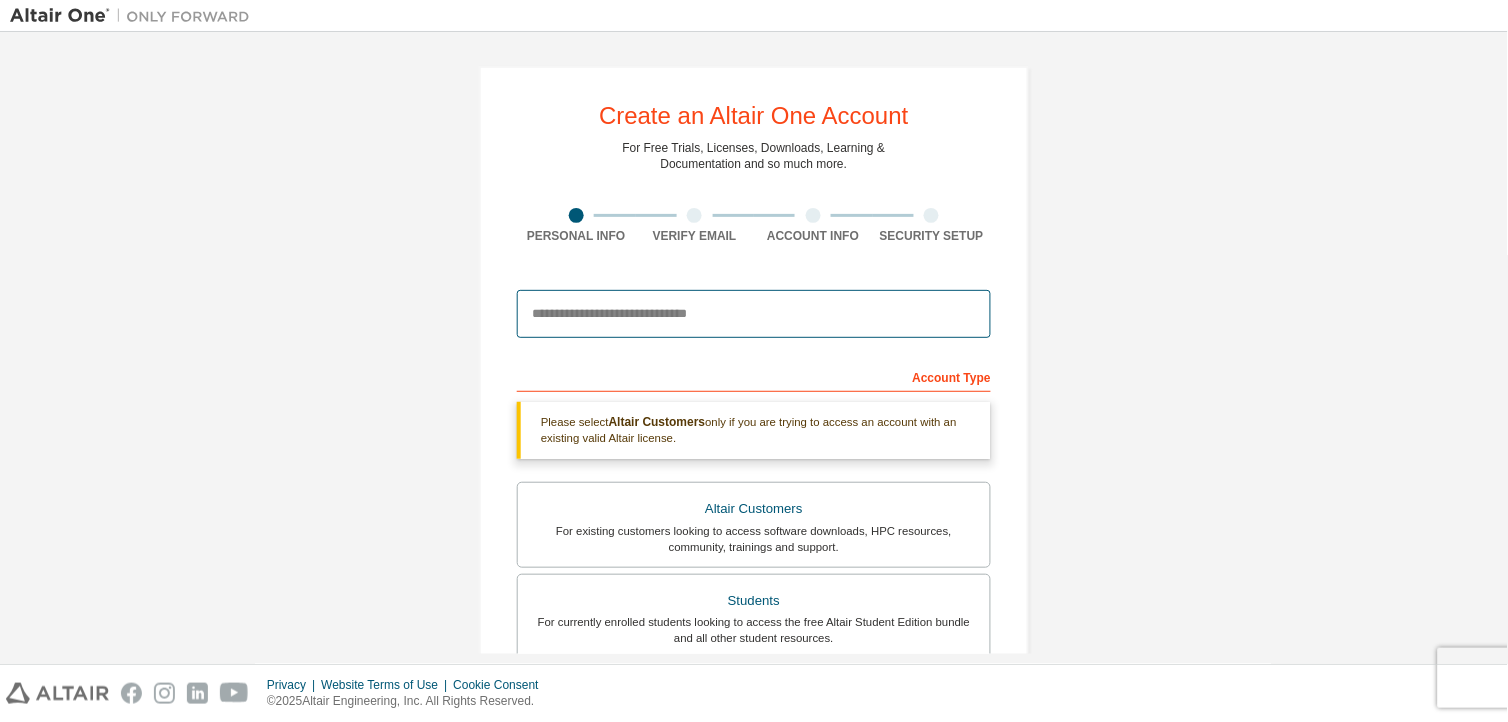 click at bounding box center (754, 314) 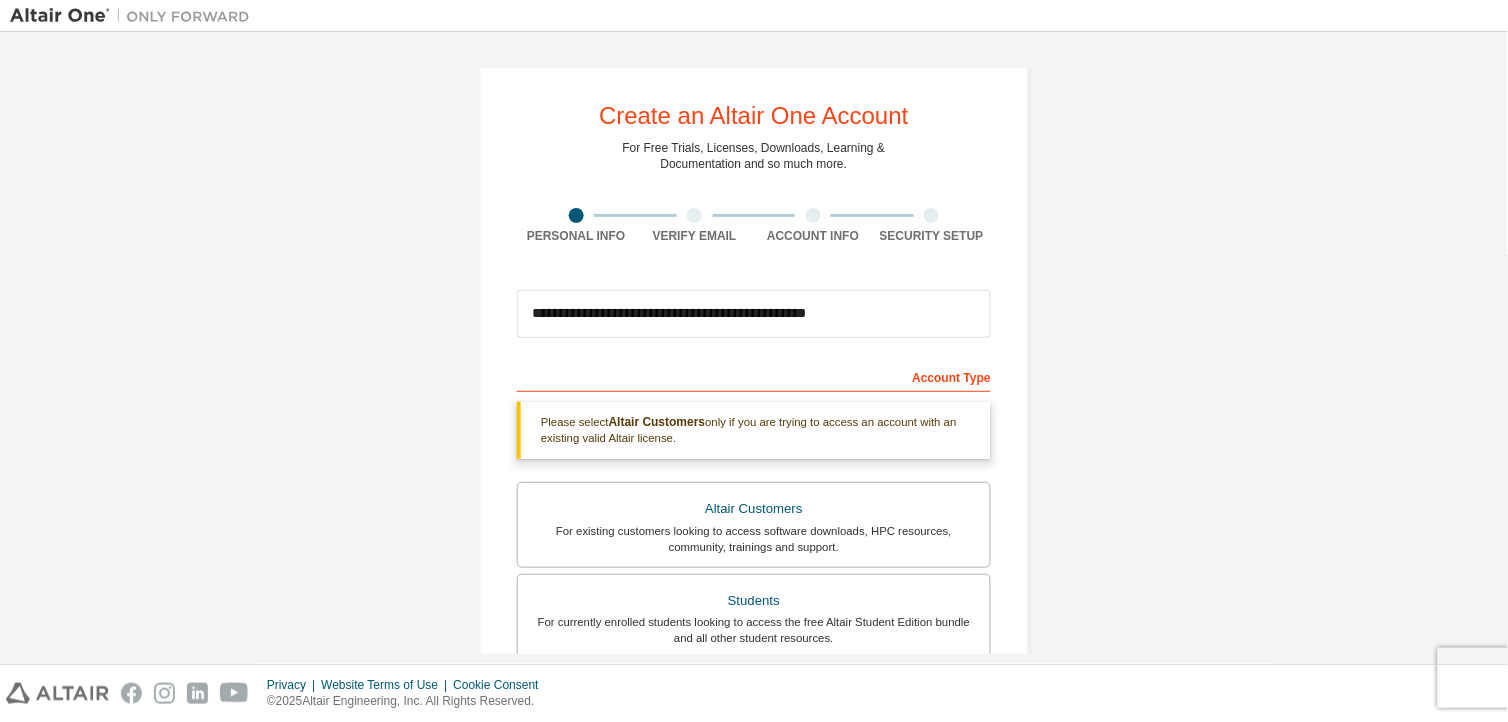 type on "******" 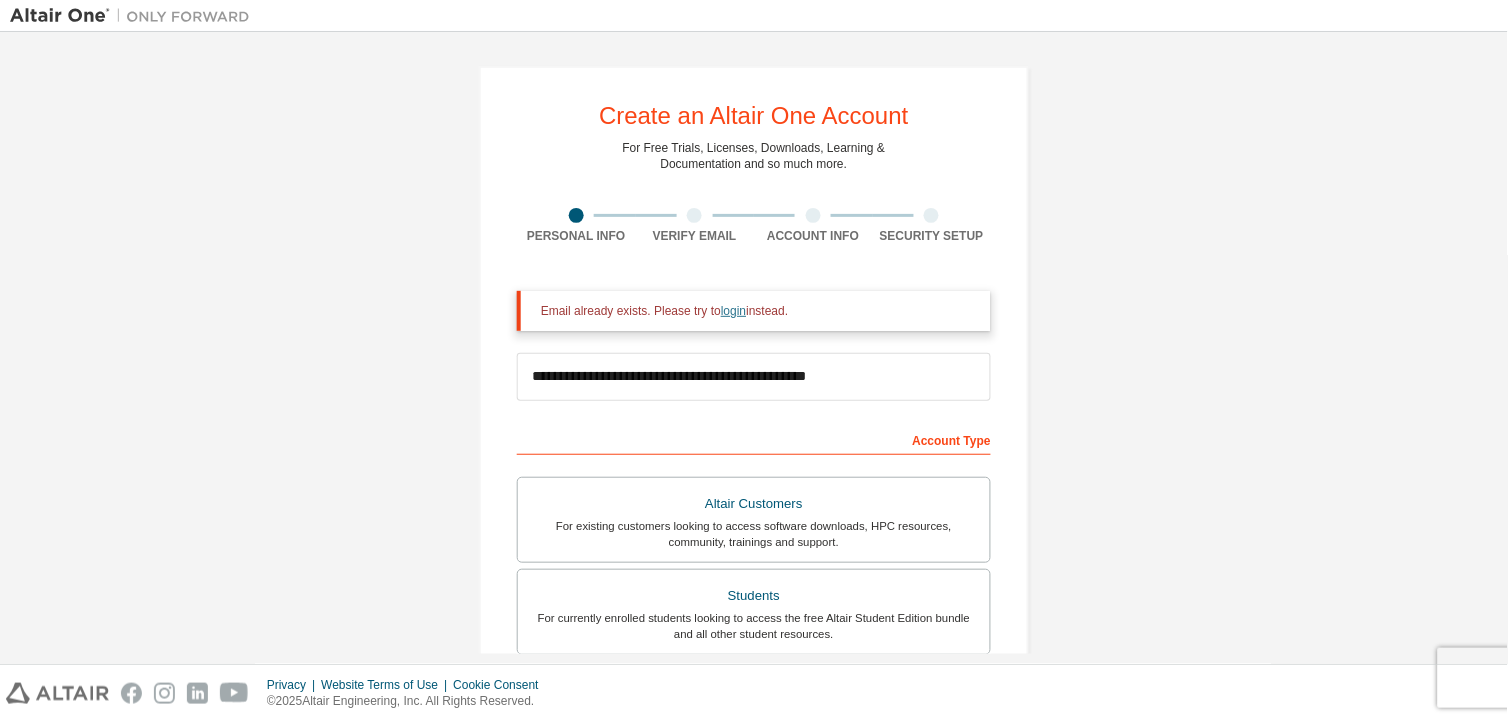 click on "login" at bounding box center [733, 311] 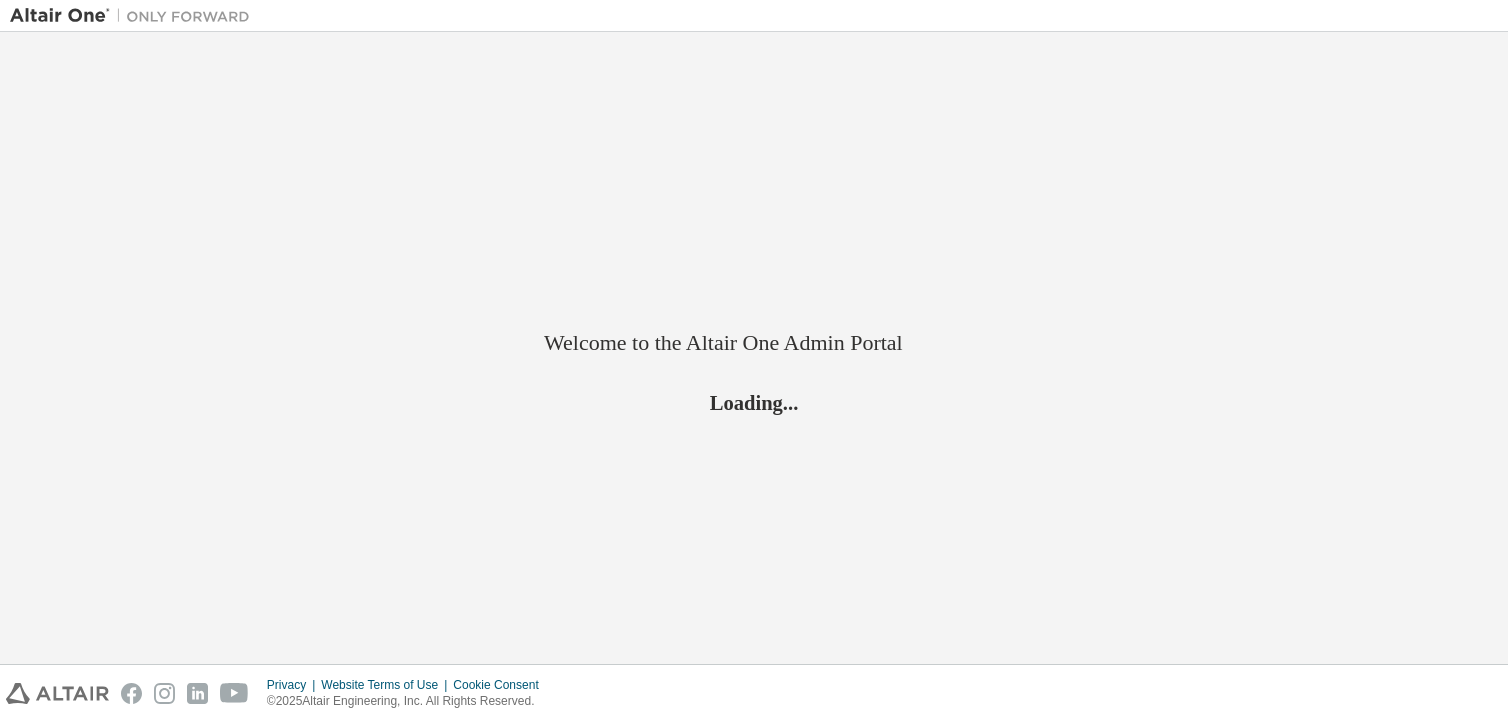 scroll, scrollTop: 0, scrollLeft: 0, axis: both 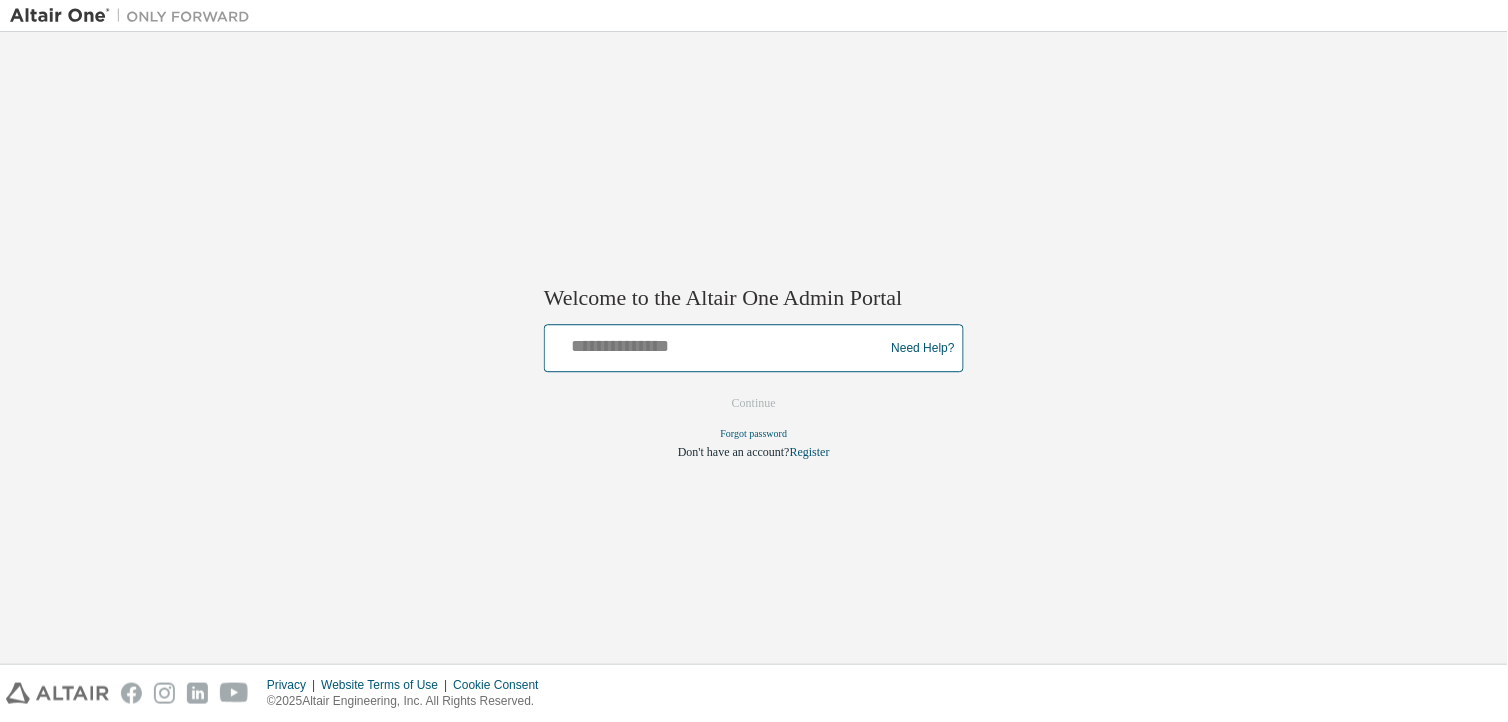 click at bounding box center [717, 344] 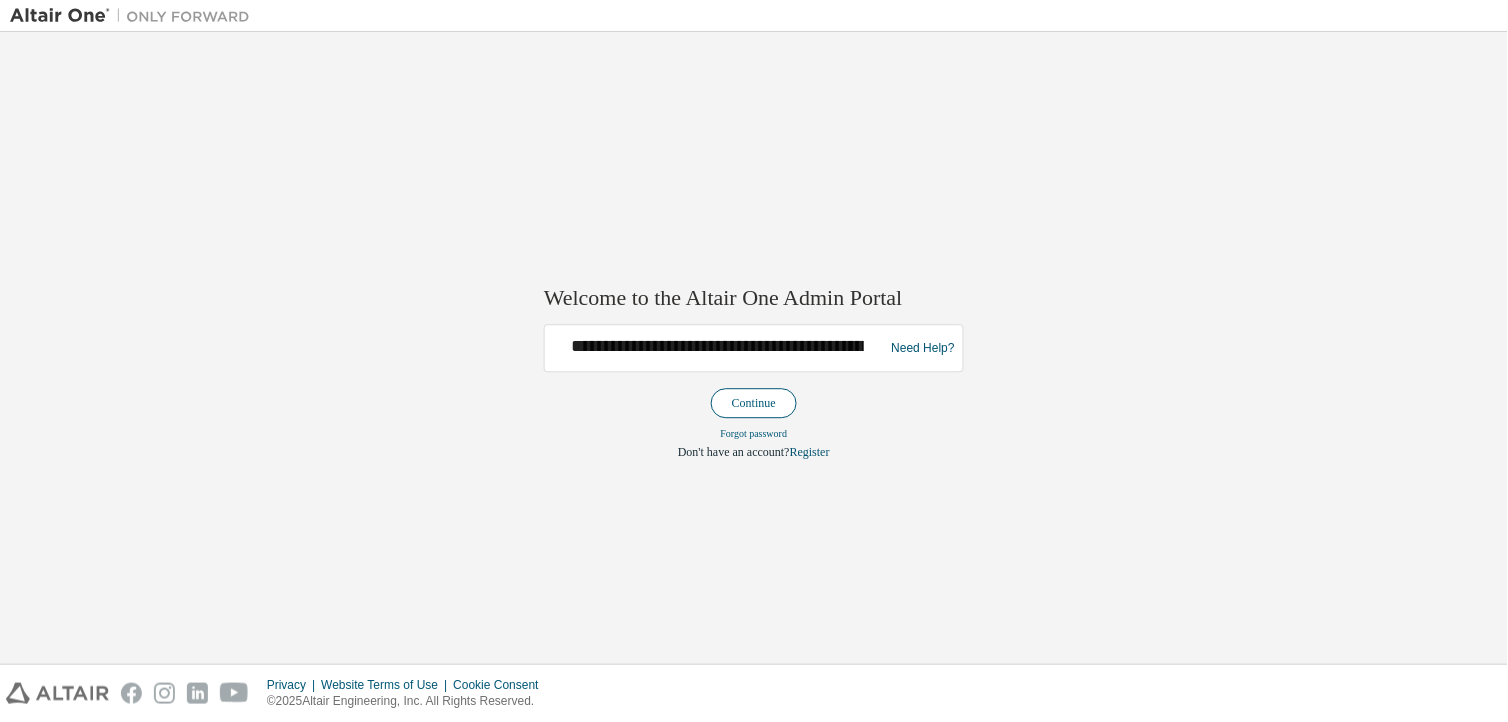 click on "Continue" at bounding box center [754, 404] 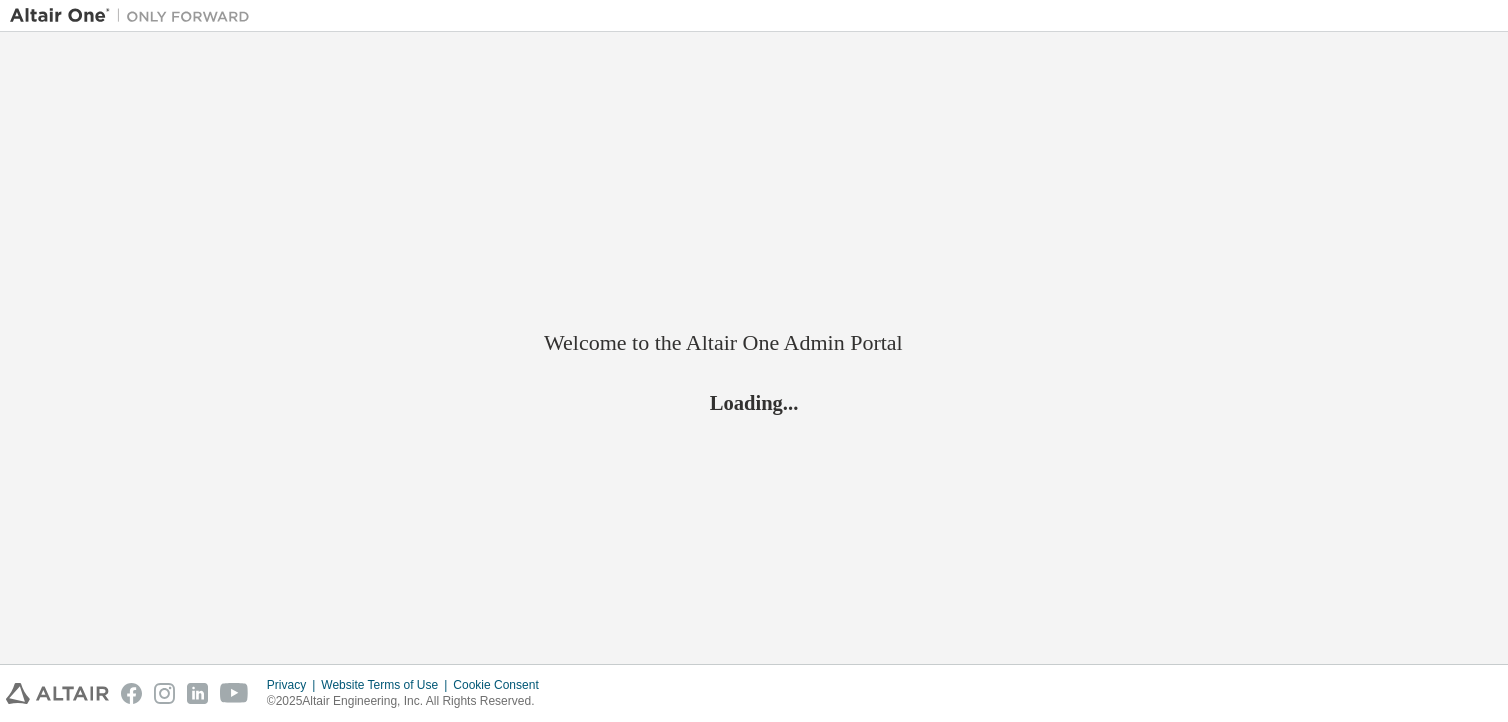 scroll, scrollTop: 0, scrollLeft: 0, axis: both 